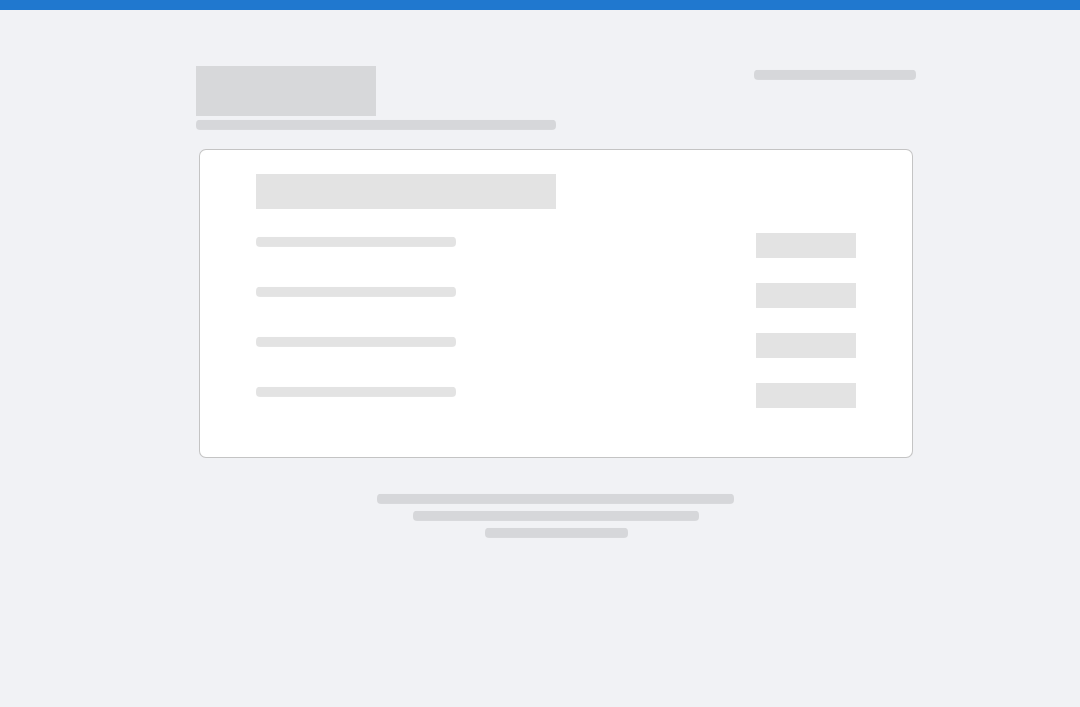 scroll, scrollTop: 0, scrollLeft: 0, axis: both 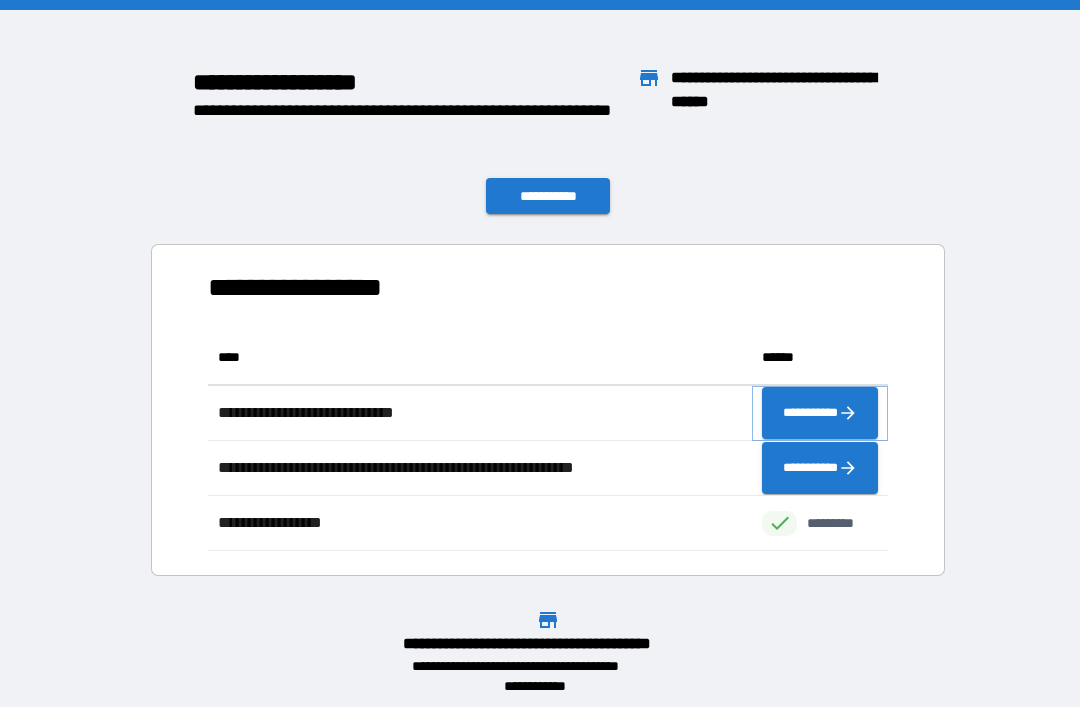 click on "**********" at bounding box center [820, 413] 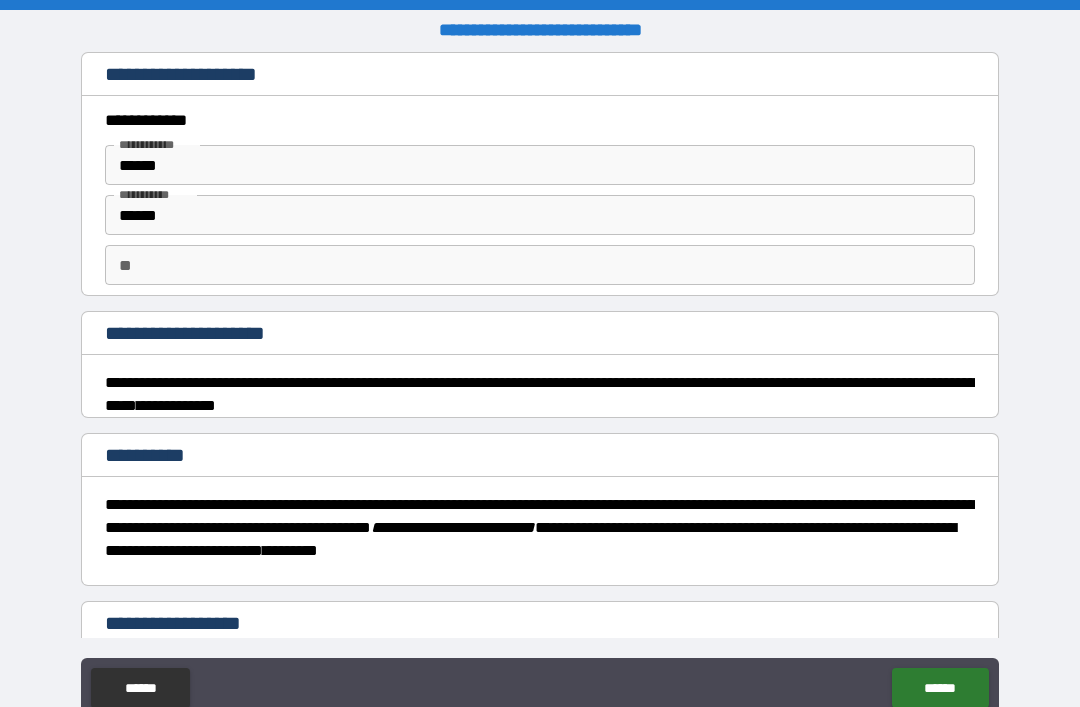 type on "*" 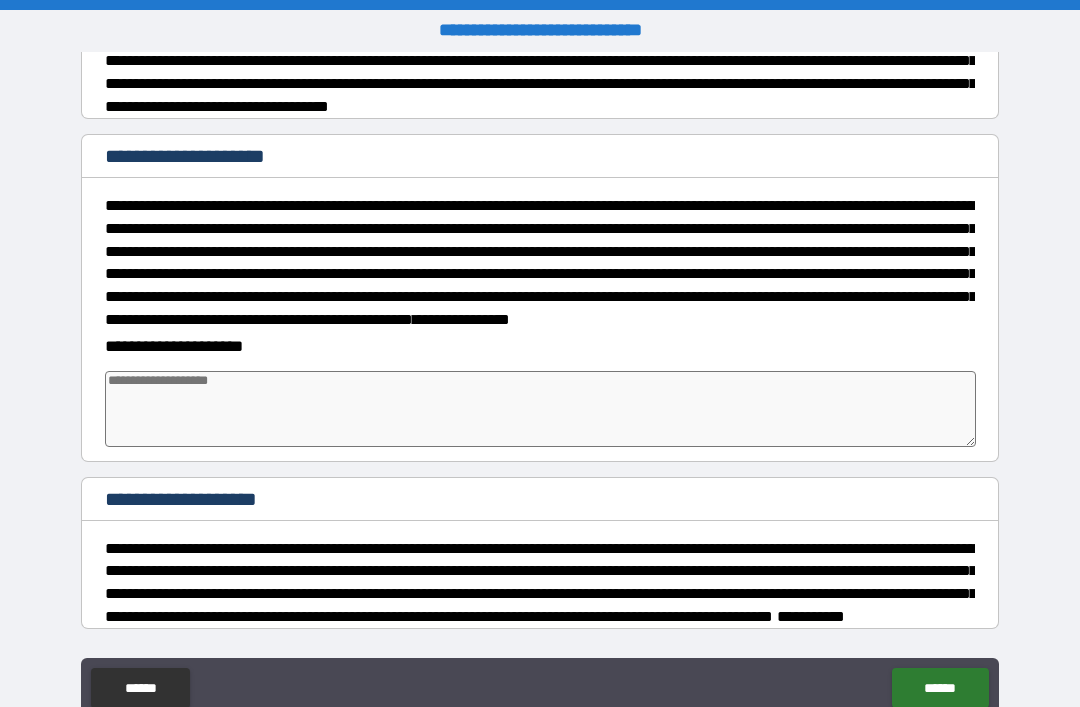 scroll, scrollTop: 950, scrollLeft: 0, axis: vertical 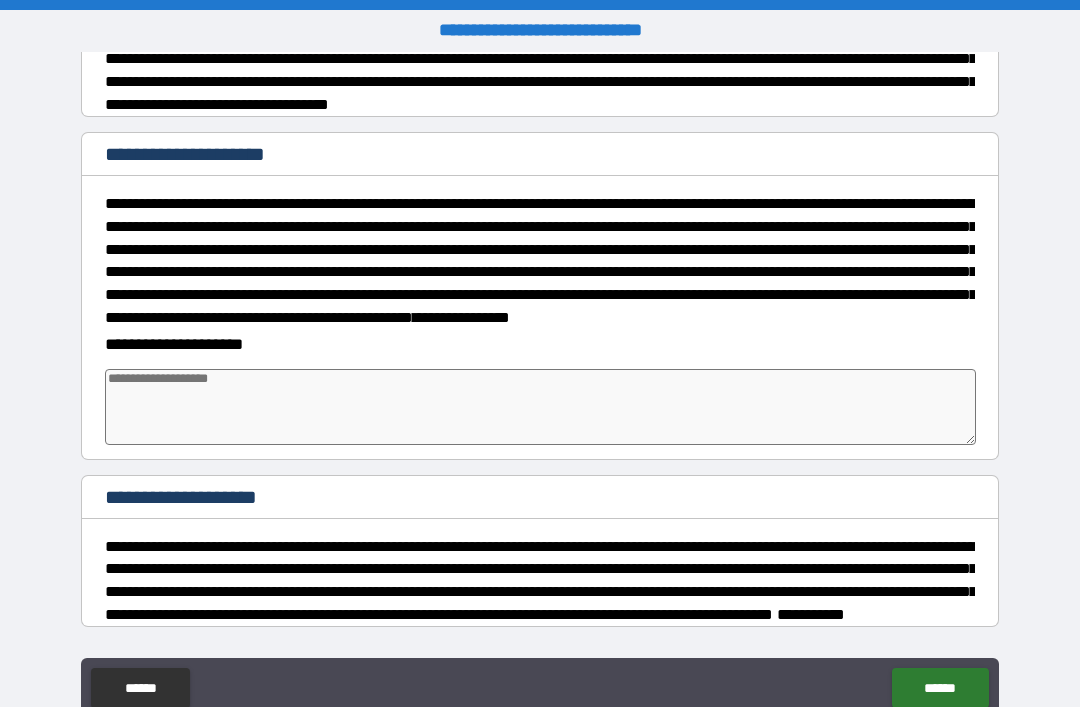click at bounding box center [540, 407] 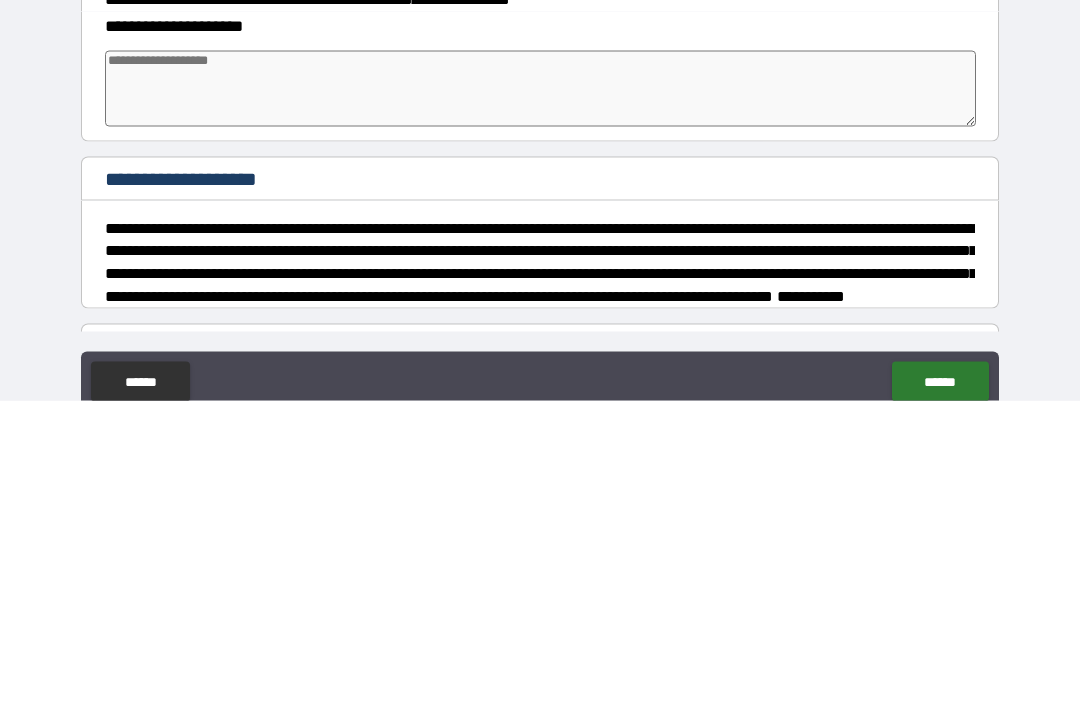 scroll, scrollTop: 963, scrollLeft: 0, axis: vertical 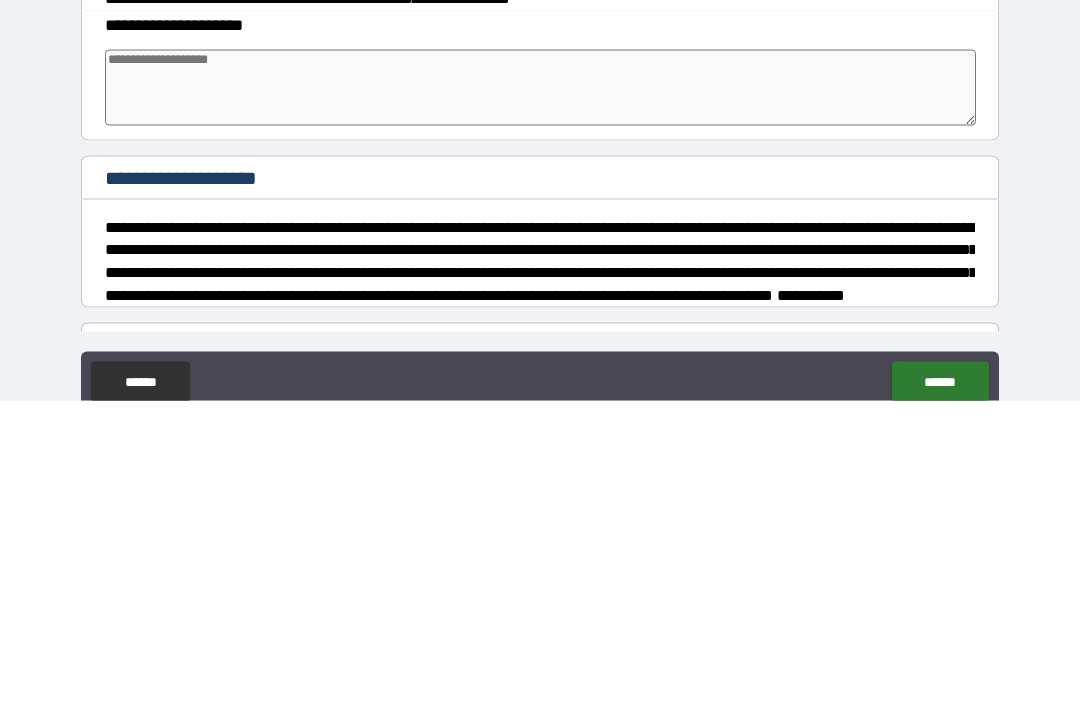type on "*" 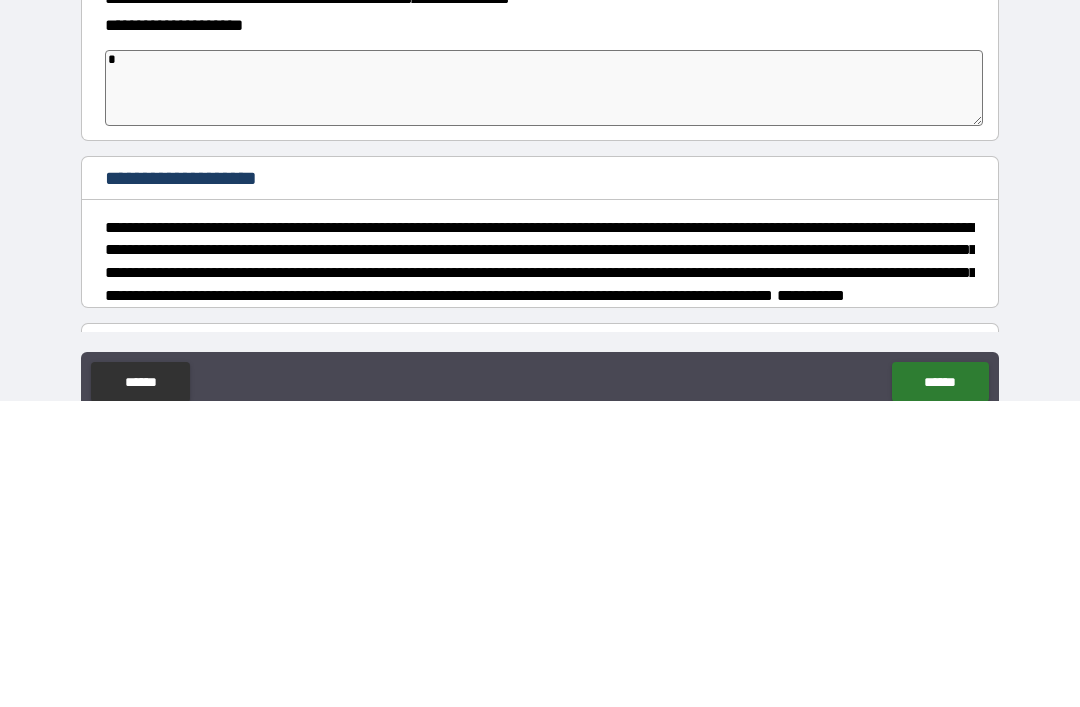 type on "*" 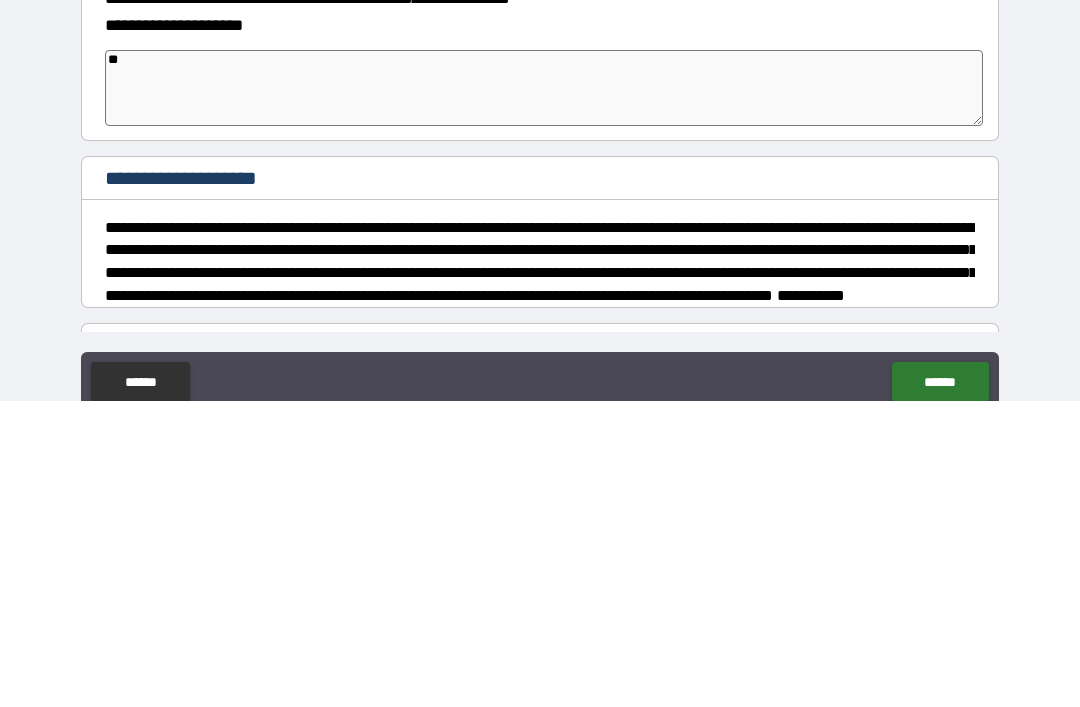 type on "*" 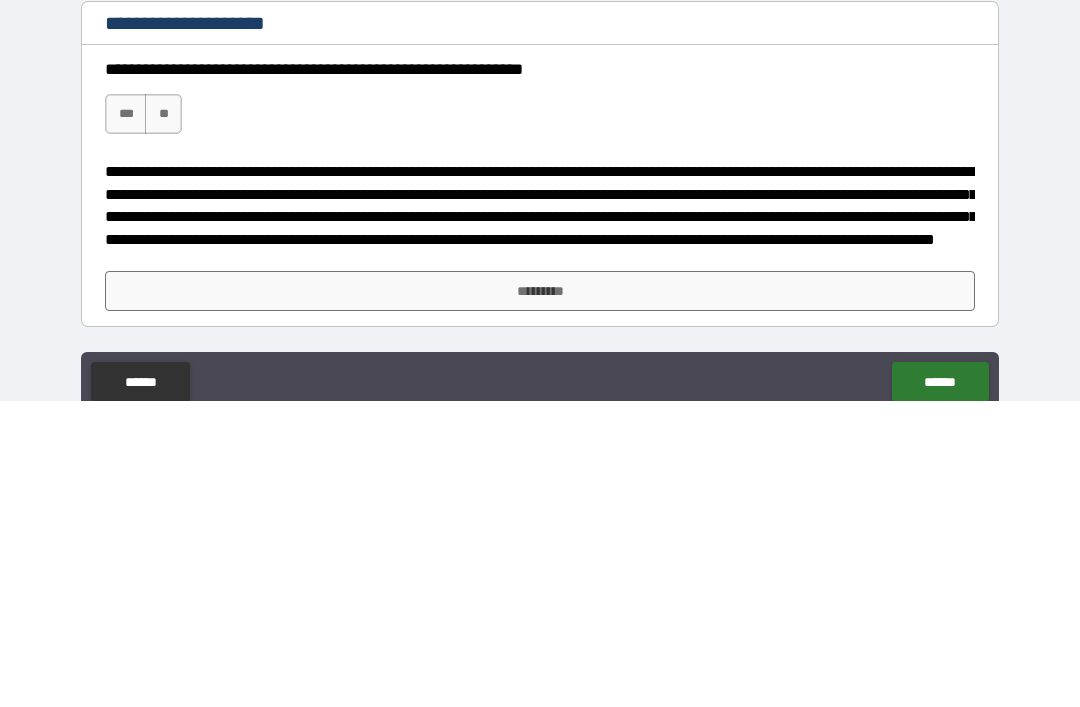 scroll, scrollTop: 2013, scrollLeft: 0, axis: vertical 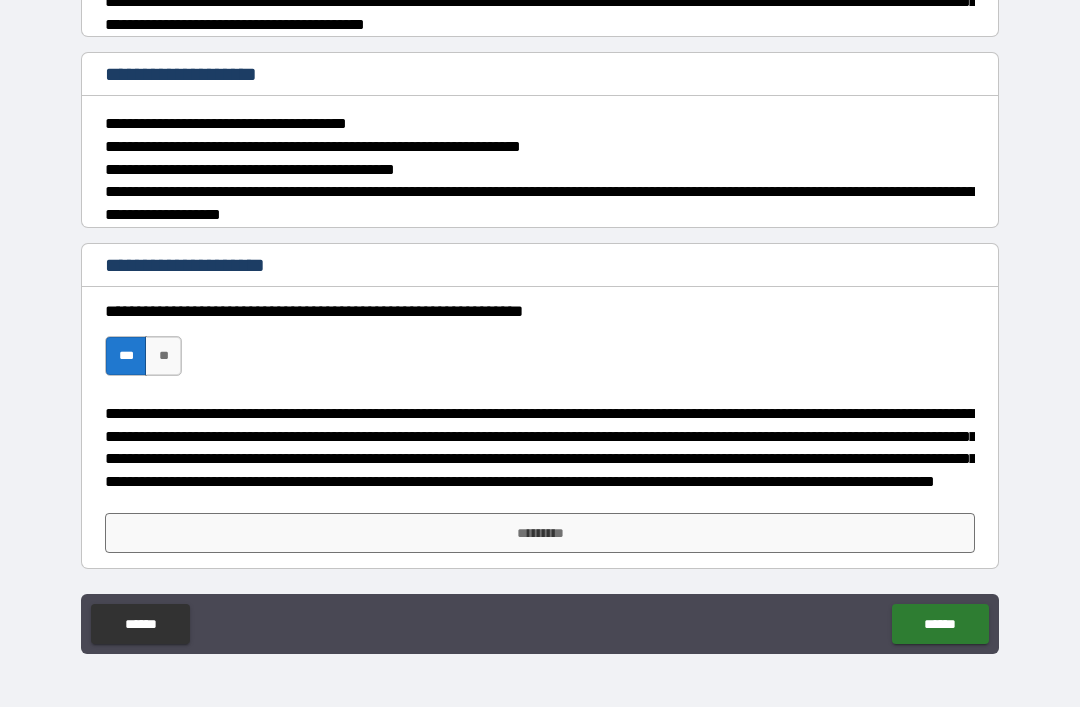 click on "*********" at bounding box center (540, 533) 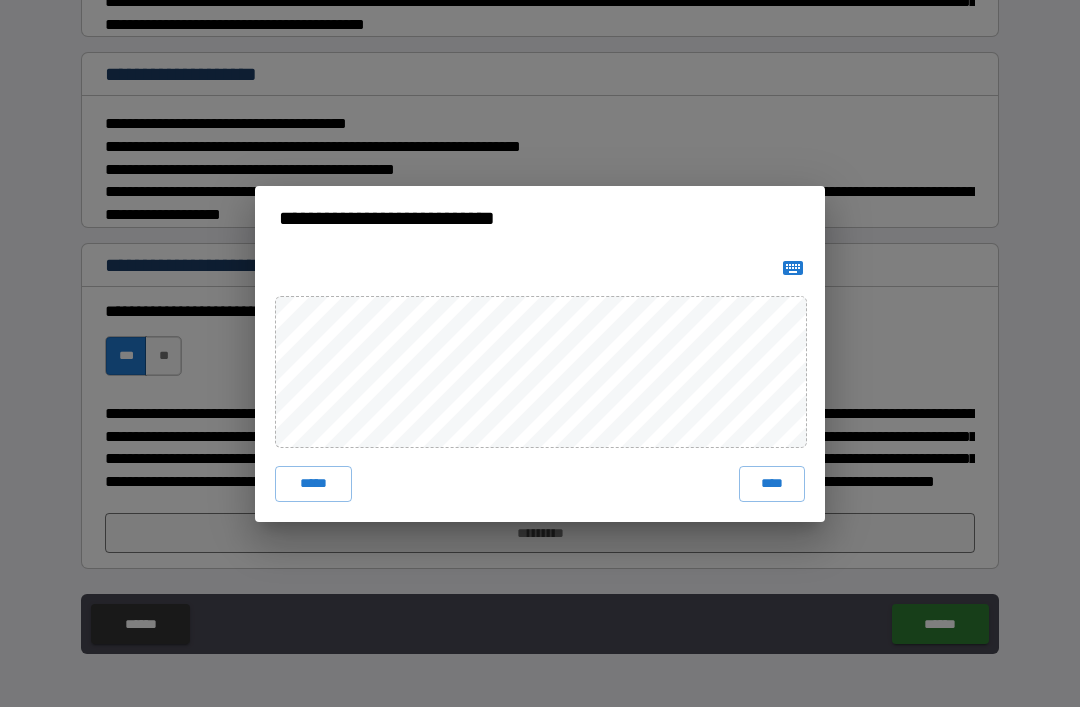 click on "****" at bounding box center (772, 484) 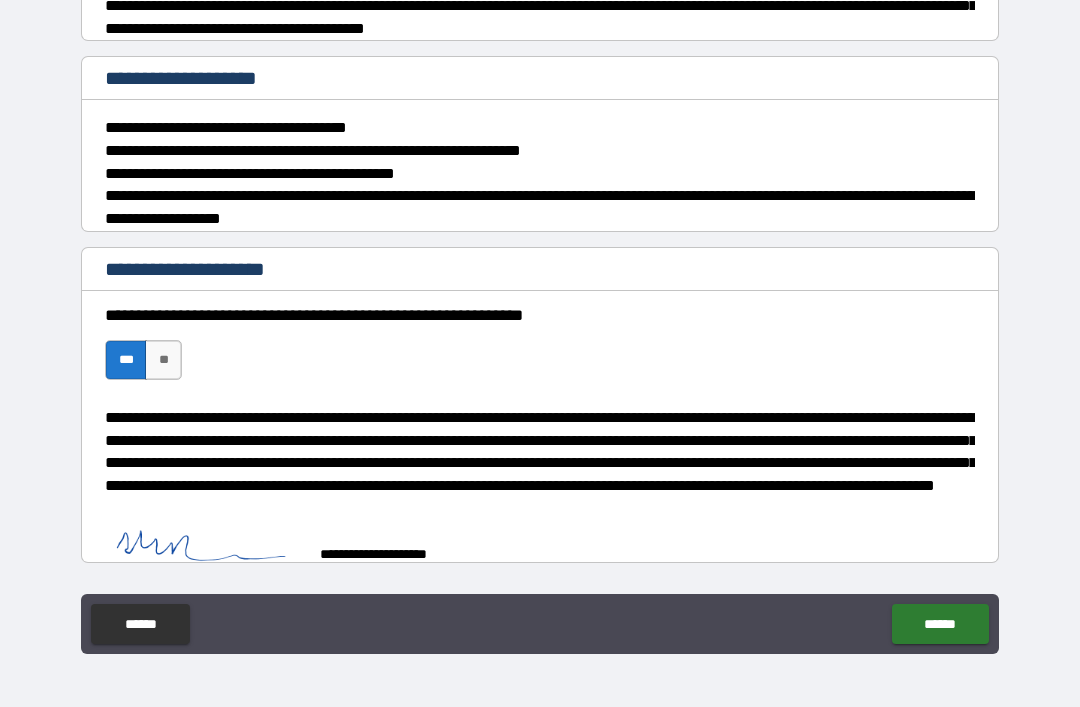 scroll, scrollTop: 2026, scrollLeft: 0, axis: vertical 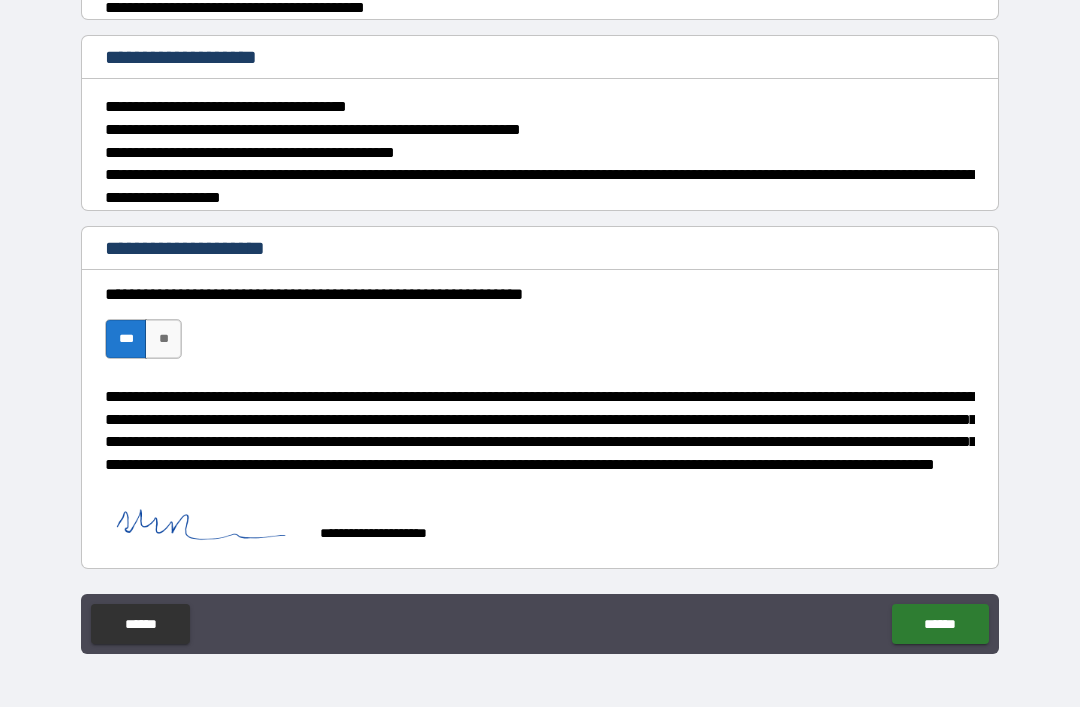 click on "******" at bounding box center (940, 624) 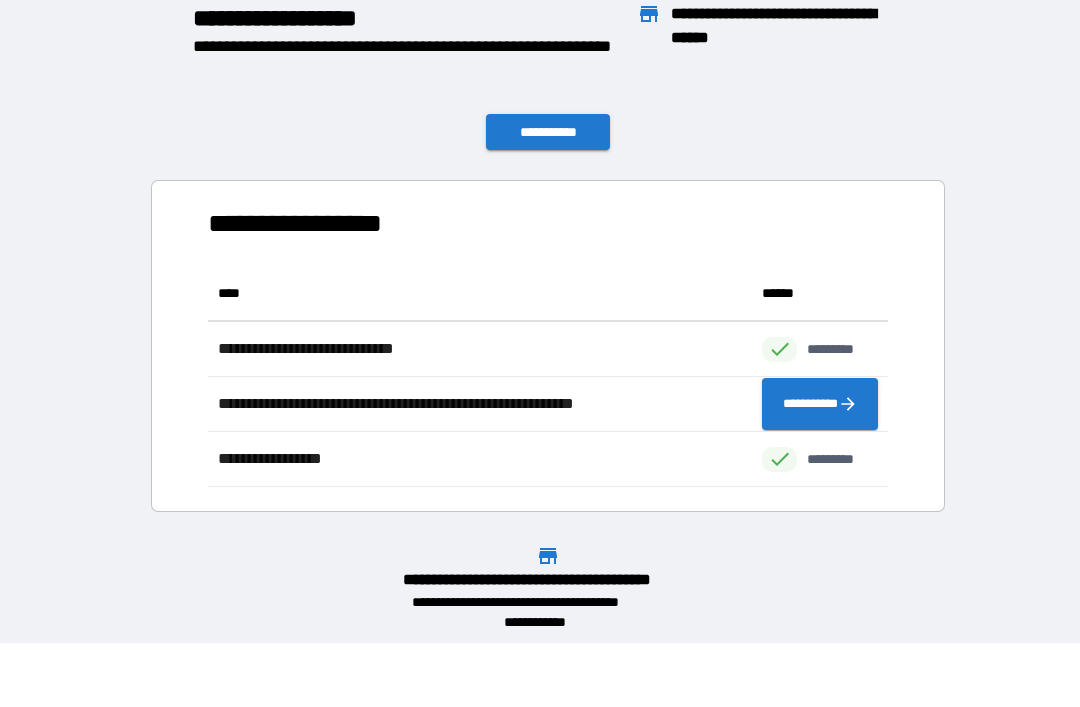 scroll, scrollTop: 1, scrollLeft: 1, axis: both 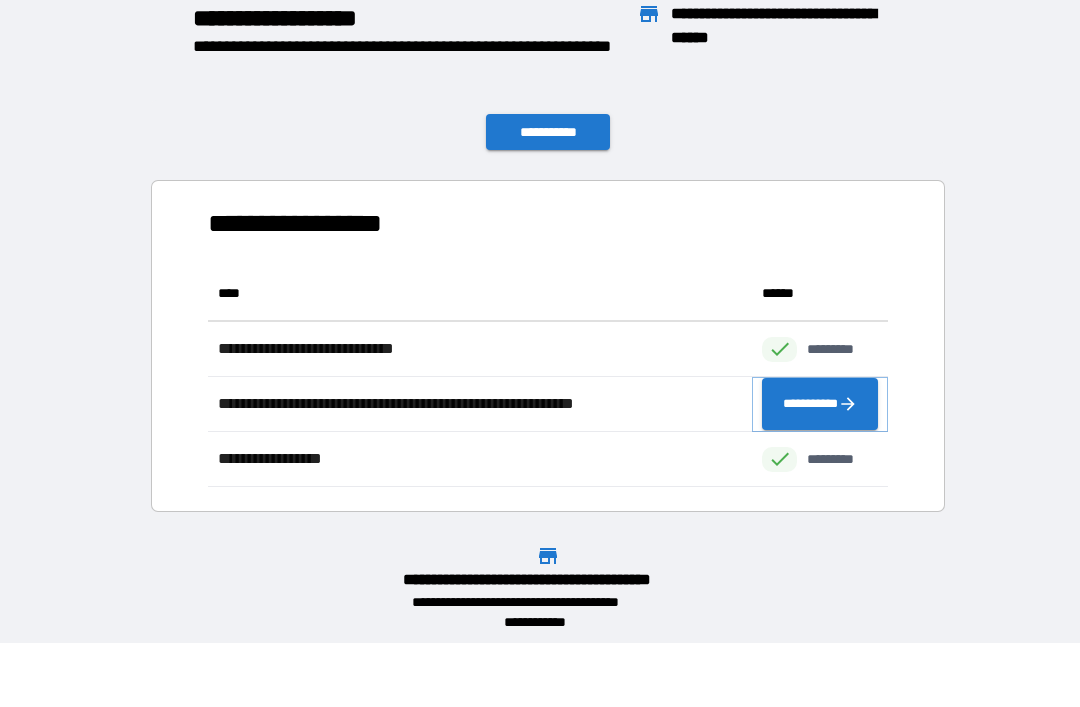 click on "**********" at bounding box center (820, 404) 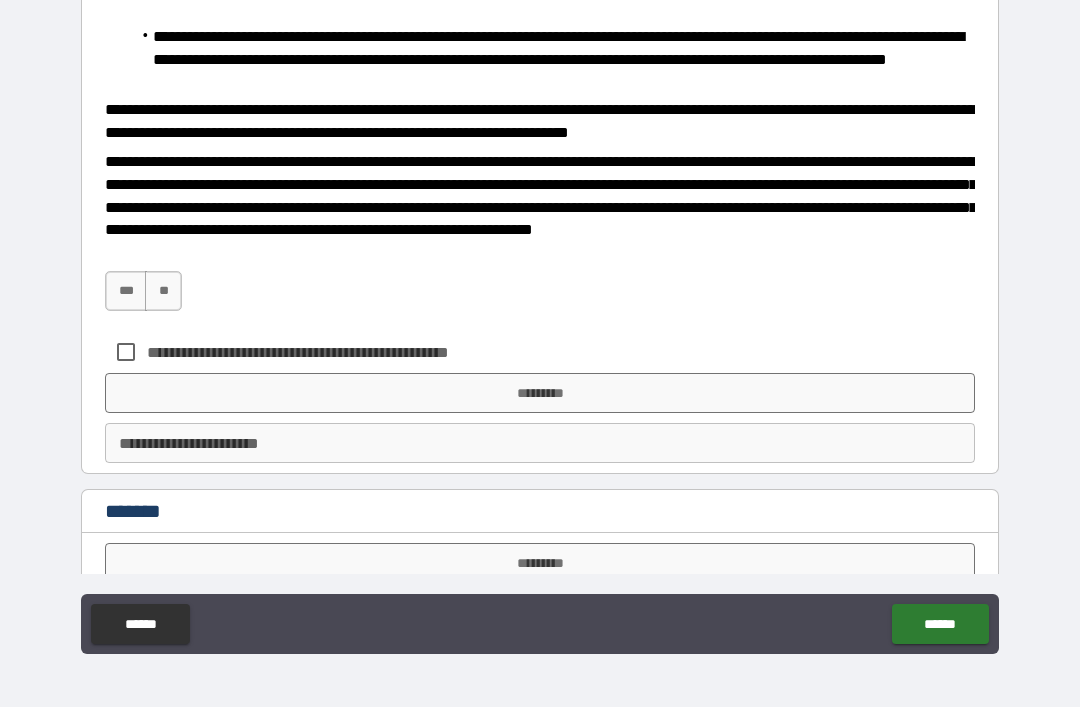 scroll, scrollTop: 748, scrollLeft: 0, axis: vertical 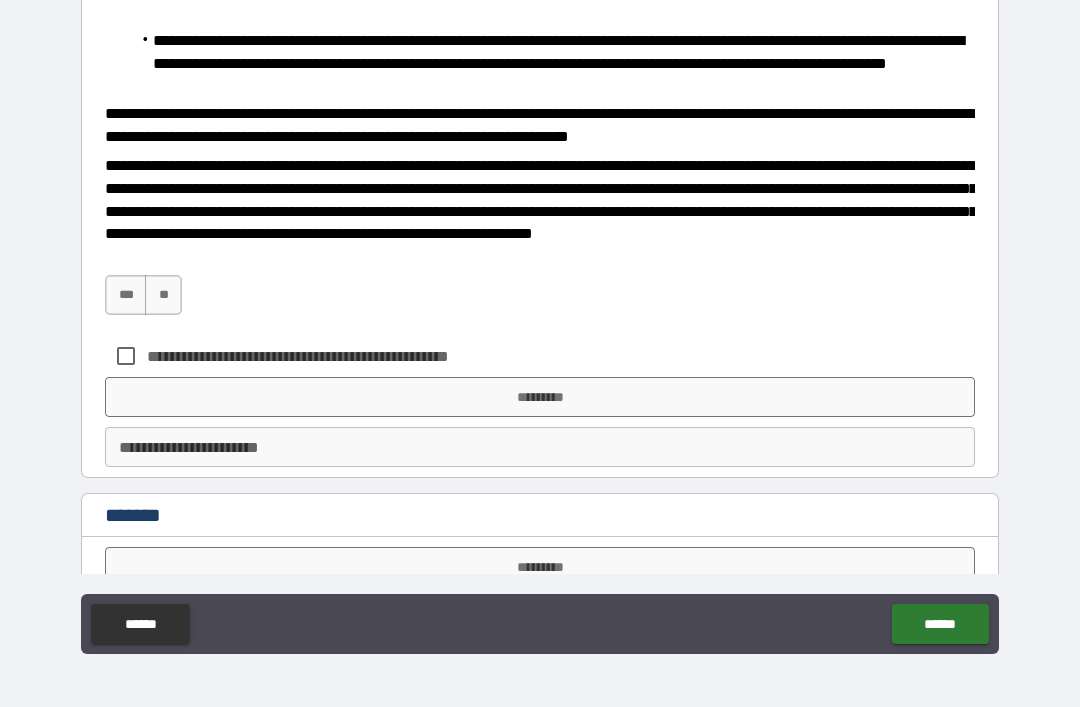 click on "***" at bounding box center [126, 295] 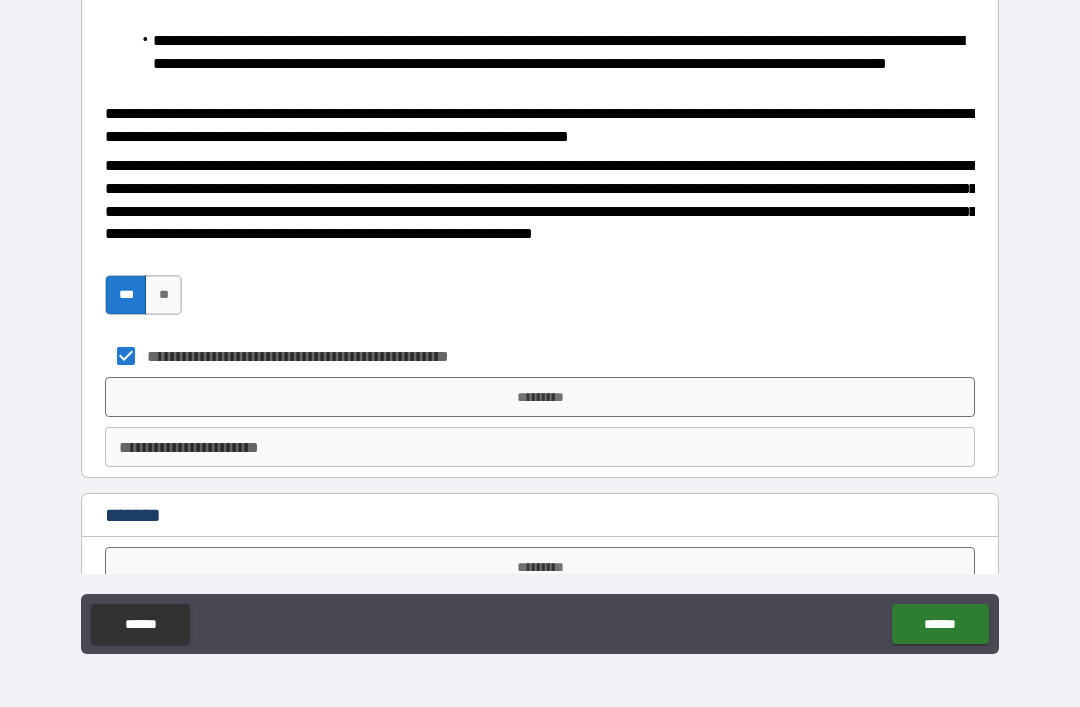 click on "*********" at bounding box center (540, 397) 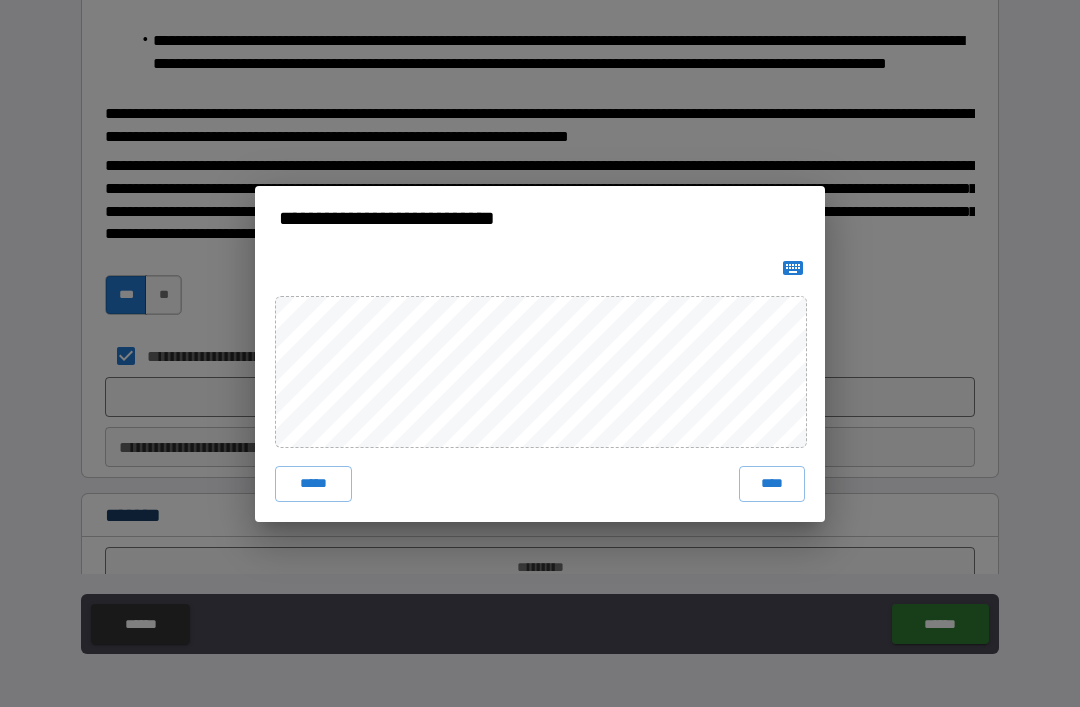 click on "****" at bounding box center (772, 484) 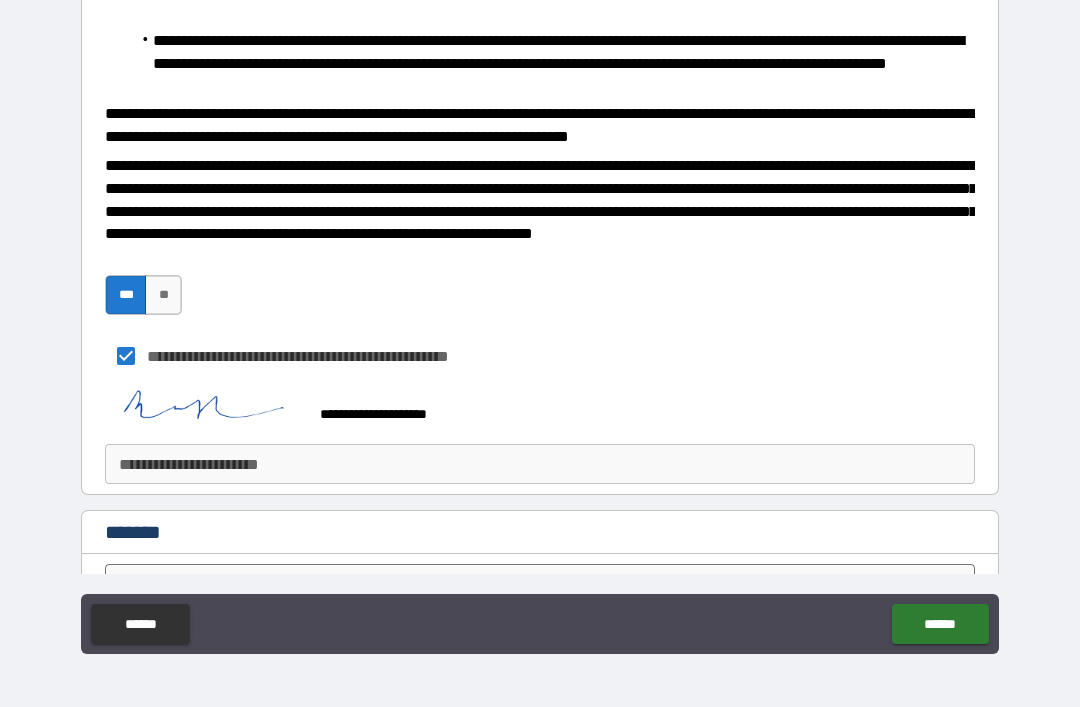 click on "**********" at bounding box center [540, 464] 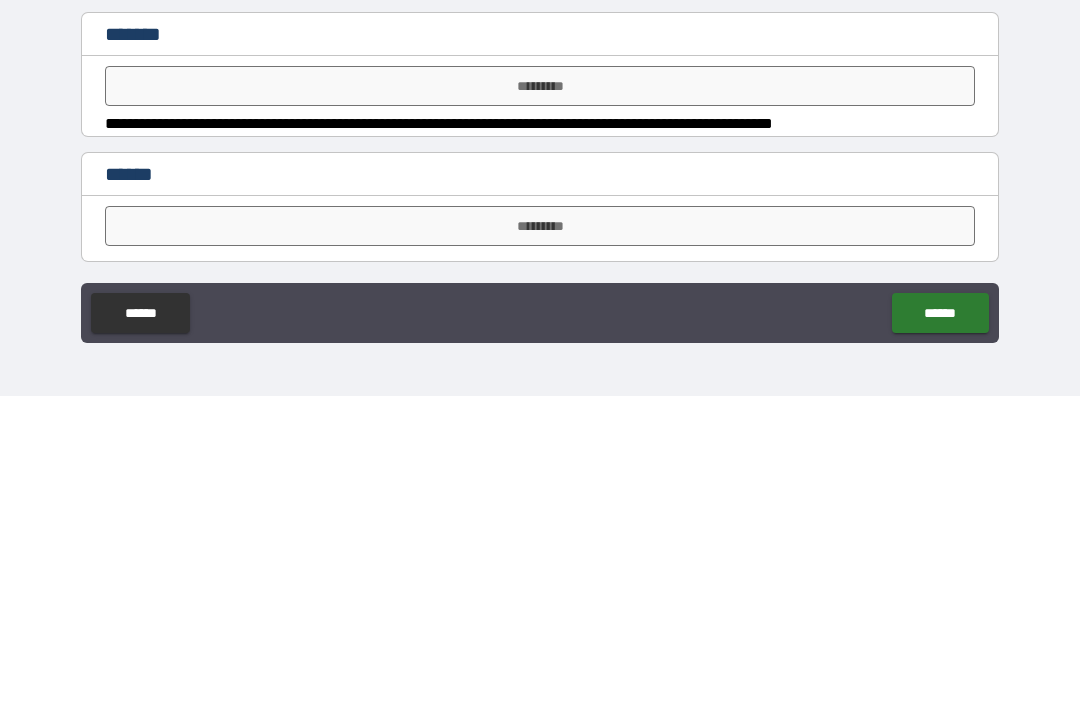 scroll, scrollTop: 934, scrollLeft: 0, axis: vertical 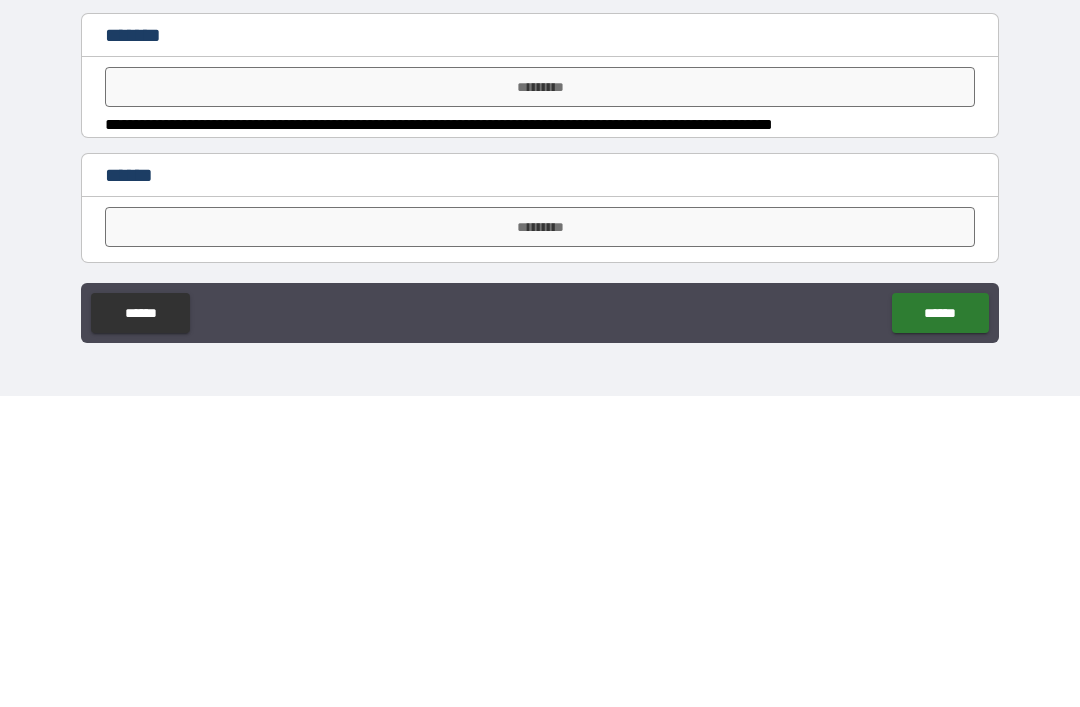 type on "******" 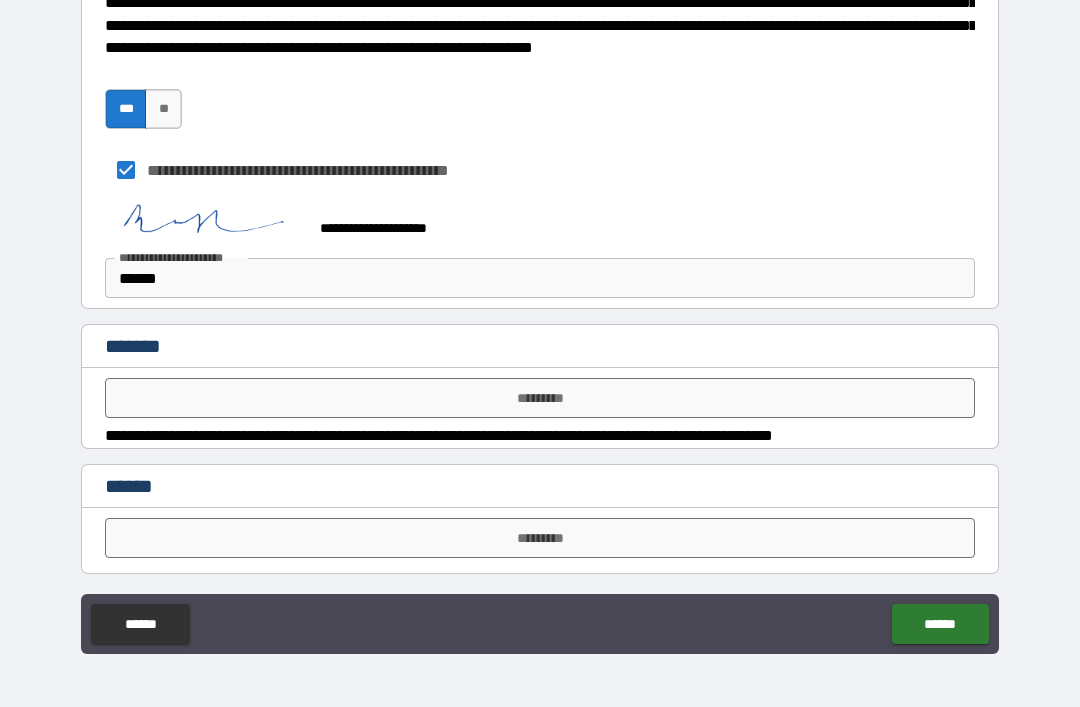 click on "******" at bounding box center [940, 624] 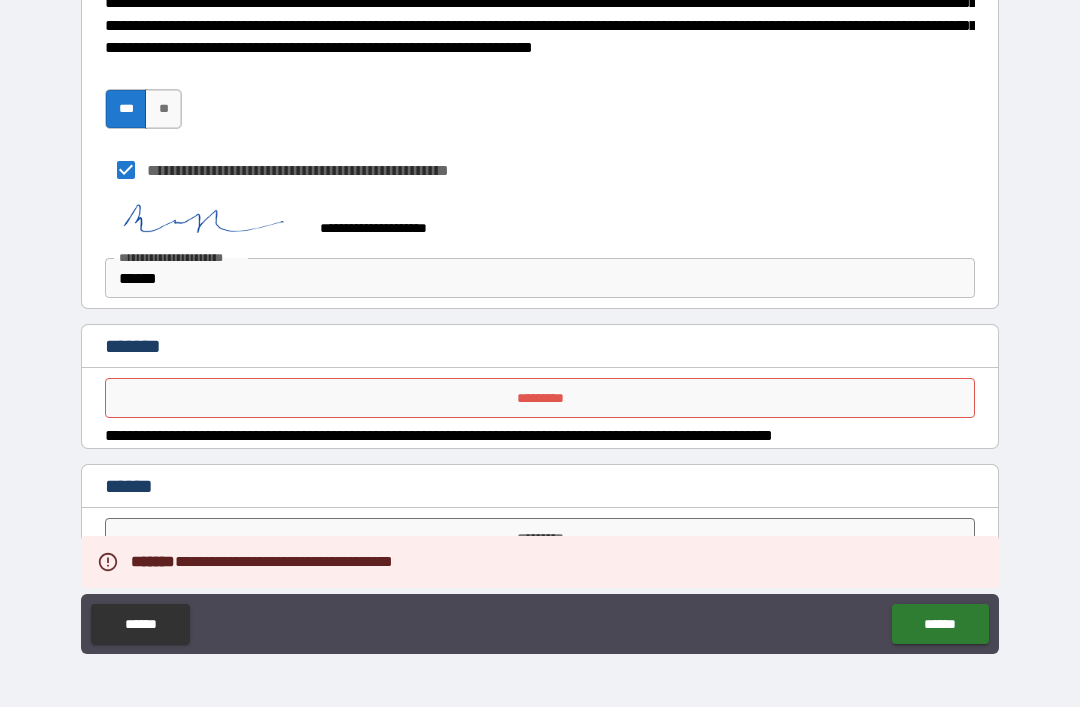 click on "*********" at bounding box center (540, 398) 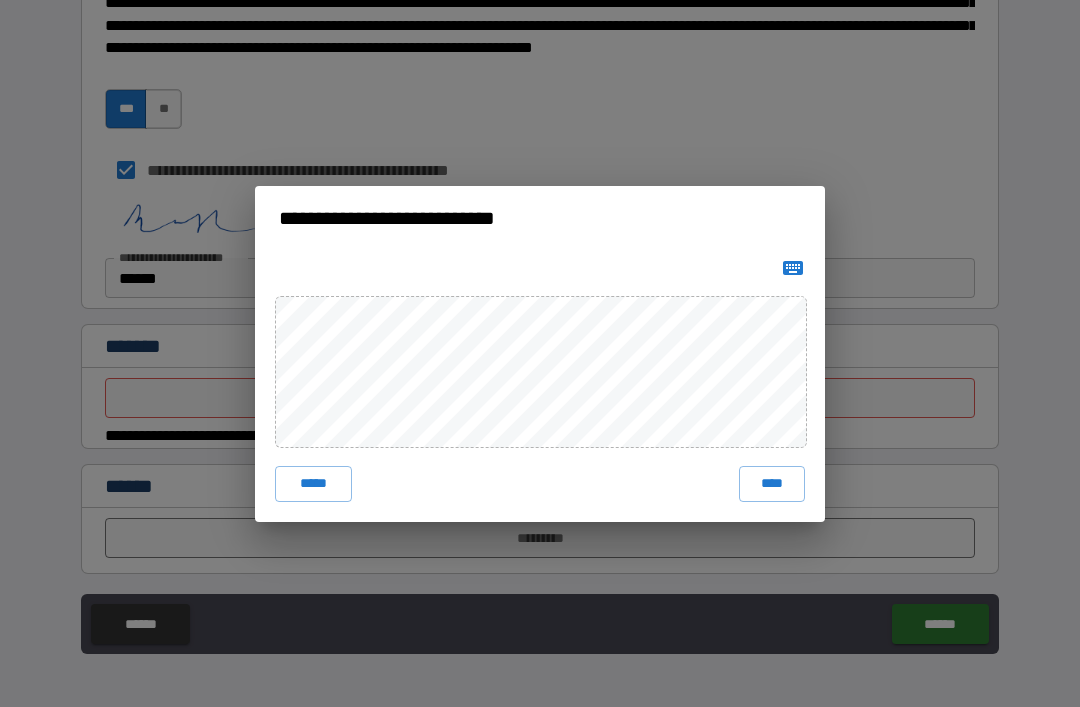 click on "****" at bounding box center (772, 484) 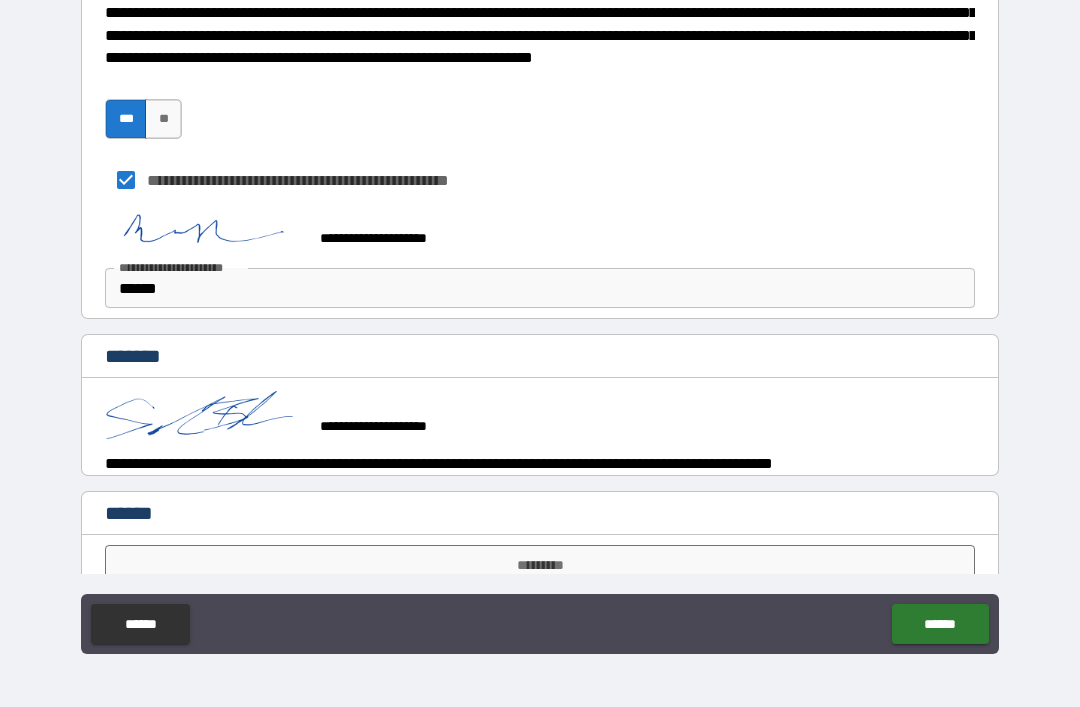 click on "******" at bounding box center (940, 624) 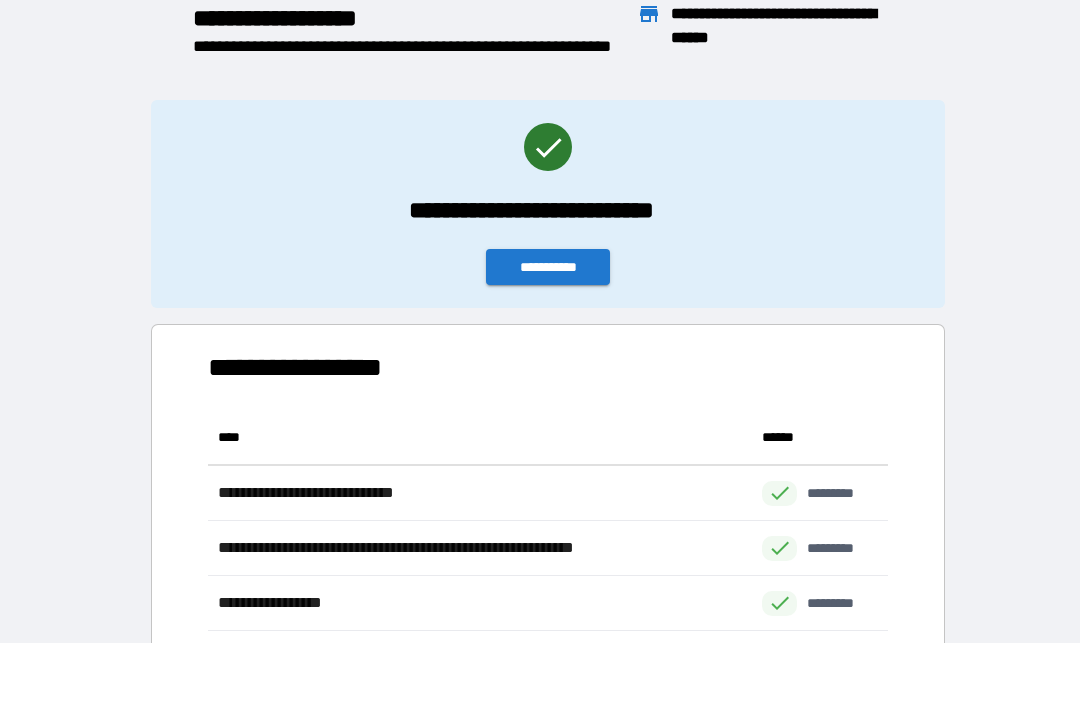 scroll, scrollTop: 221, scrollLeft: 680, axis: both 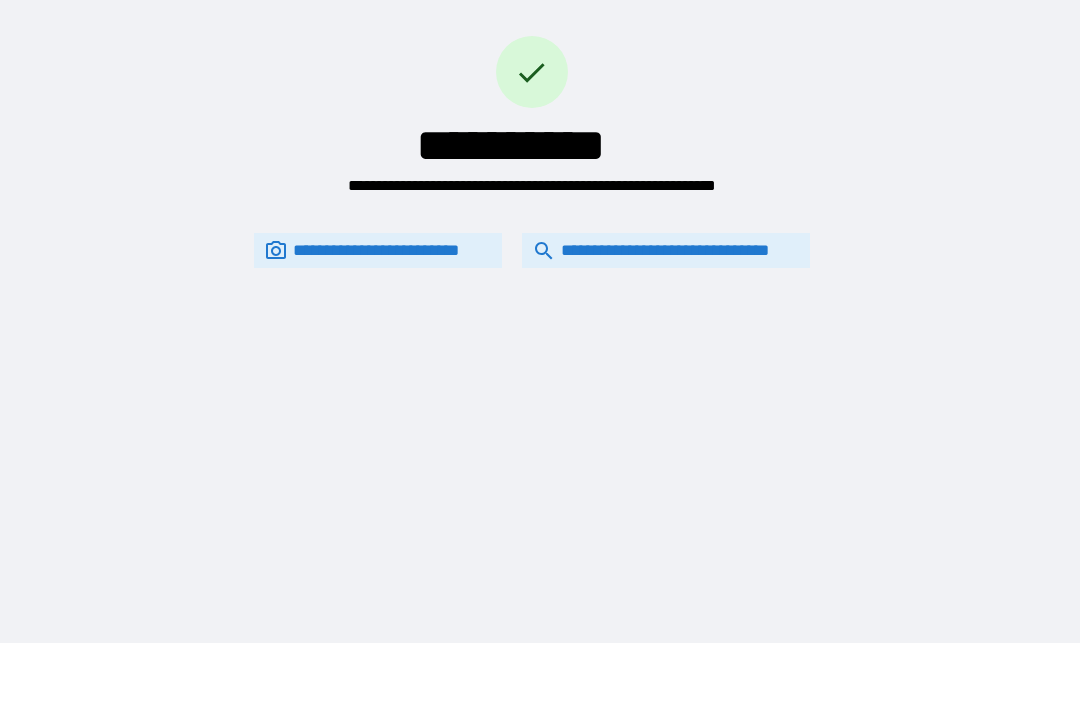 click on "**********" at bounding box center (666, 250) 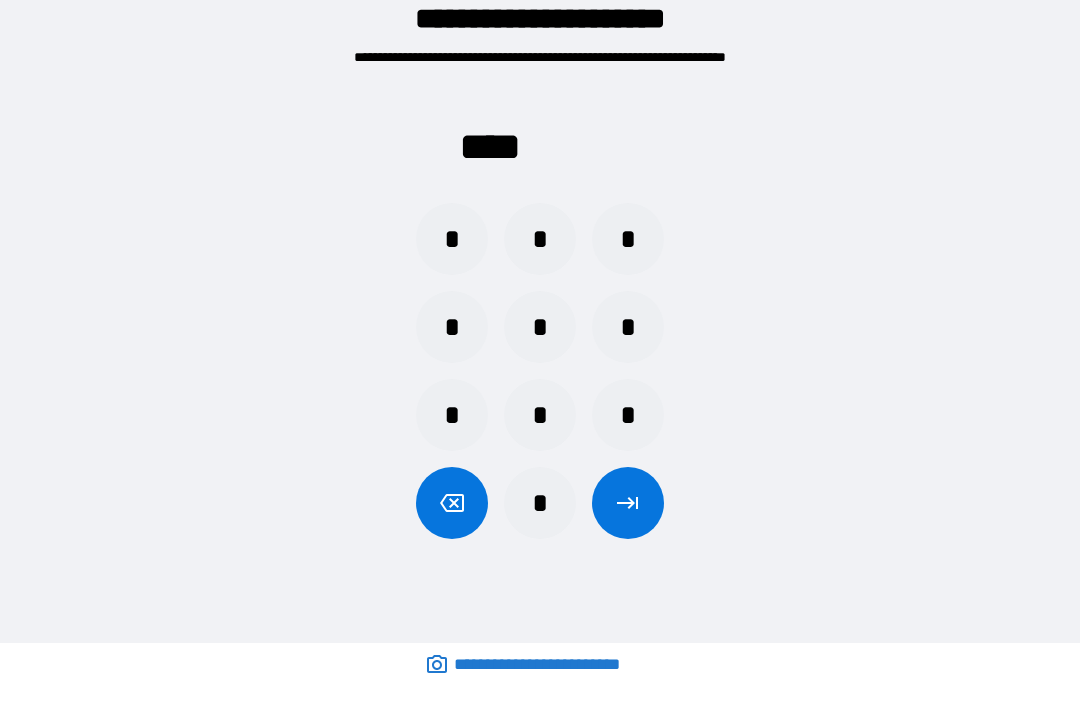 click on "*" at bounding box center [628, 327] 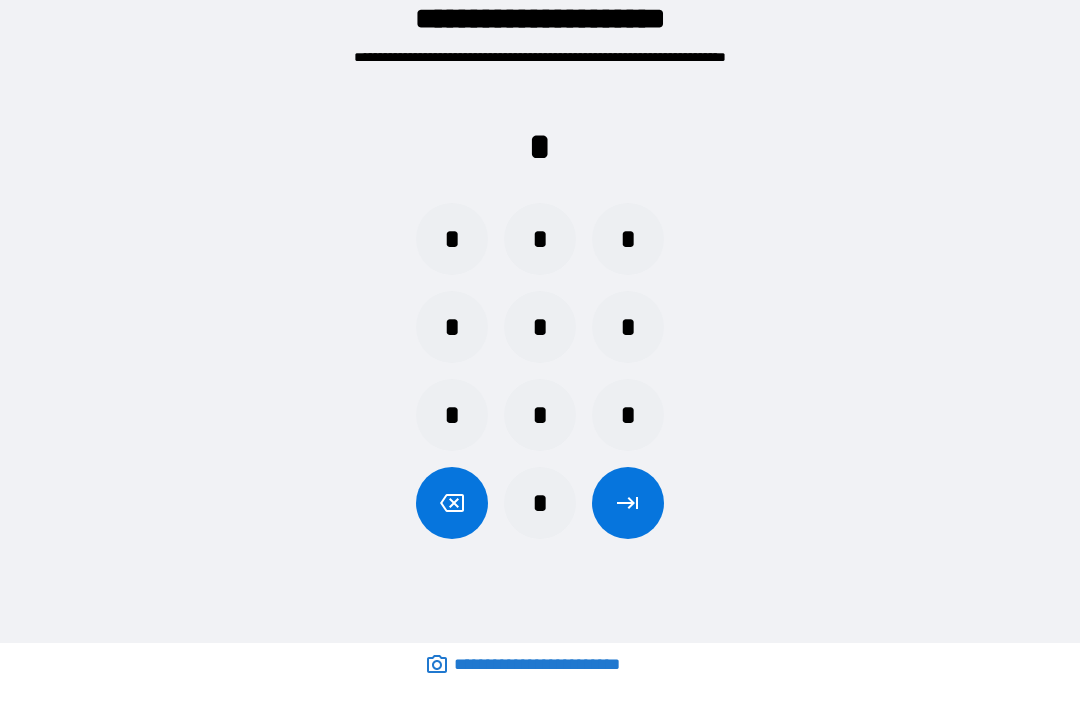 click on "*" at bounding box center (540, 415) 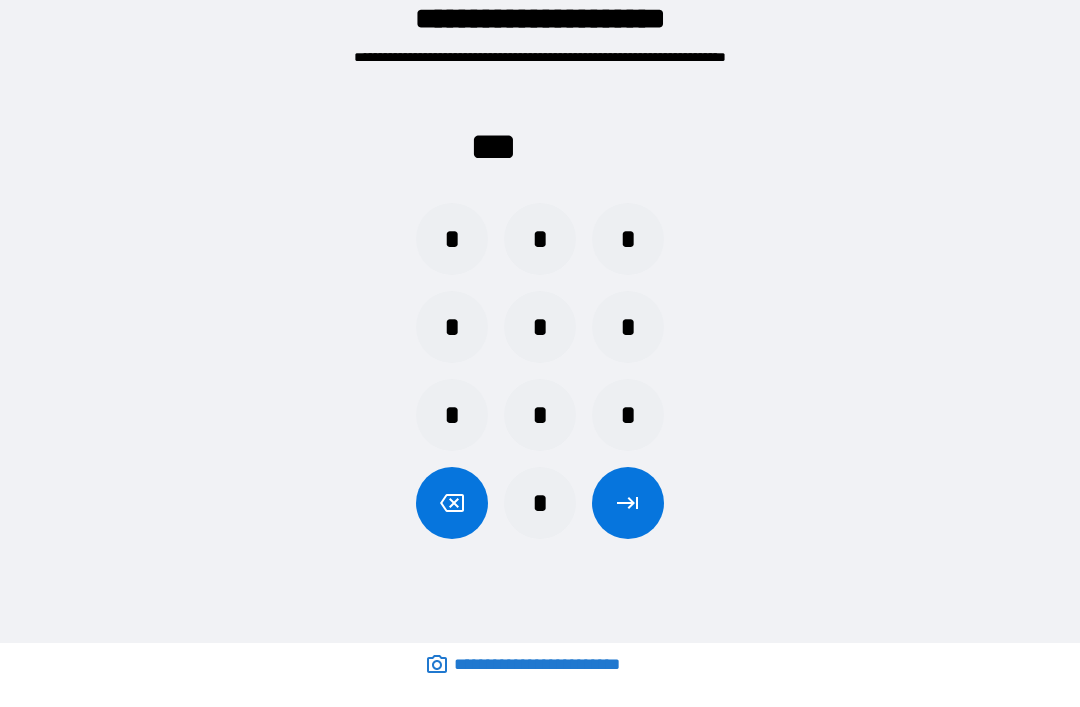 click on "*" at bounding box center (452, 239) 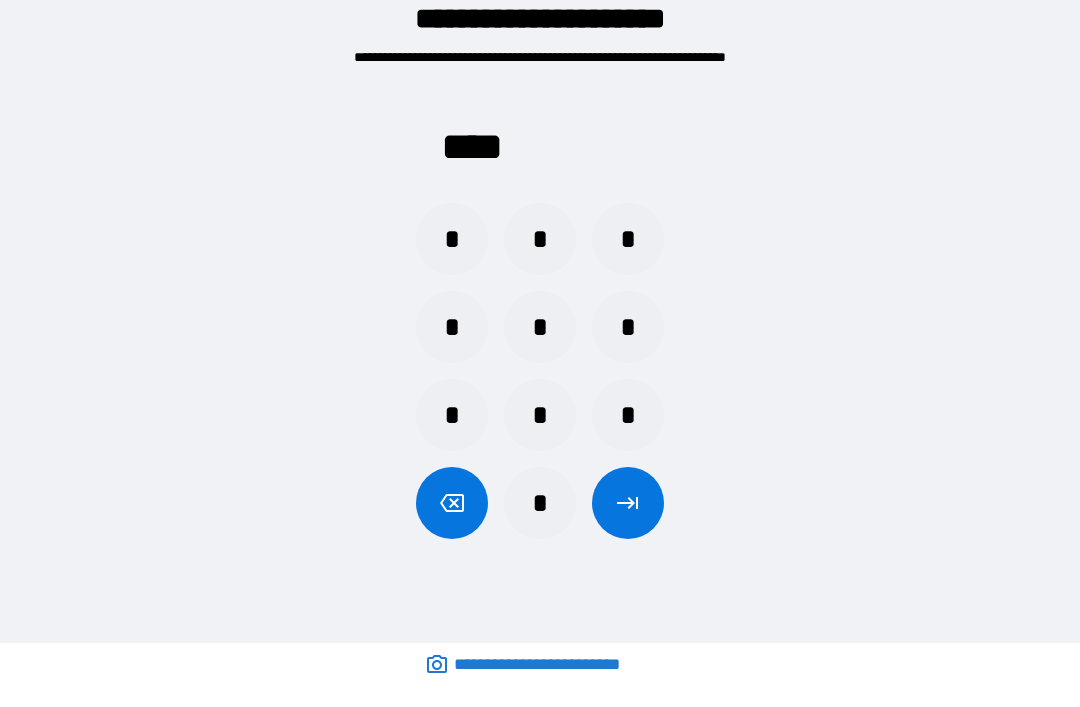click at bounding box center [628, 503] 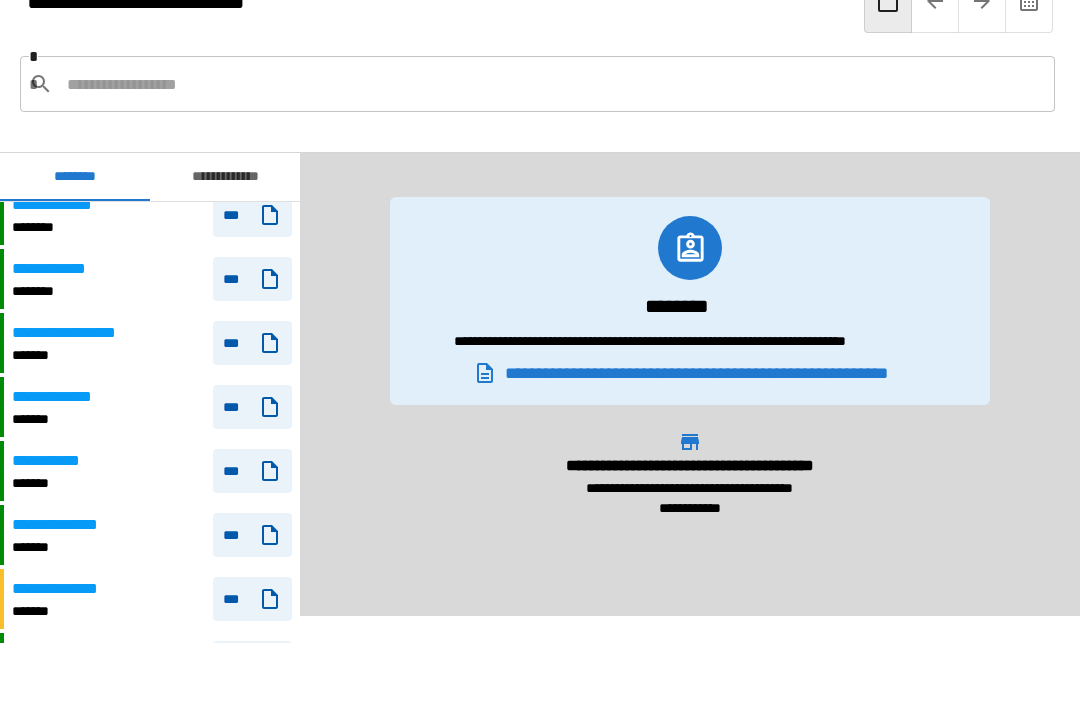 scroll, scrollTop: 1289, scrollLeft: 0, axis: vertical 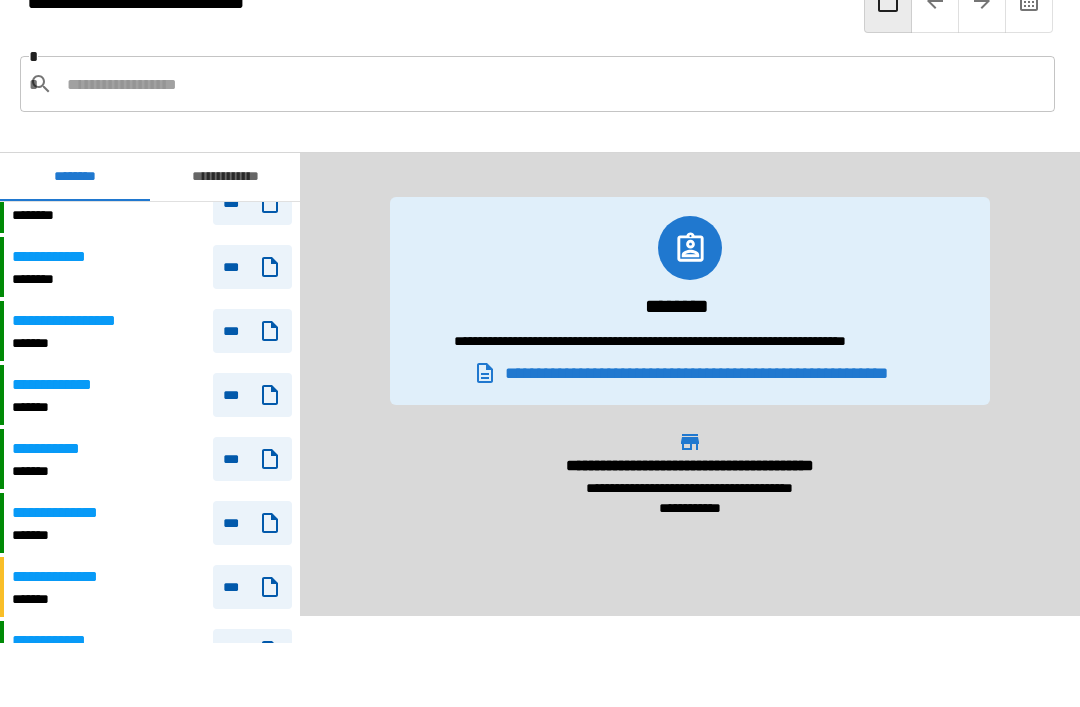 click on "**********" at bounding box center [152, 395] 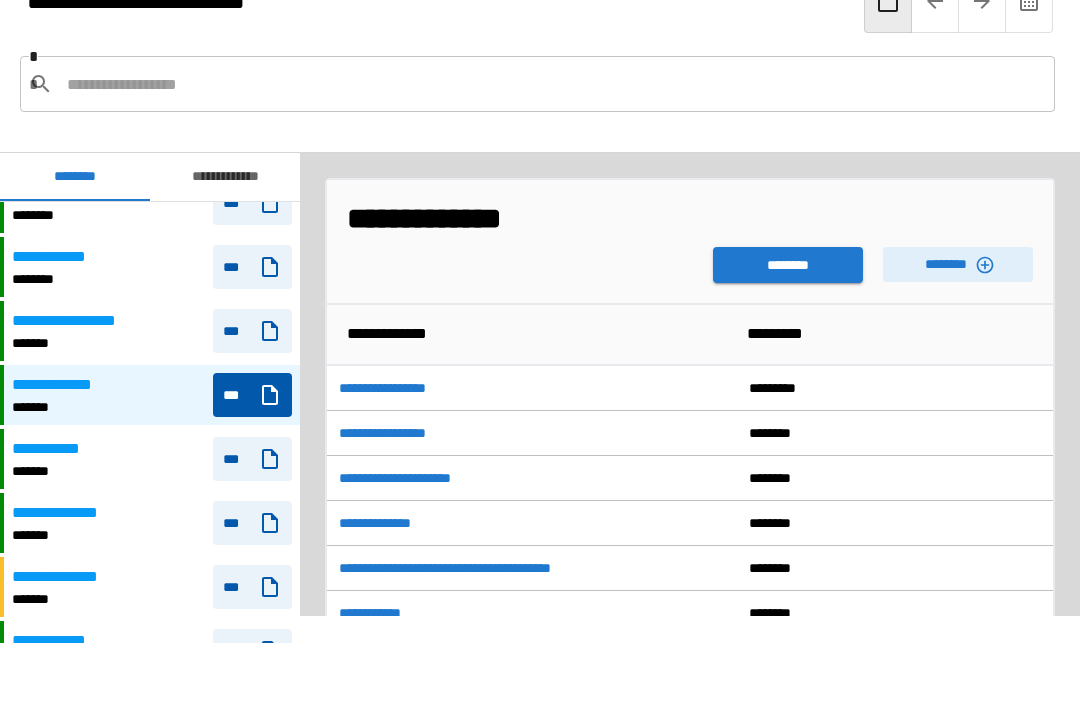 click on "********" at bounding box center [958, 264] 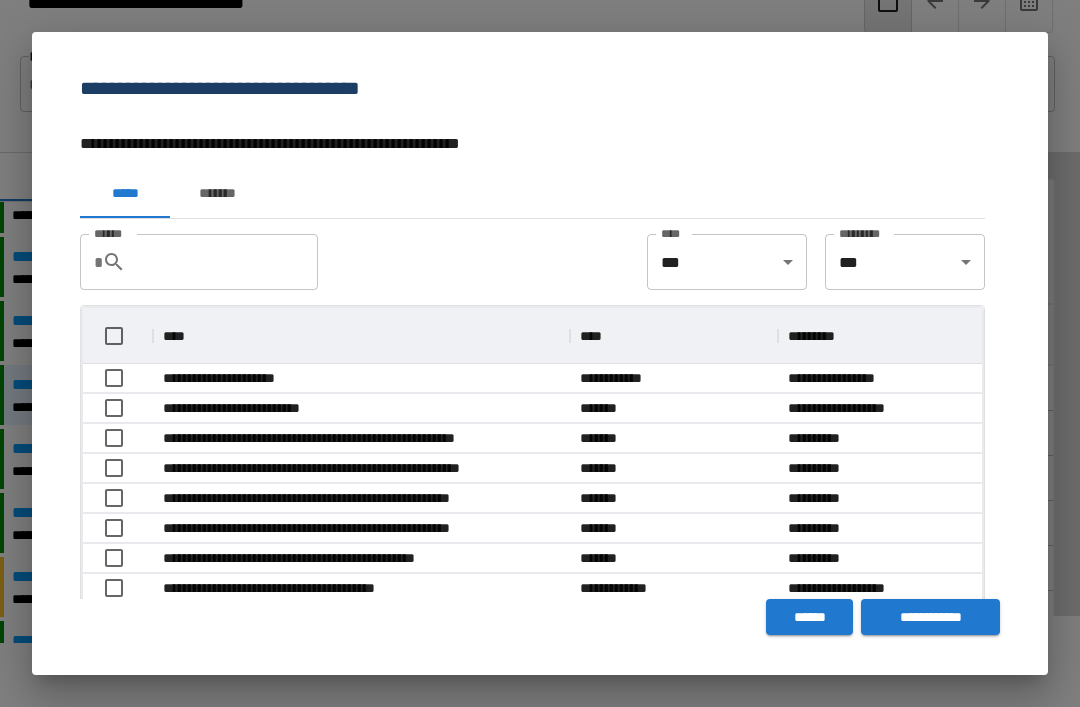 scroll, scrollTop: 356, scrollLeft: 899, axis: both 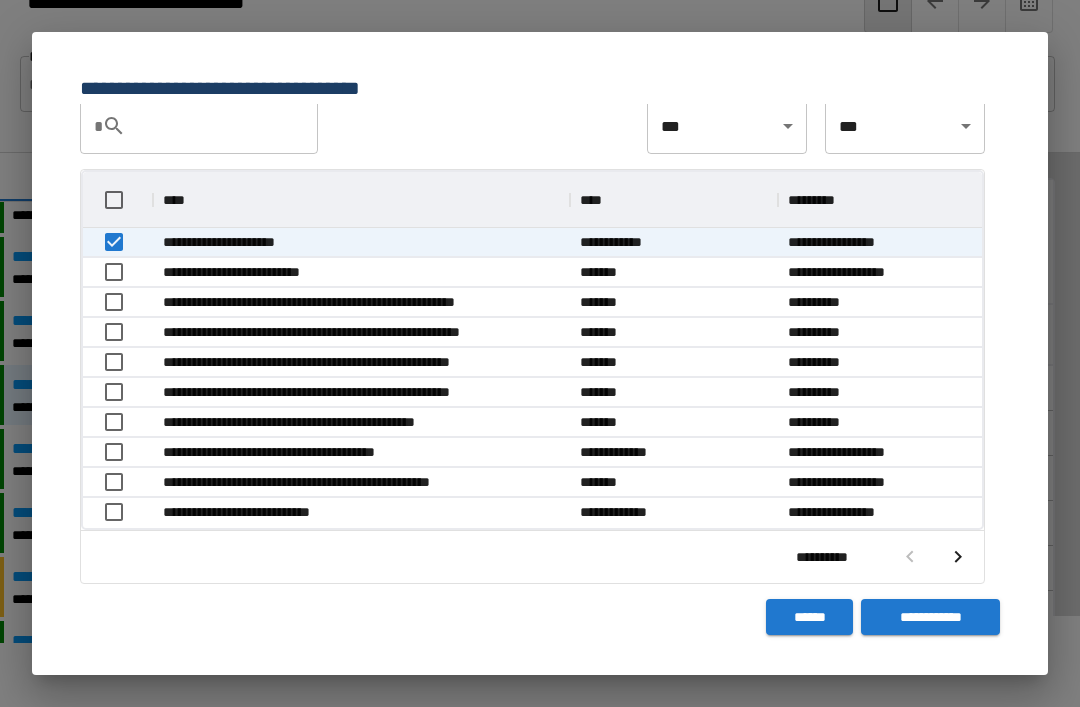 click 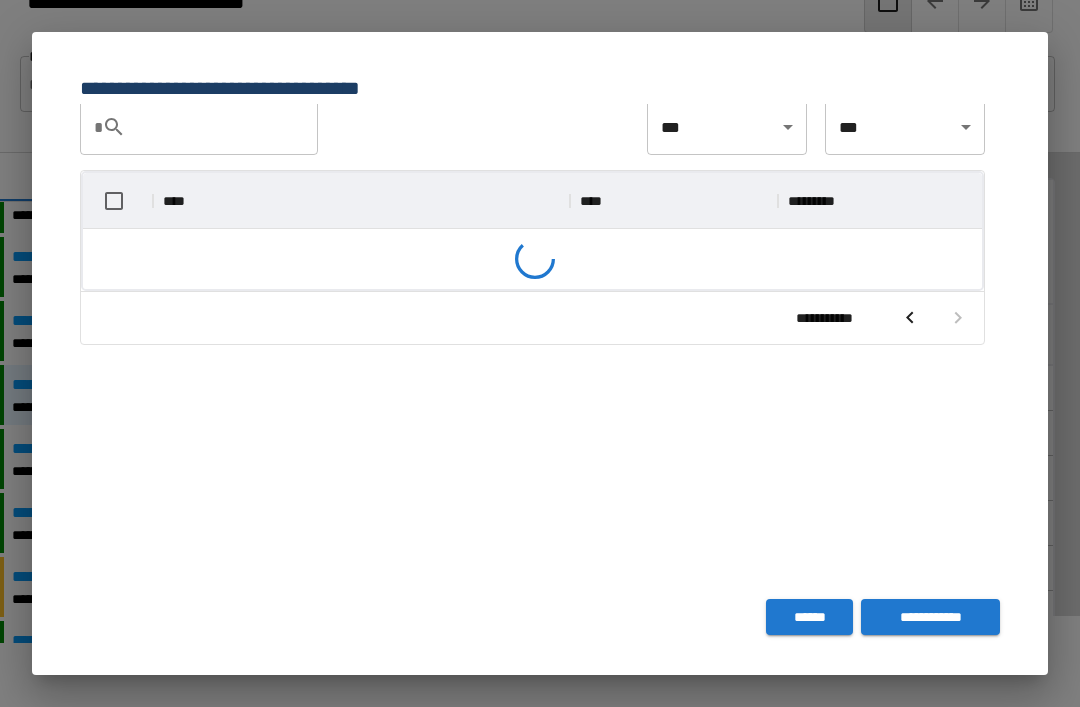 scroll, scrollTop: 116, scrollLeft: 899, axis: both 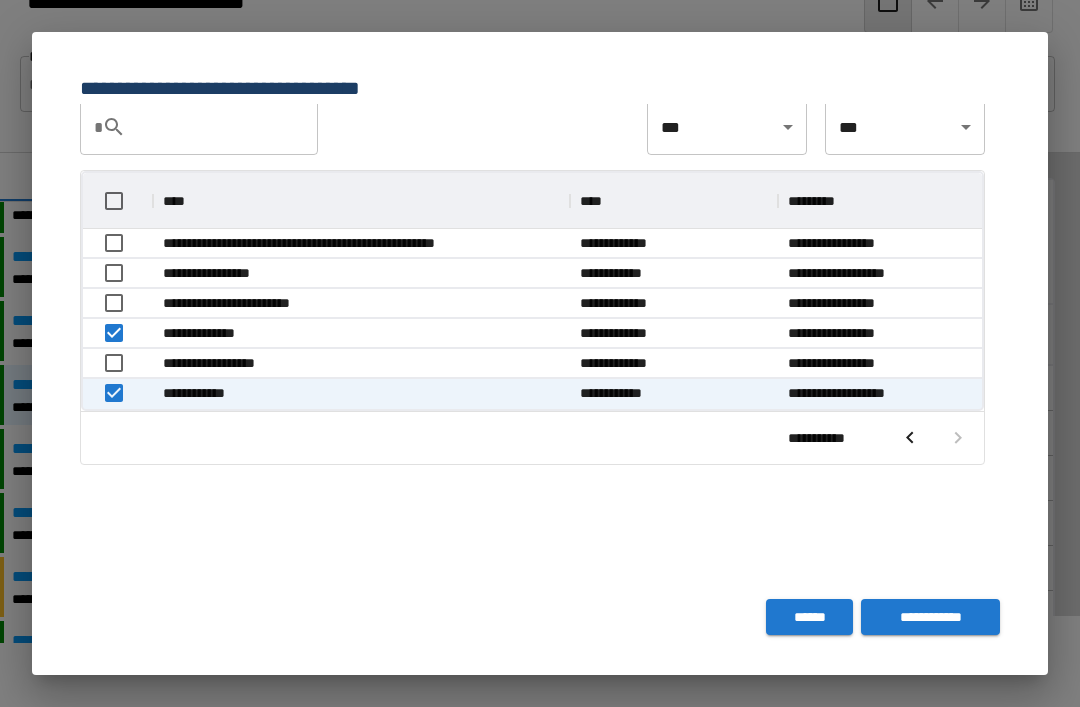 click 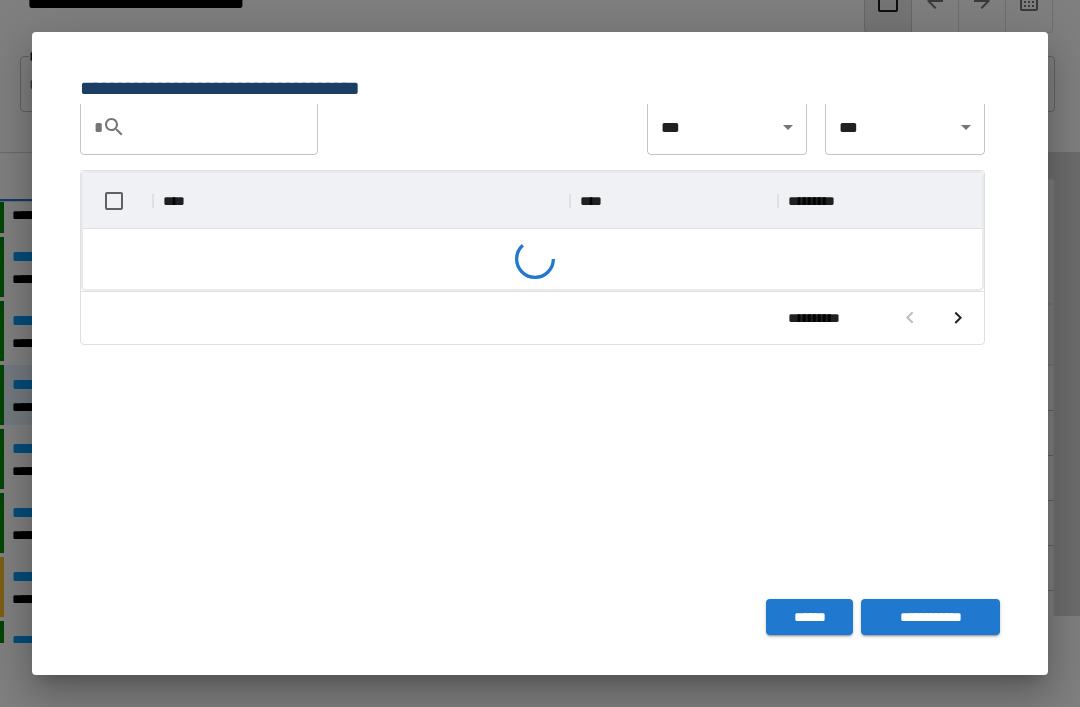 scroll, scrollTop: 1, scrollLeft: 1, axis: both 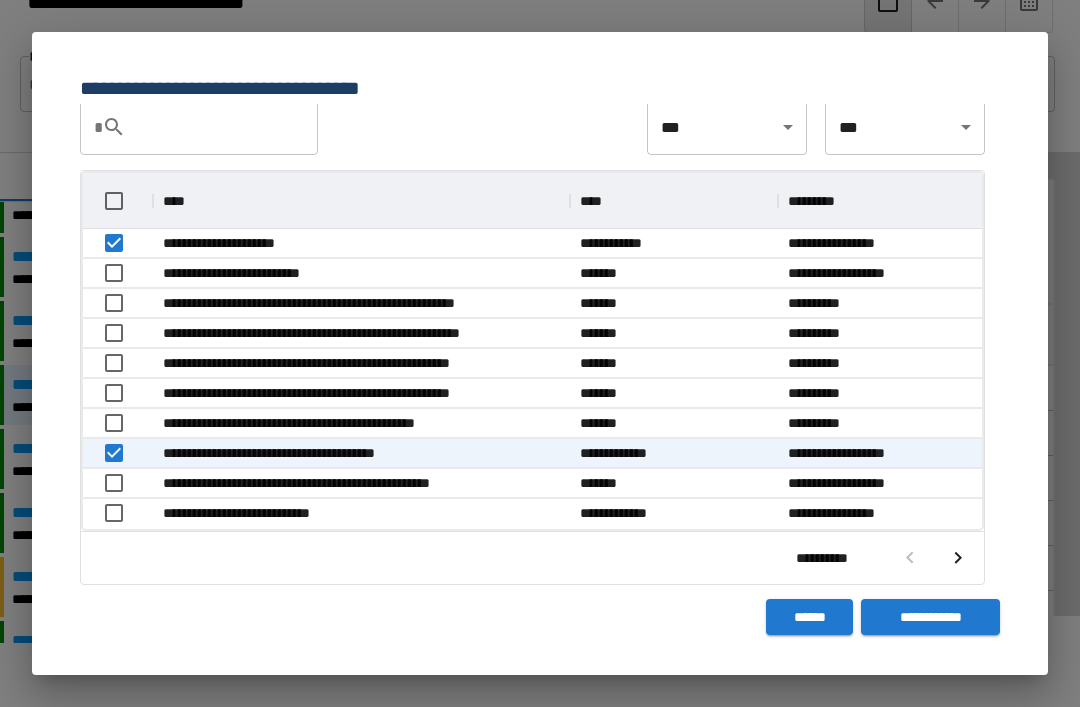 click on "**********" at bounding box center (930, 617) 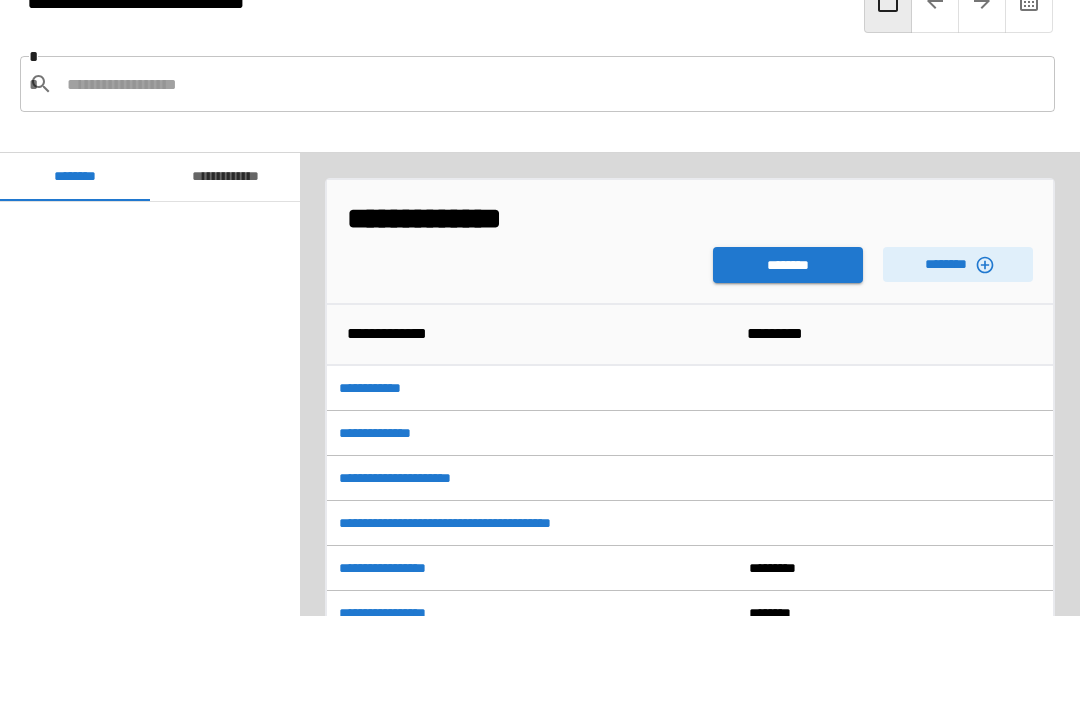 scroll, scrollTop: 540, scrollLeft: 0, axis: vertical 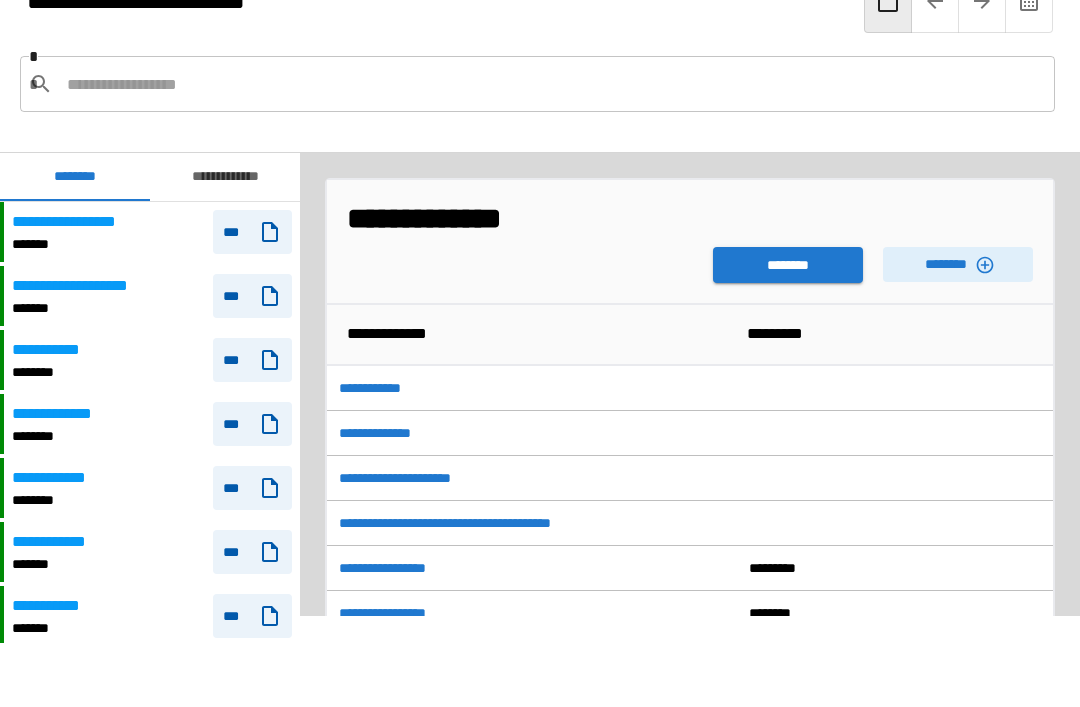 click on "********" at bounding box center (788, 265) 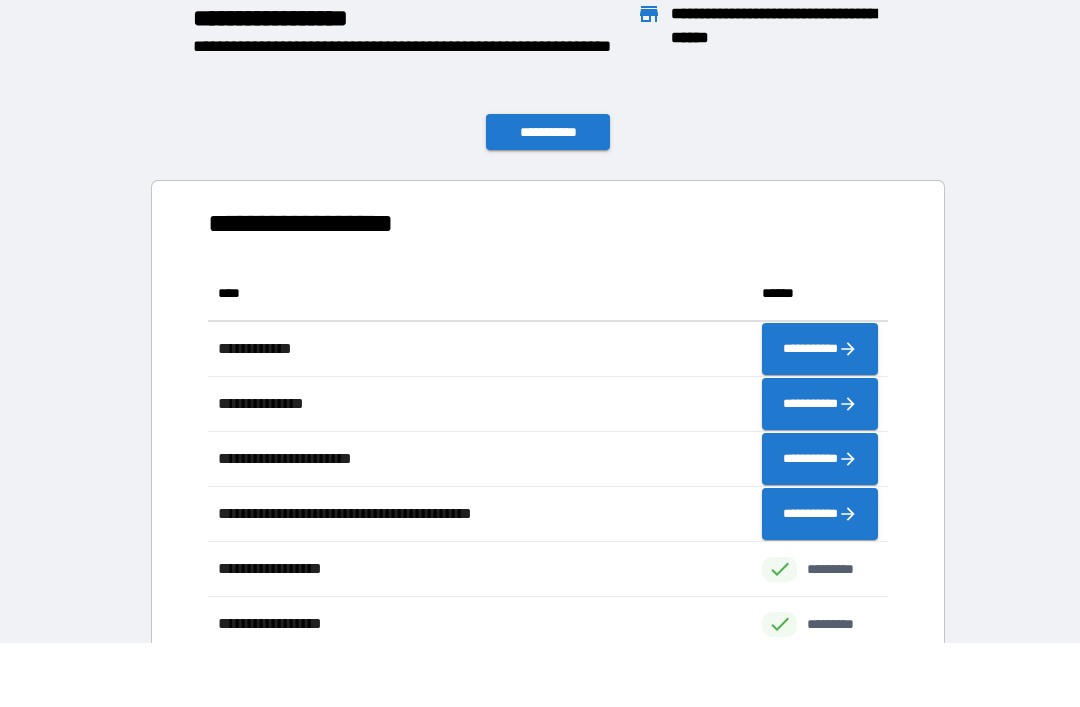 scroll, scrollTop: 606, scrollLeft: 680, axis: both 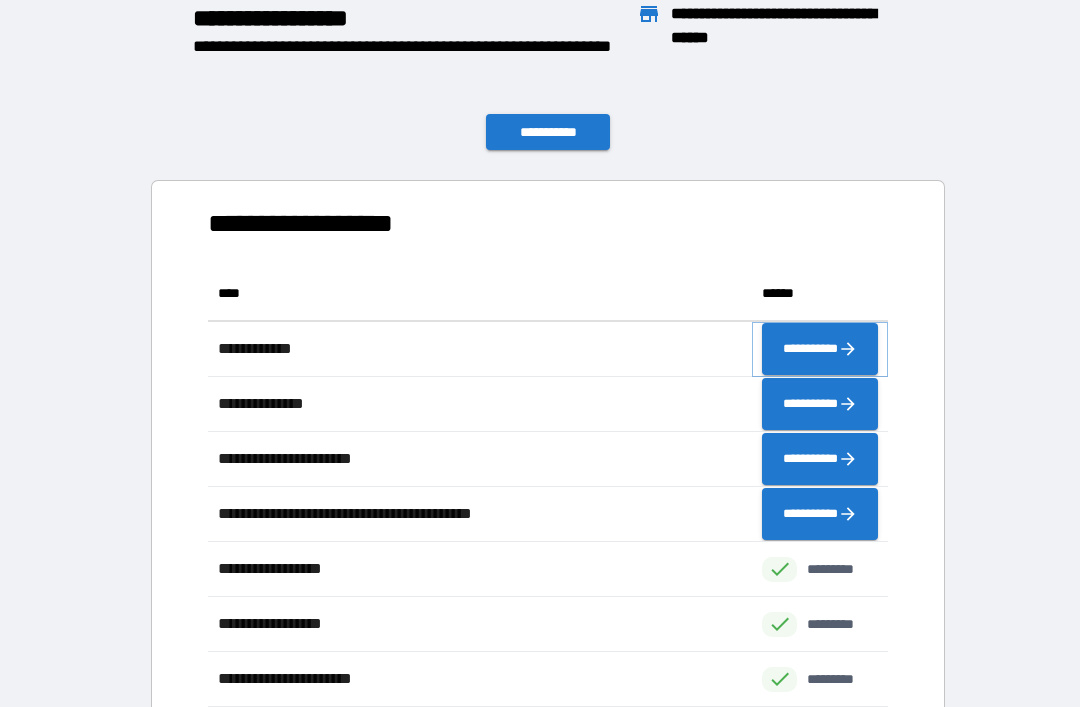 click on "**********" at bounding box center [820, 349] 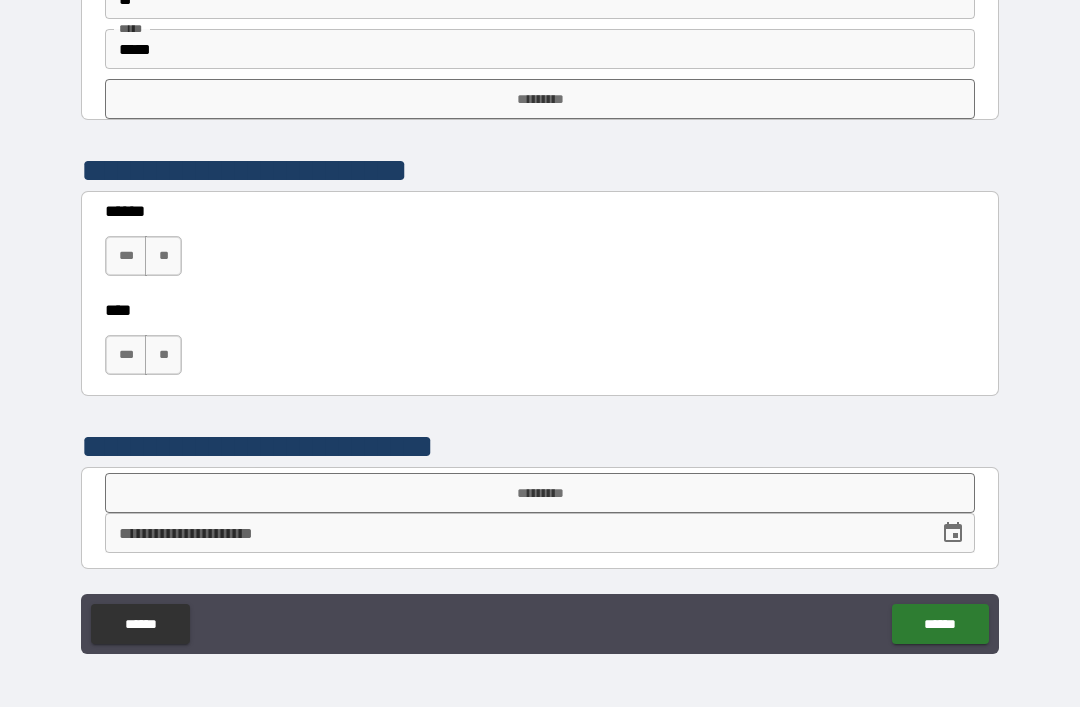 scroll, scrollTop: 847, scrollLeft: 0, axis: vertical 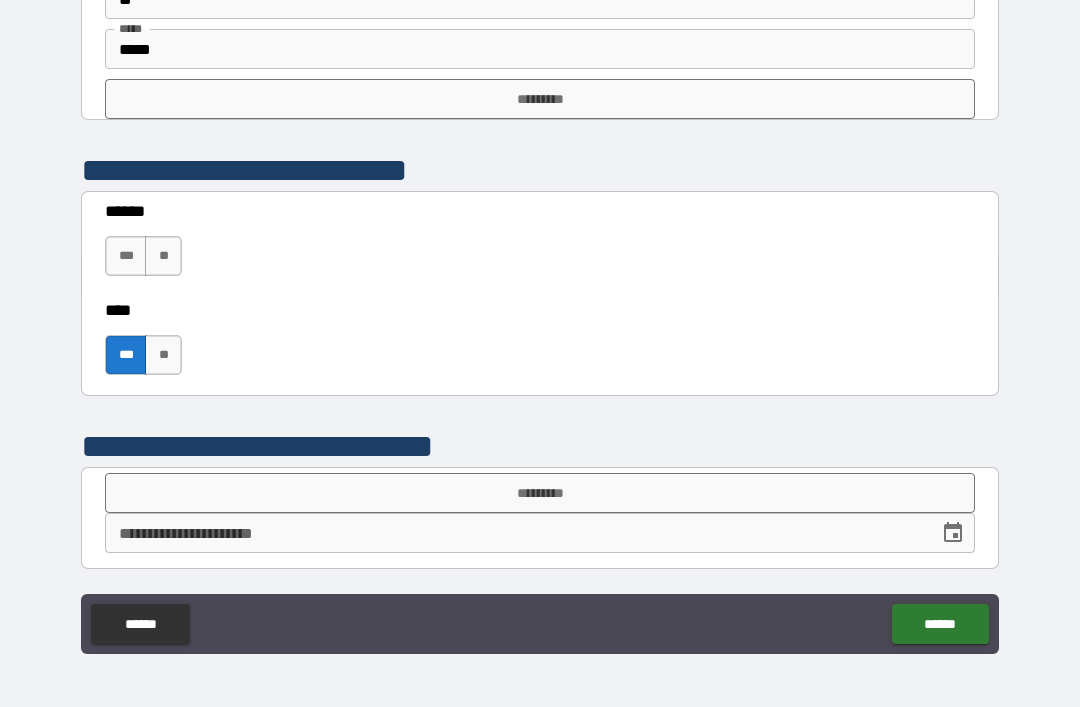 click on "*********" at bounding box center [540, 493] 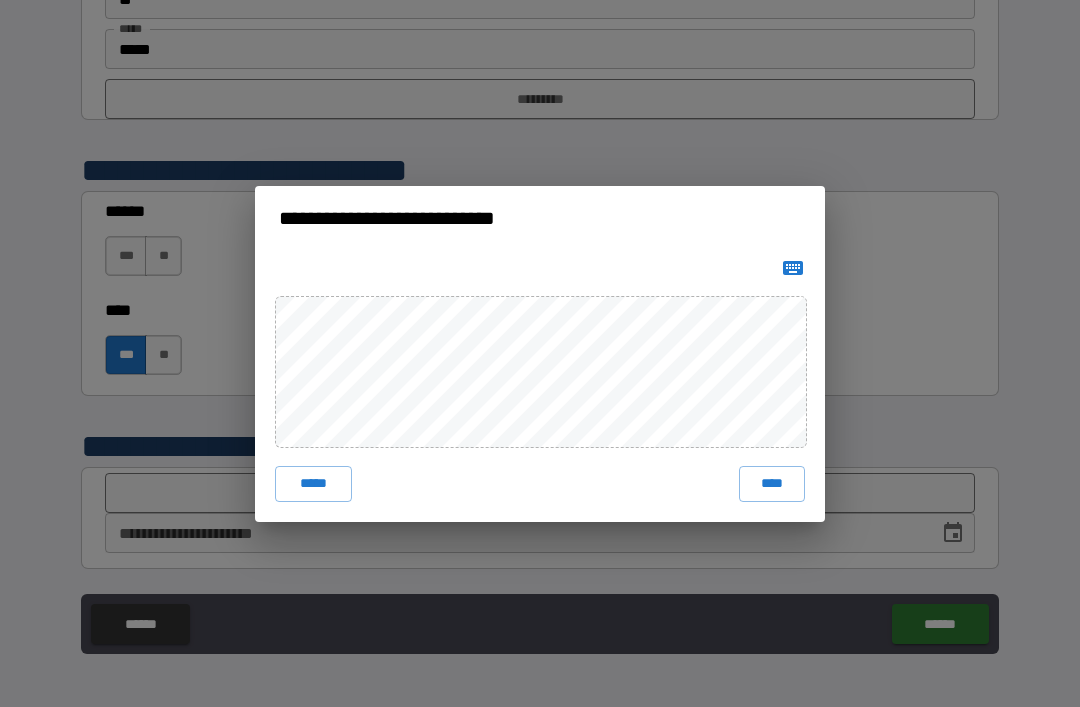 click on "****" at bounding box center (772, 484) 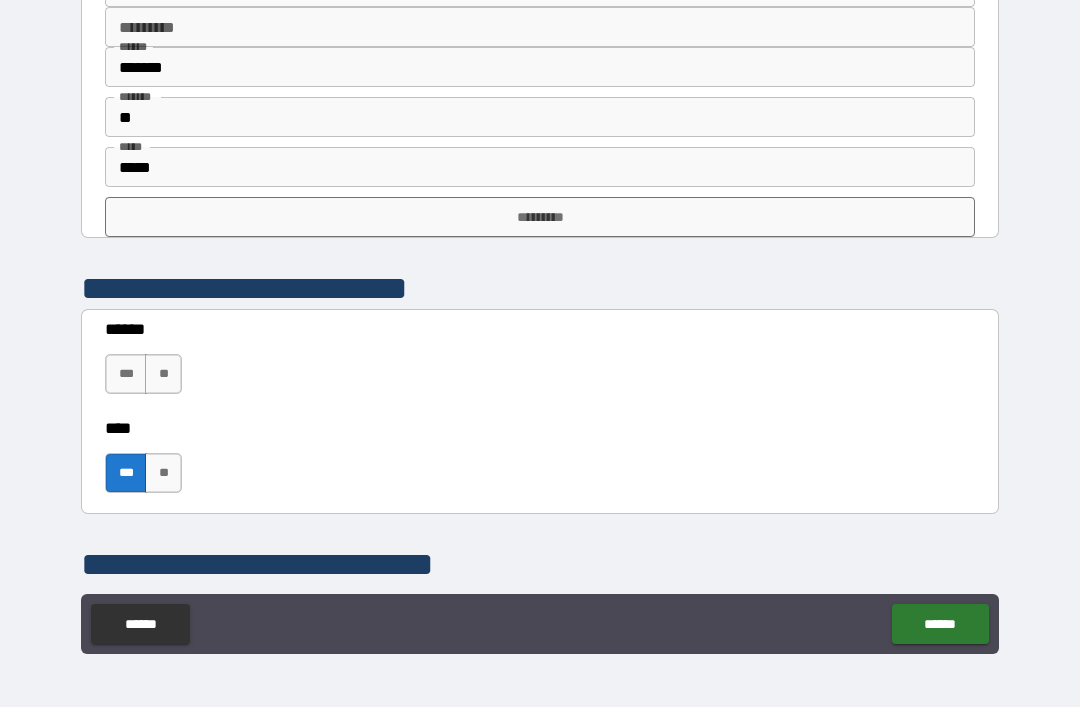 scroll, scrollTop: 724, scrollLeft: 0, axis: vertical 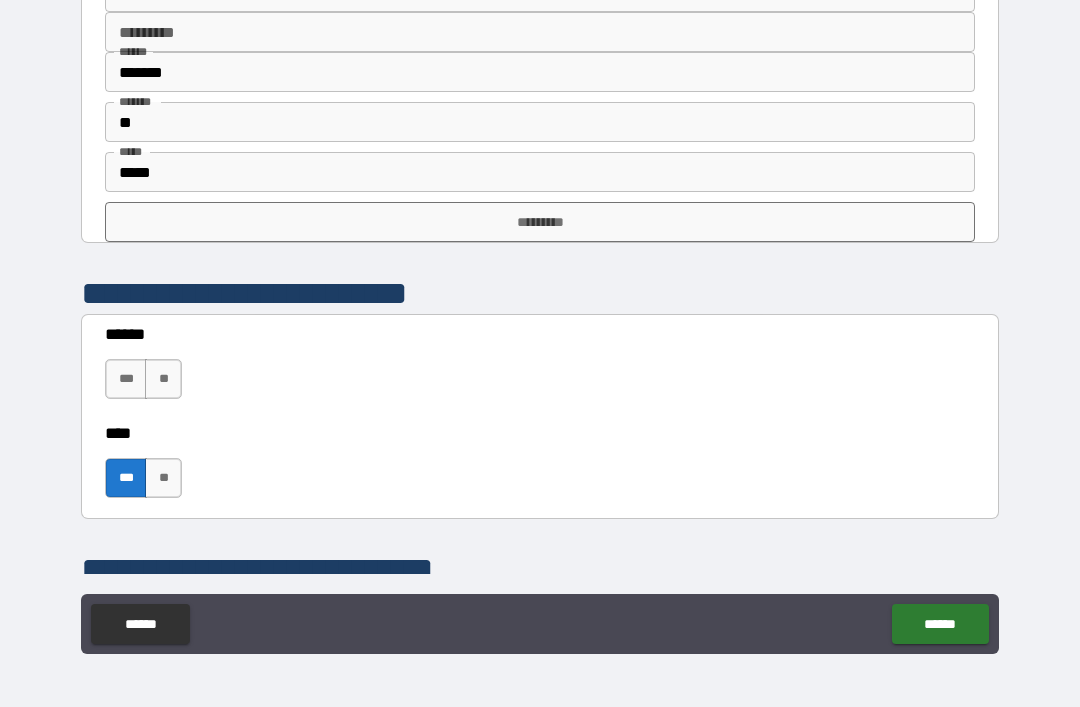 click on "***" at bounding box center [126, 379] 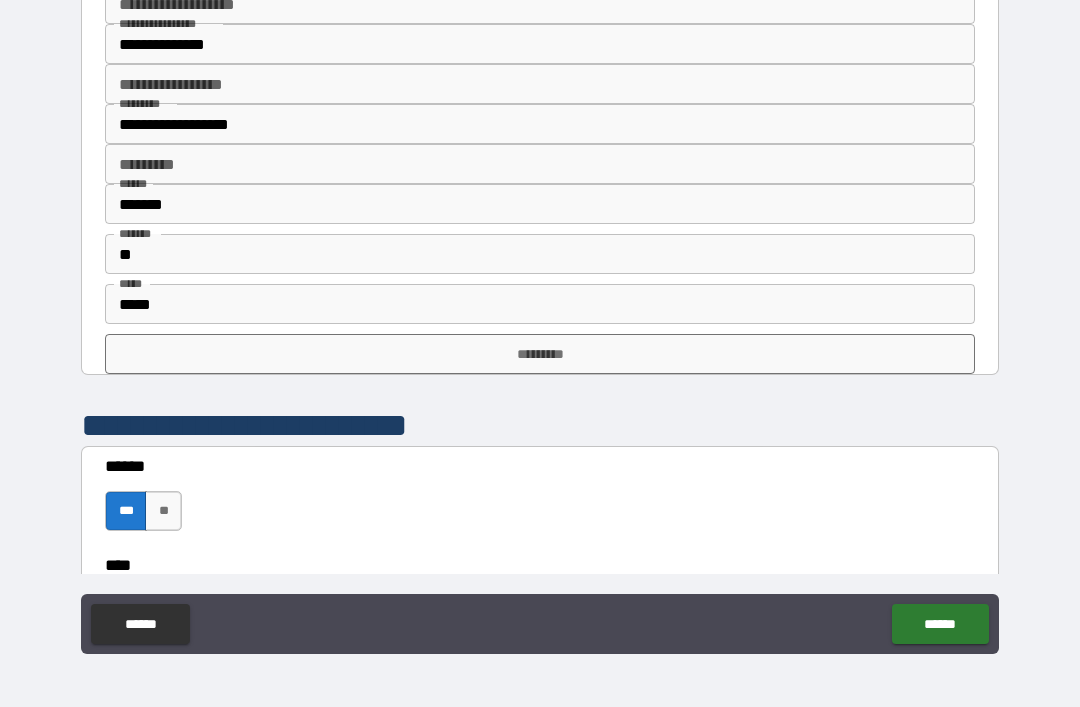 scroll, scrollTop: 569, scrollLeft: 0, axis: vertical 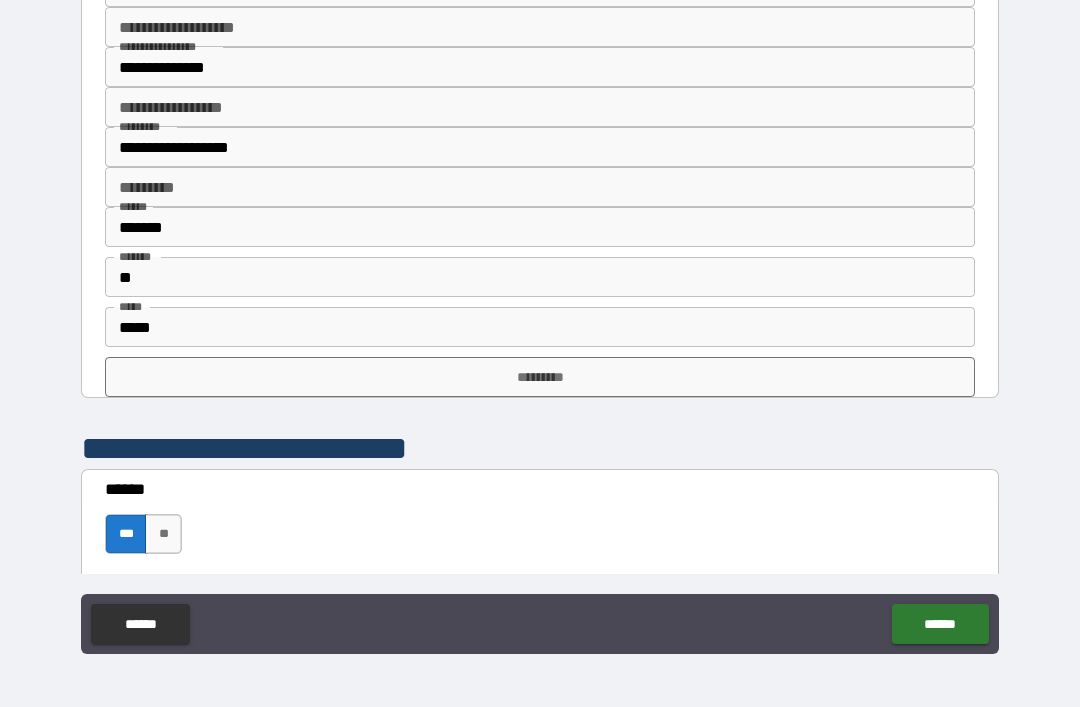 click on "*********" at bounding box center [540, 377] 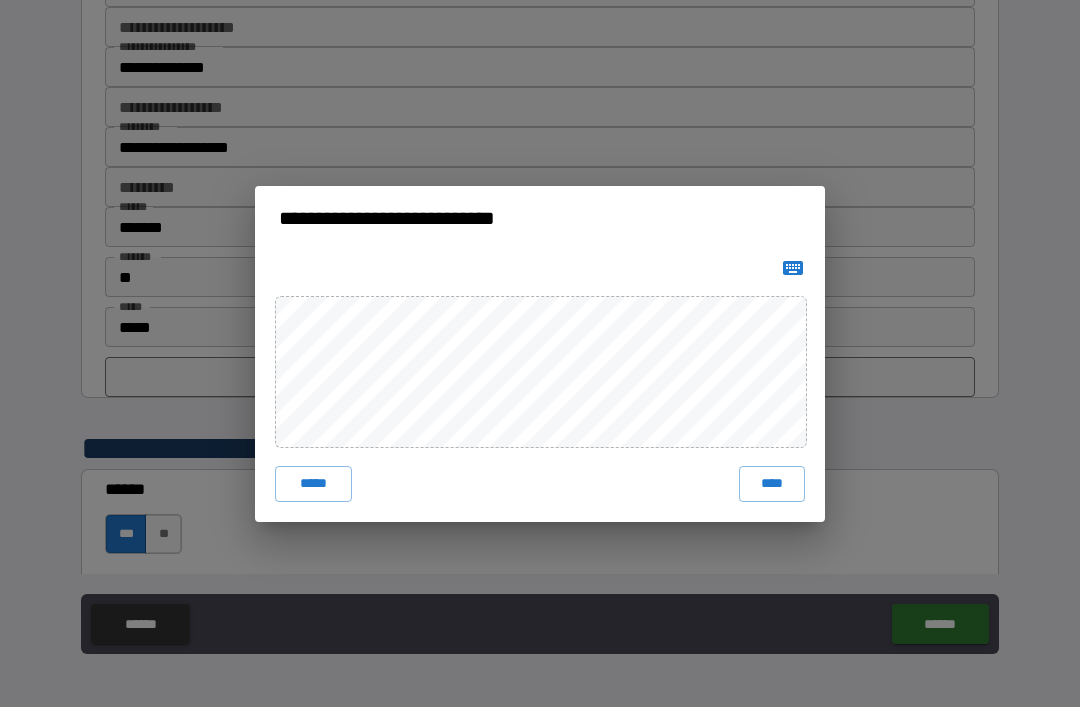 click on "****" at bounding box center [772, 484] 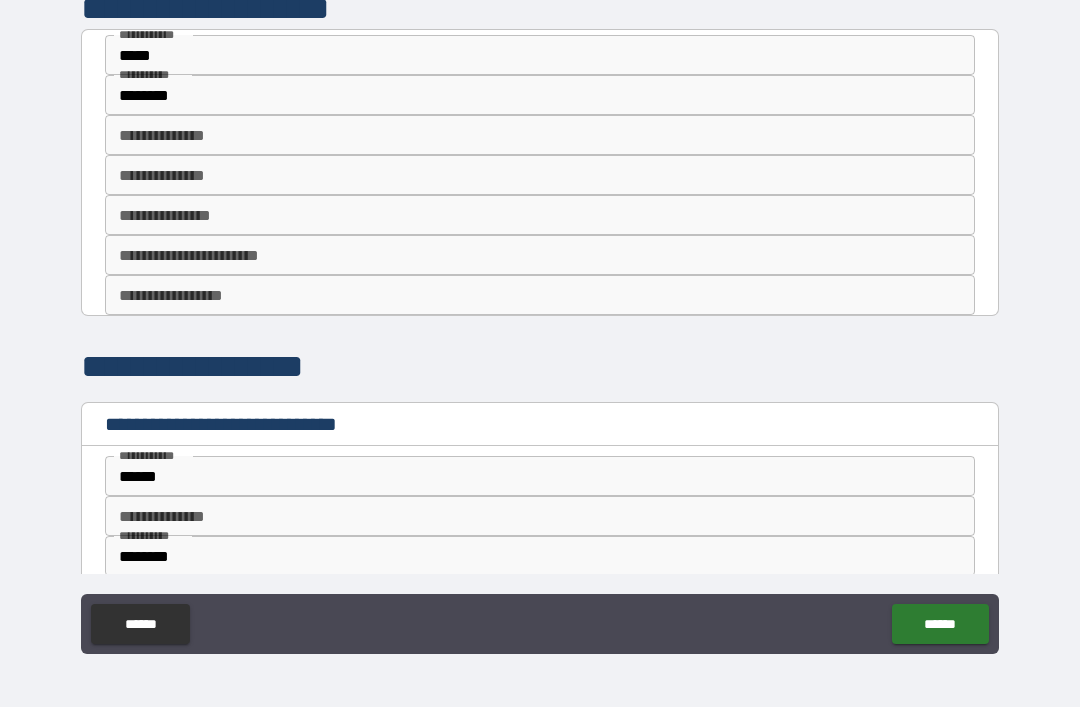 scroll, scrollTop: 0, scrollLeft: 0, axis: both 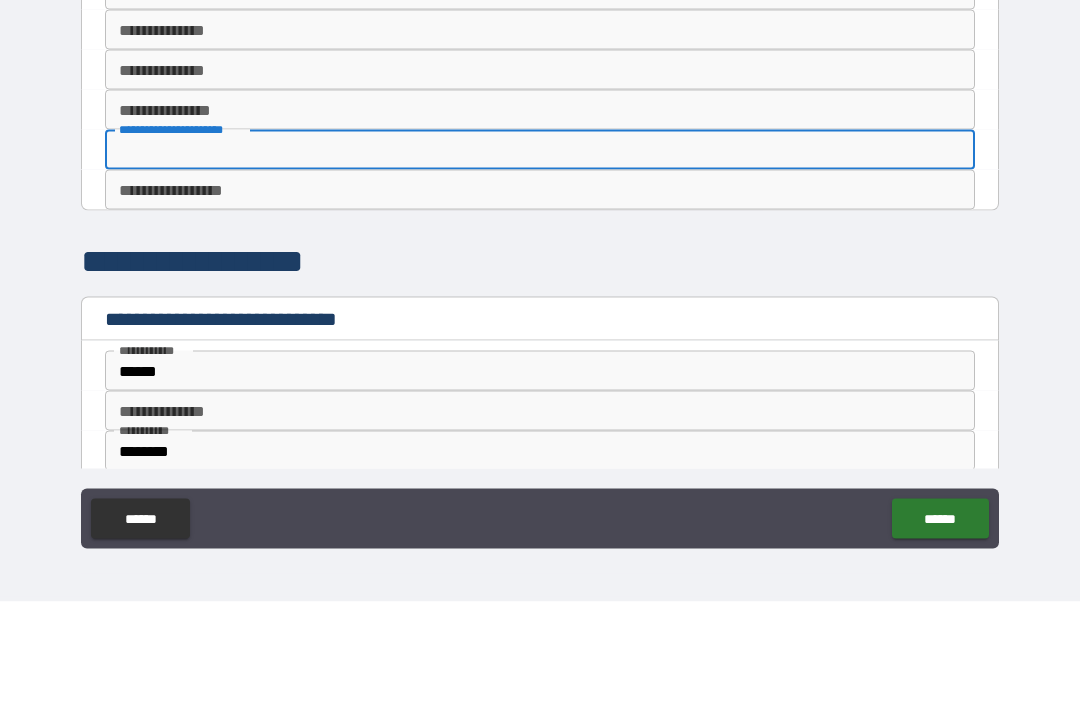 click on "**********" at bounding box center (540, 215) 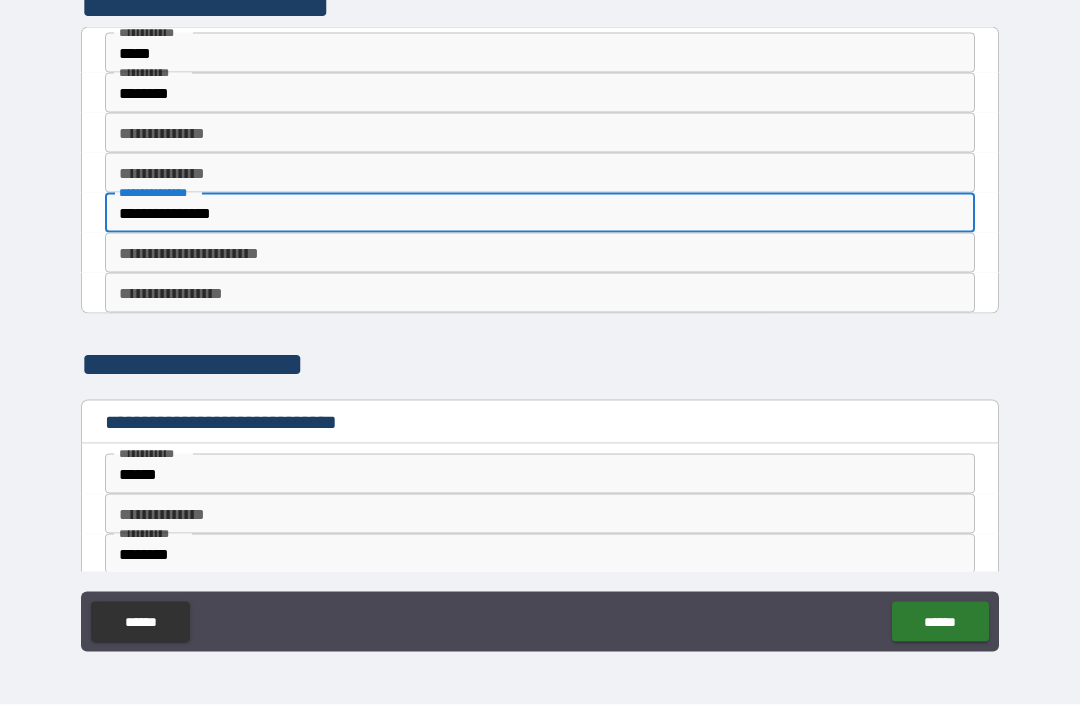 type on "**********" 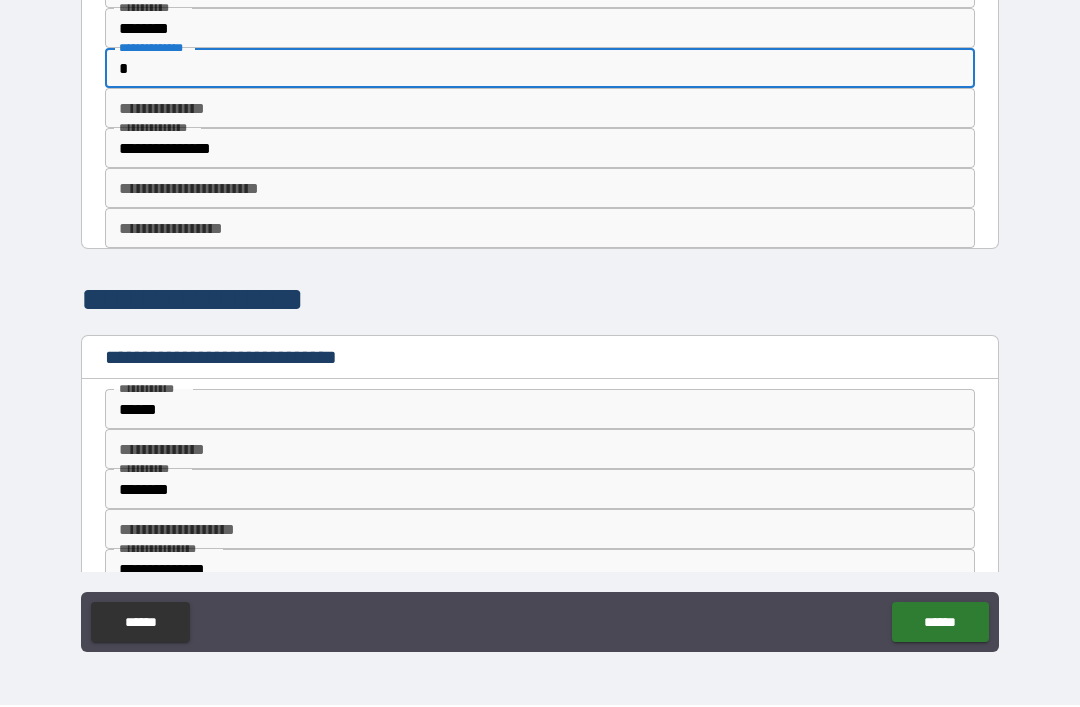 scroll, scrollTop: 101, scrollLeft: 0, axis: vertical 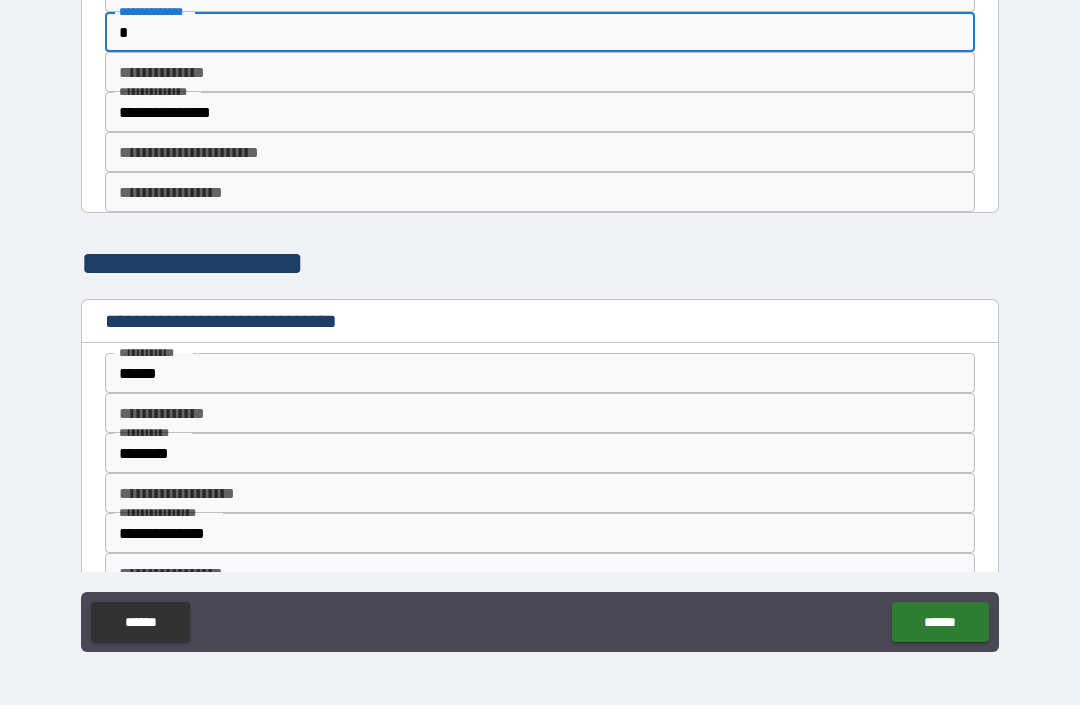 type on "*" 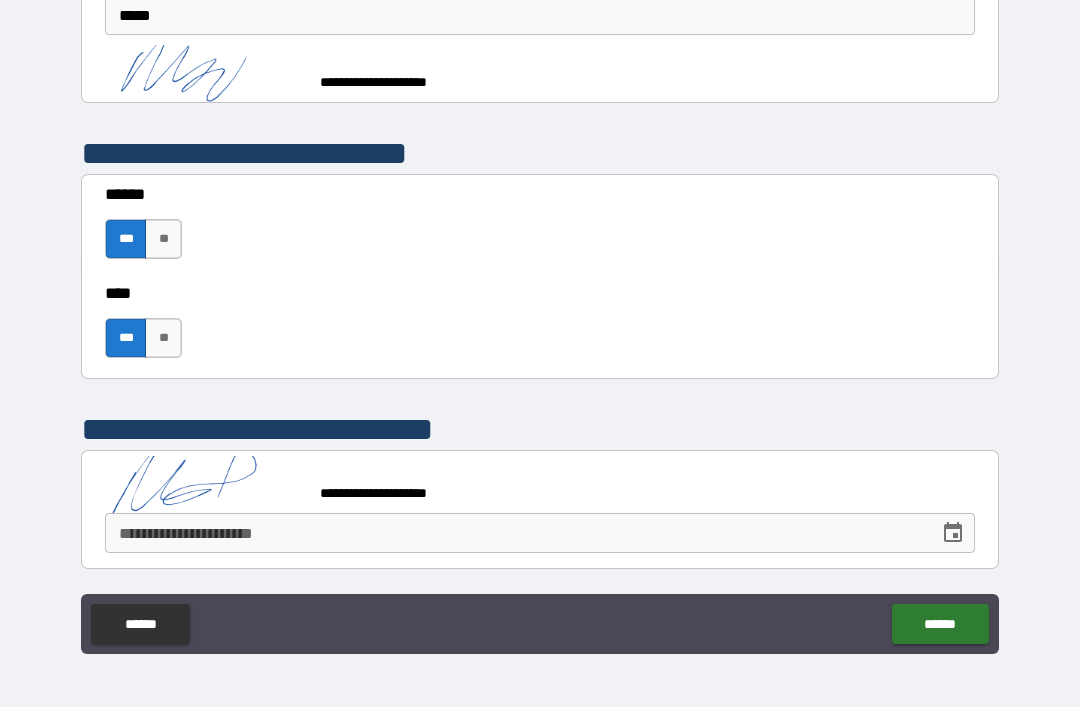 scroll, scrollTop: 881, scrollLeft: 0, axis: vertical 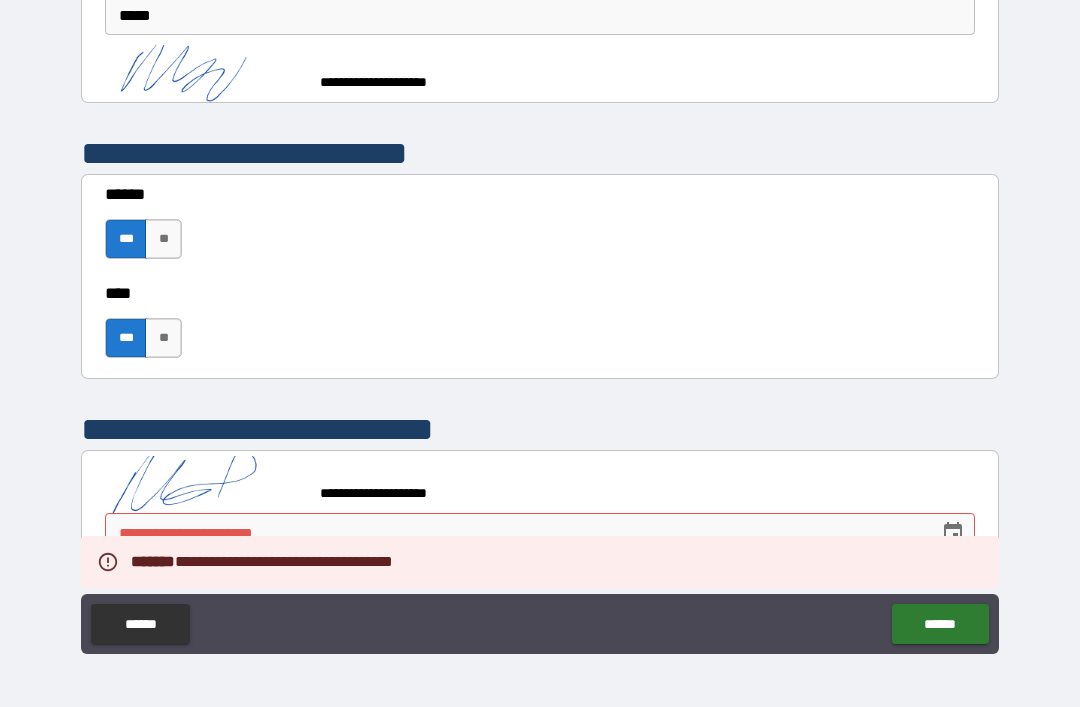 click on "**********" at bounding box center [515, 533] 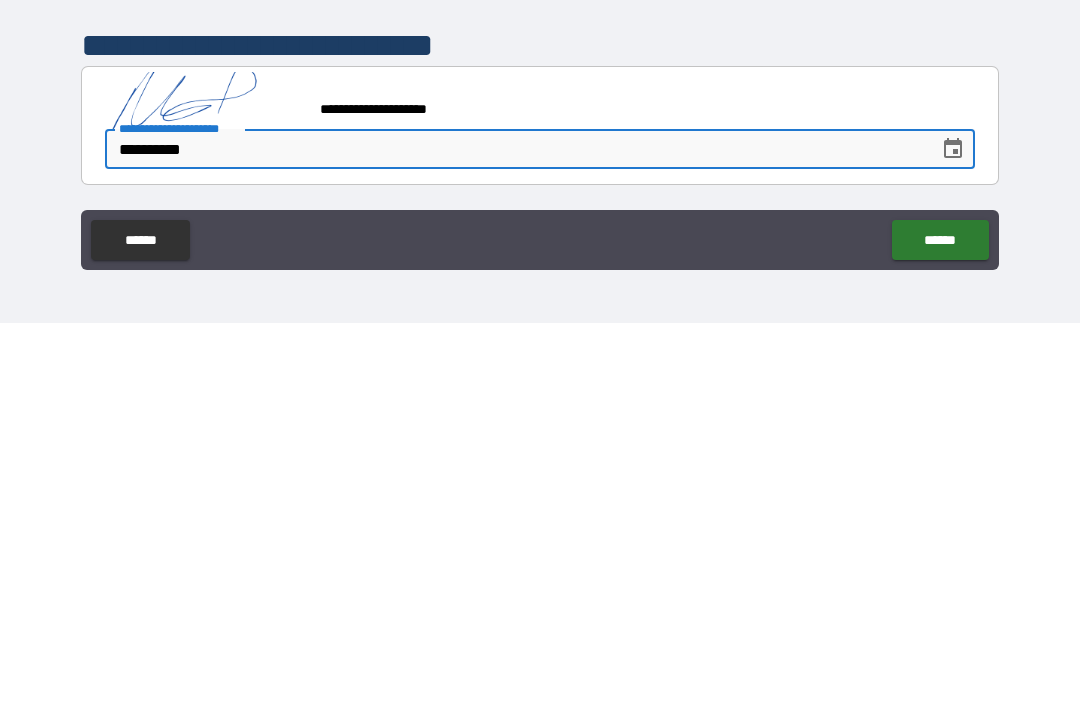 type on "**********" 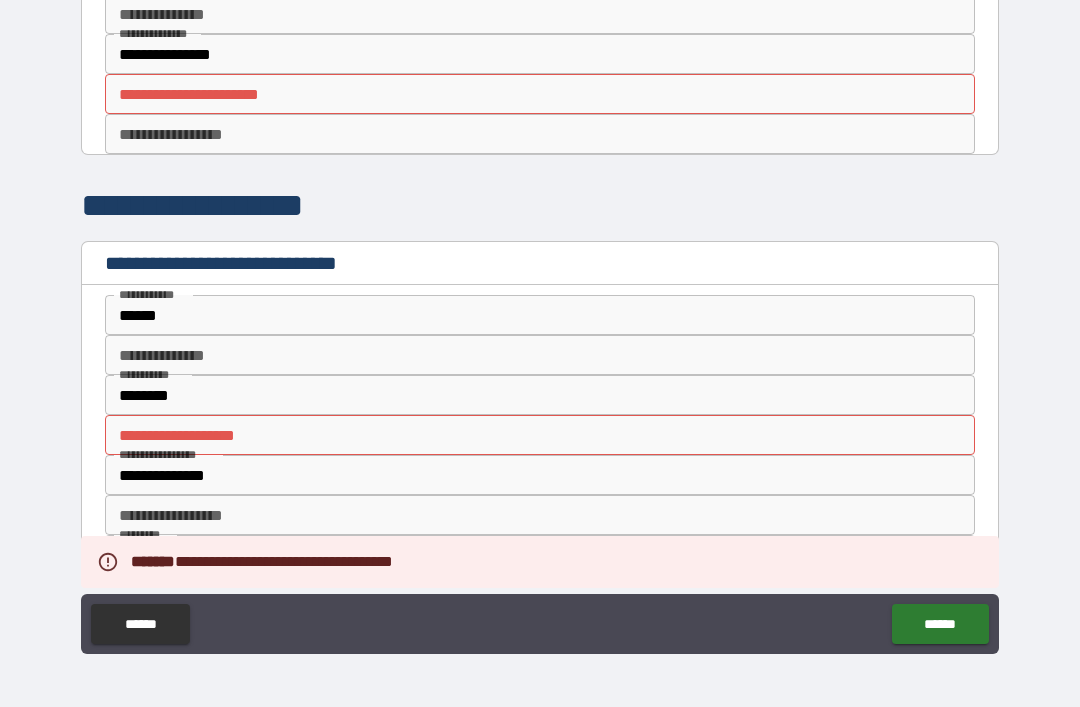 scroll, scrollTop: 160, scrollLeft: 0, axis: vertical 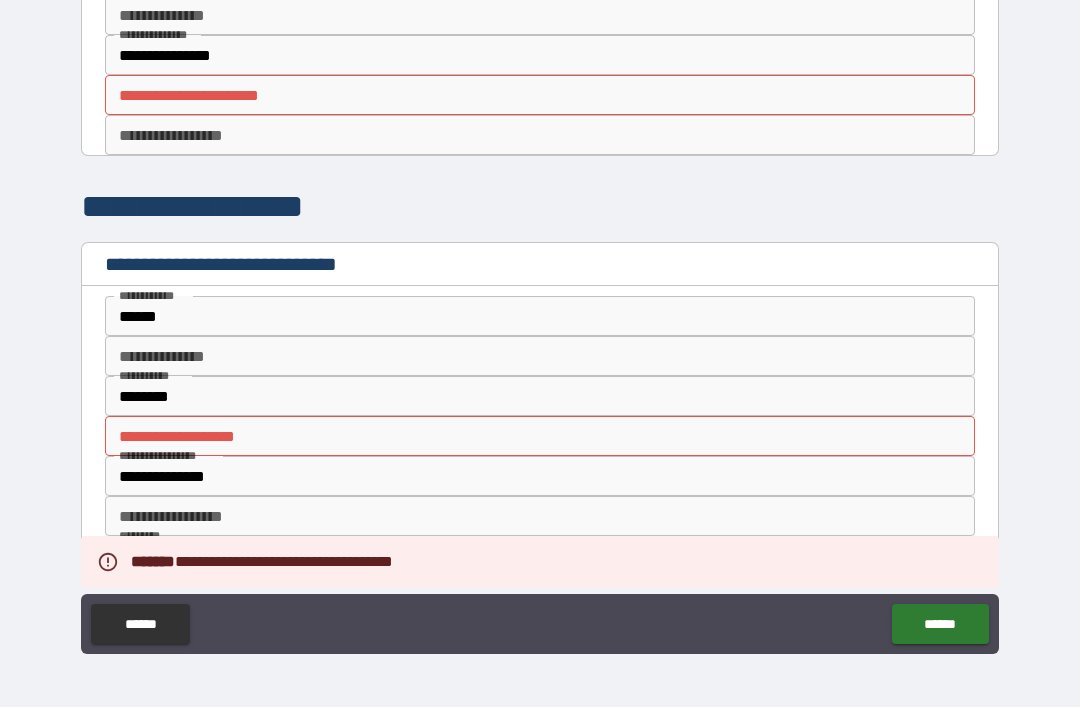 click on "**********" at bounding box center (540, 436) 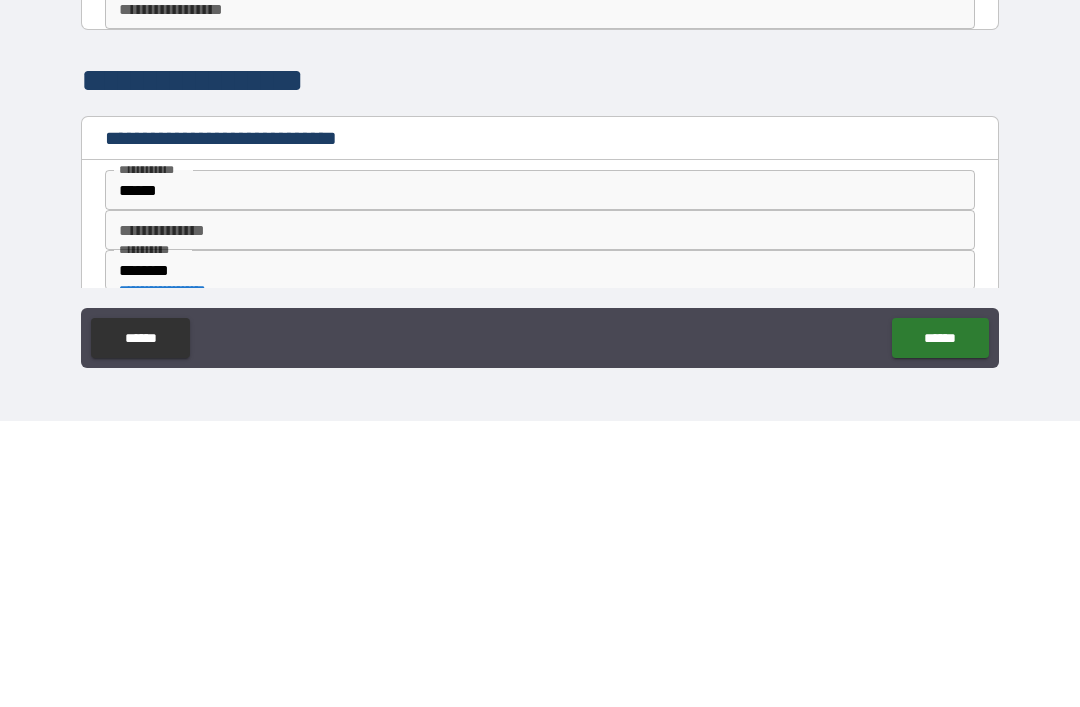 scroll, scrollTop: 0, scrollLeft: 0, axis: both 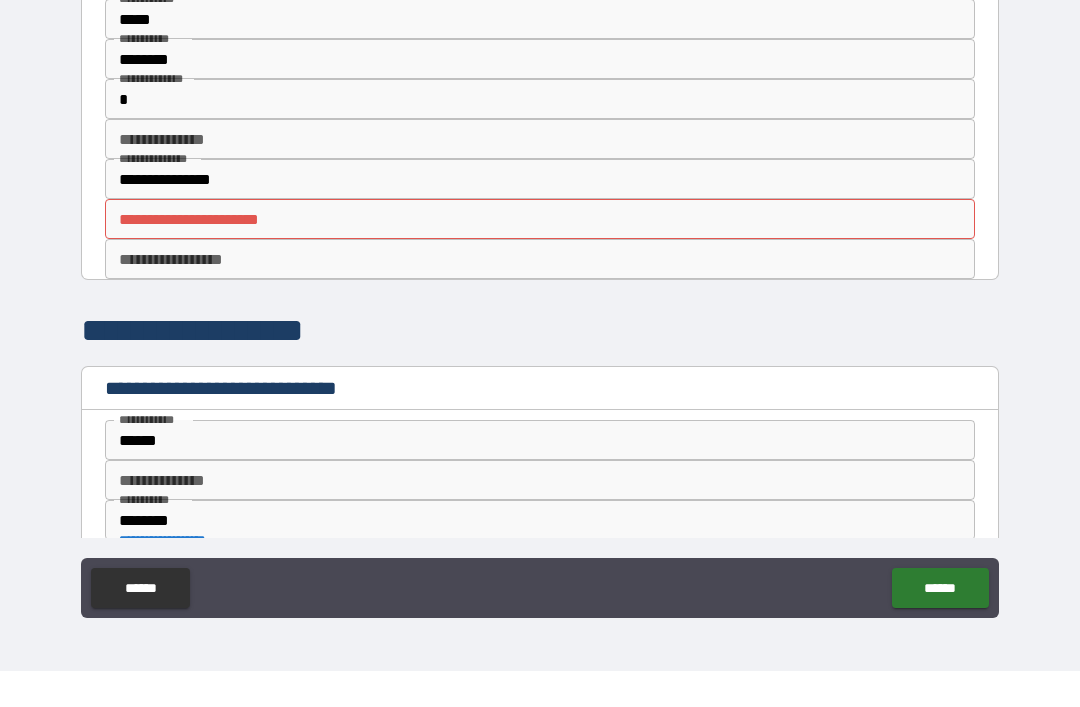 click on "**********" at bounding box center (540, 255) 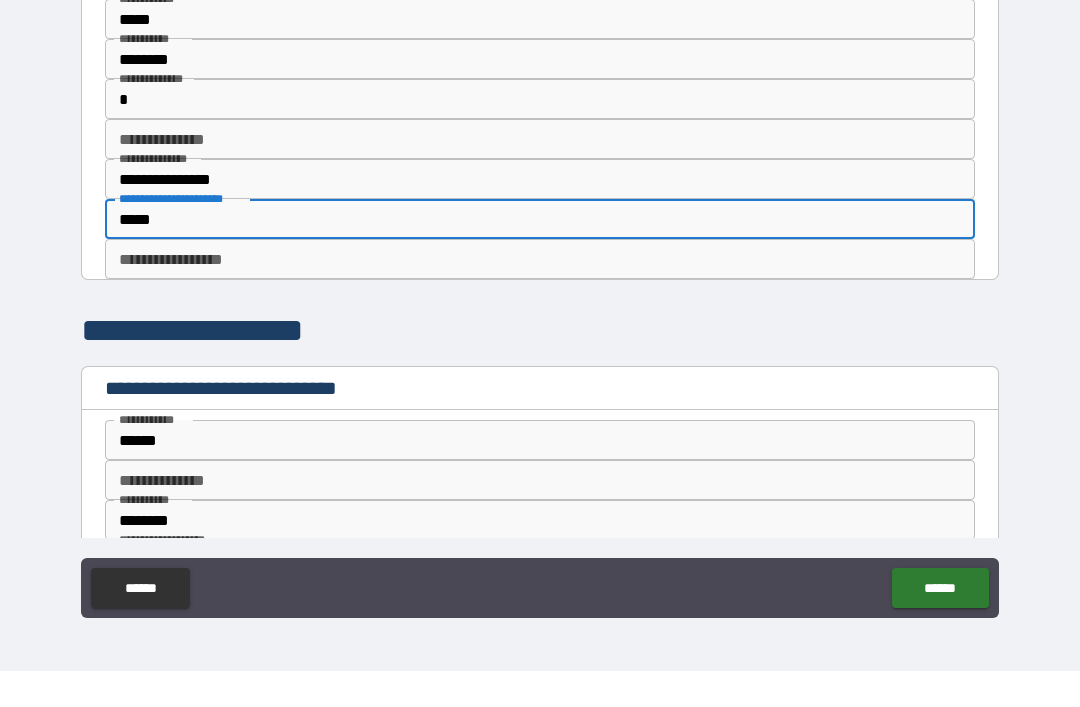 type on "****" 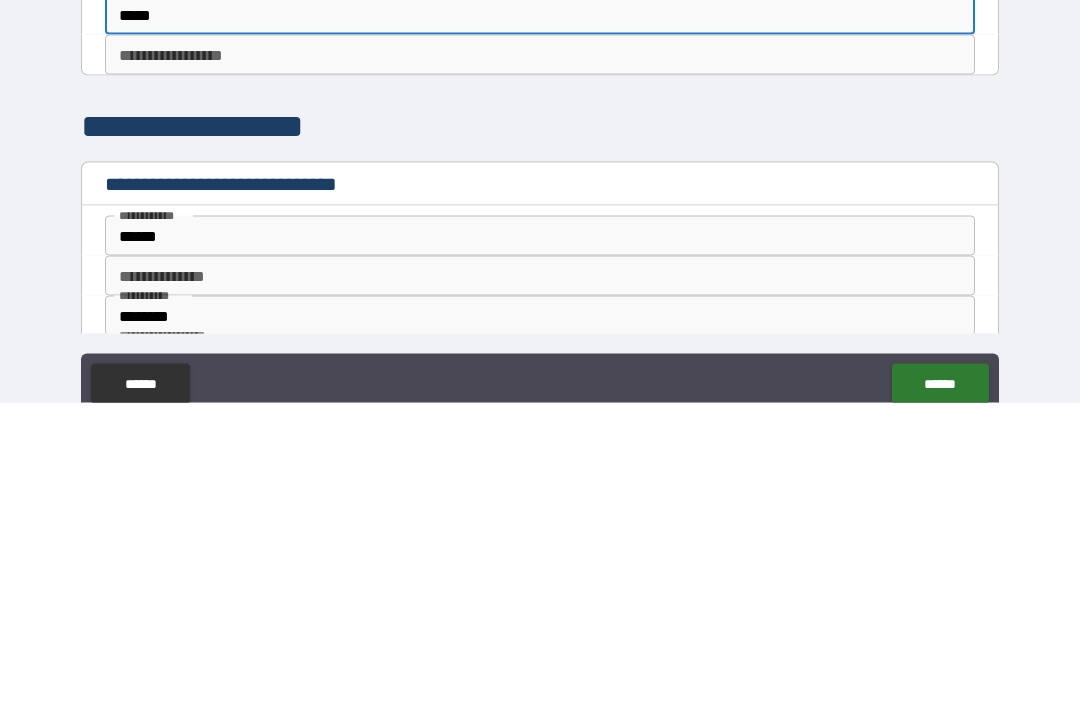 scroll, scrollTop: 64, scrollLeft: 0, axis: vertical 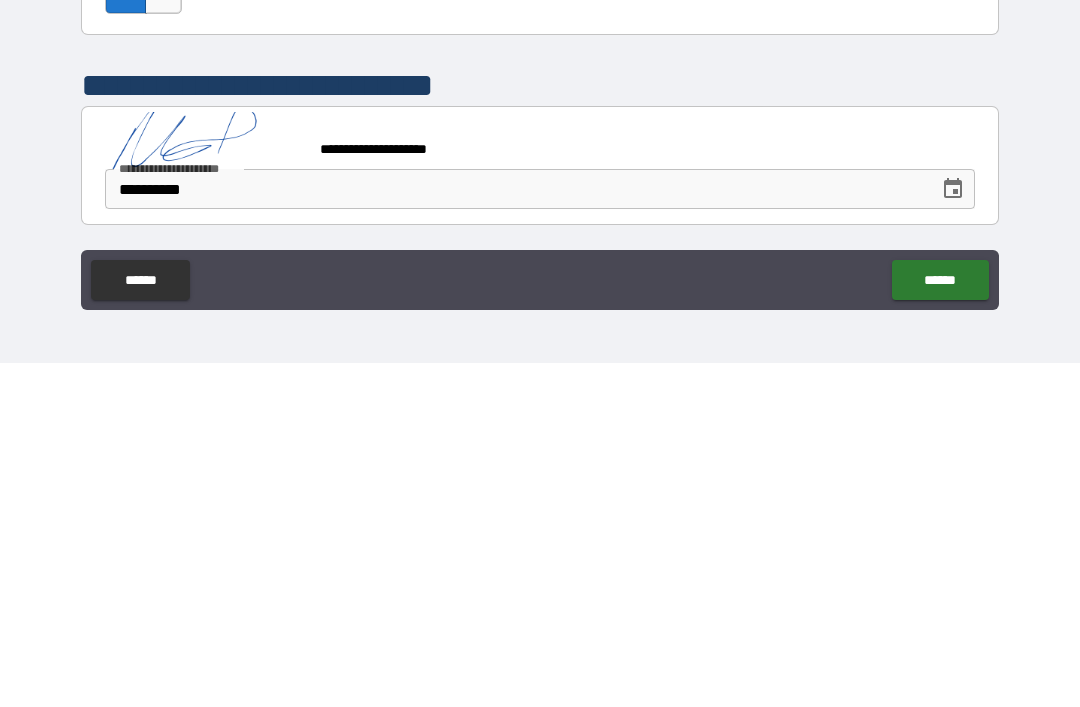 click on "******" at bounding box center [940, 624] 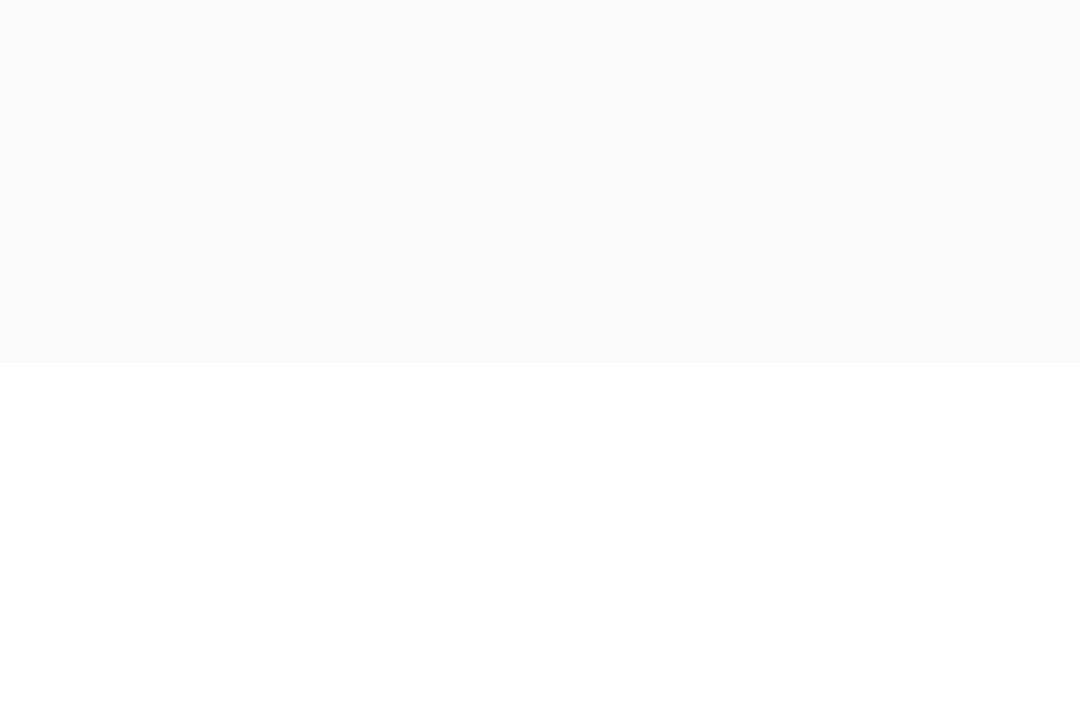 scroll, scrollTop: 0, scrollLeft: 0, axis: both 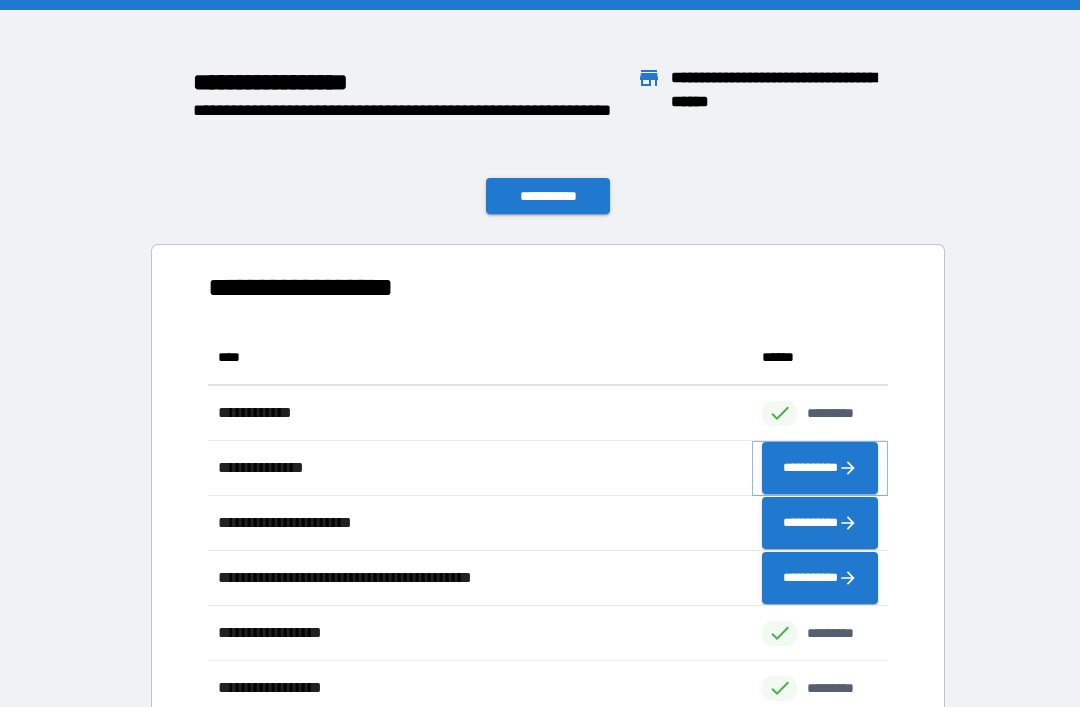 click on "**********" at bounding box center [820, 468] 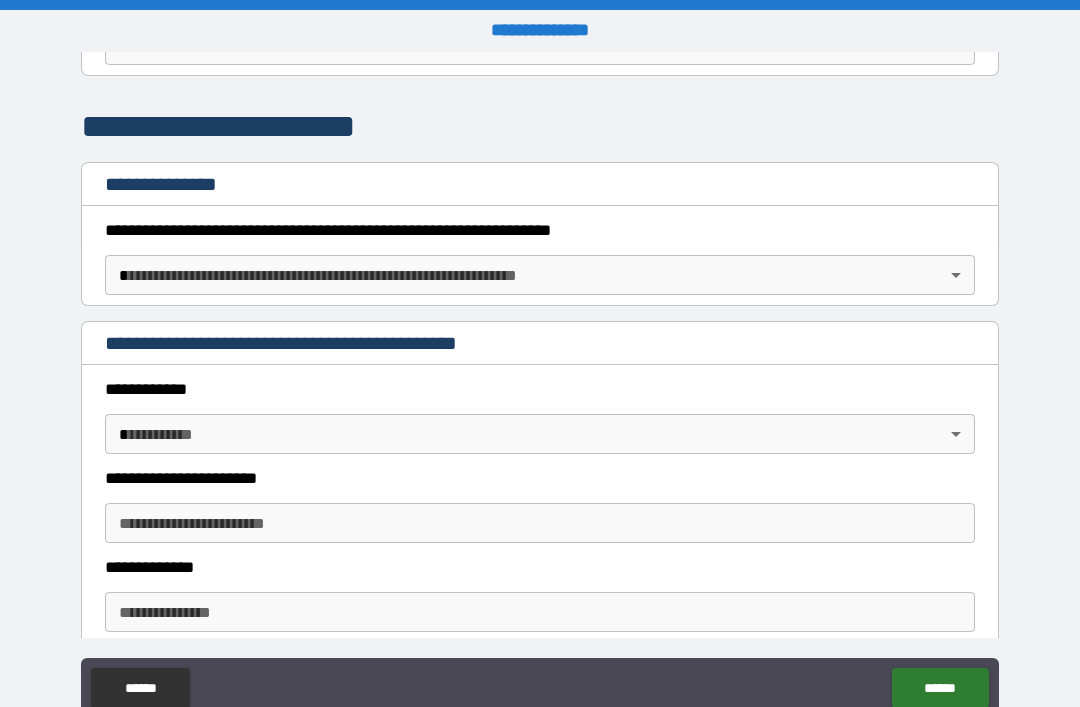 scroll, scrollTop: 177, scrollLeft: 0, axis: vertical 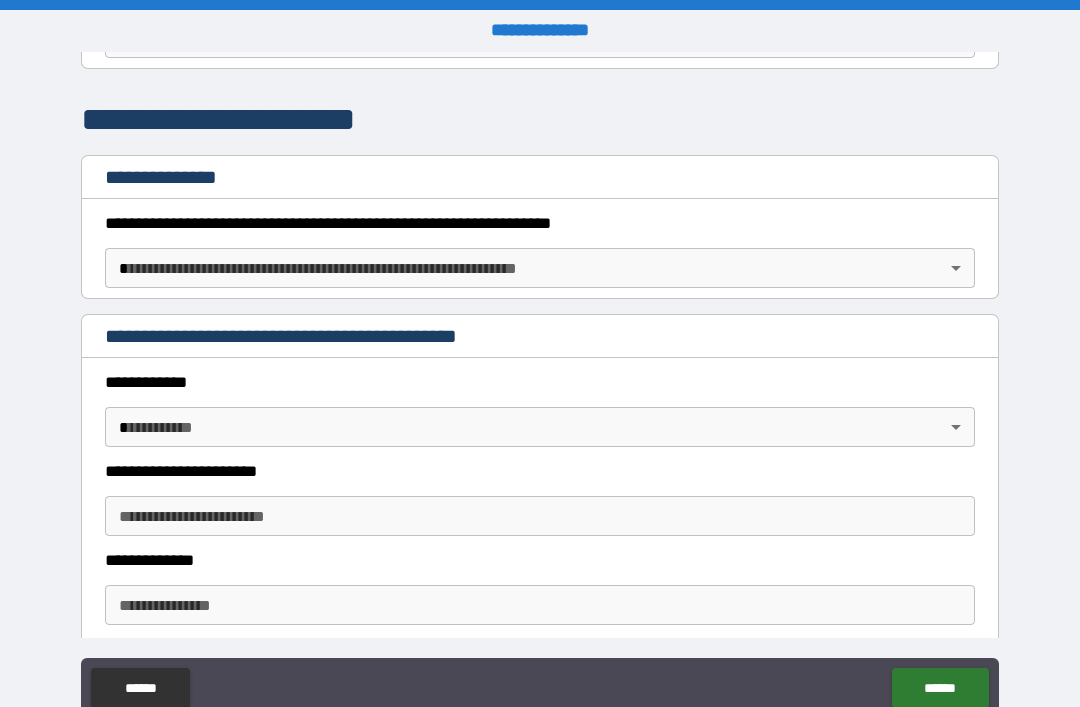 click on "**********" at bounding box center [540, 385] 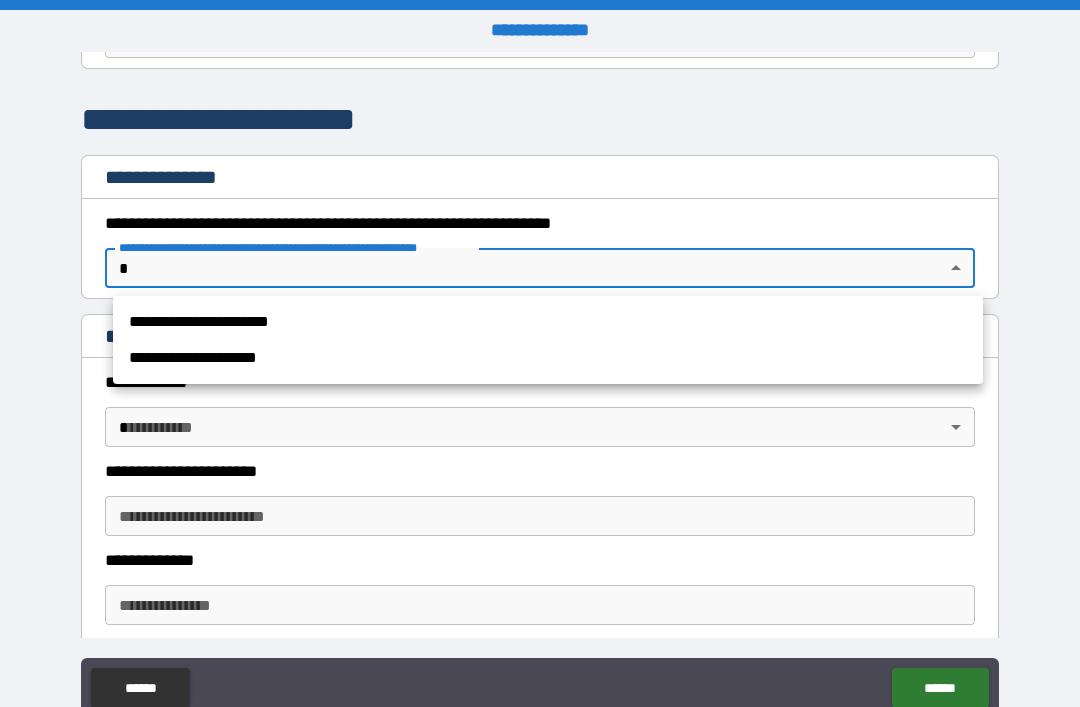 click on "**********" at bounding box center (548, 322) 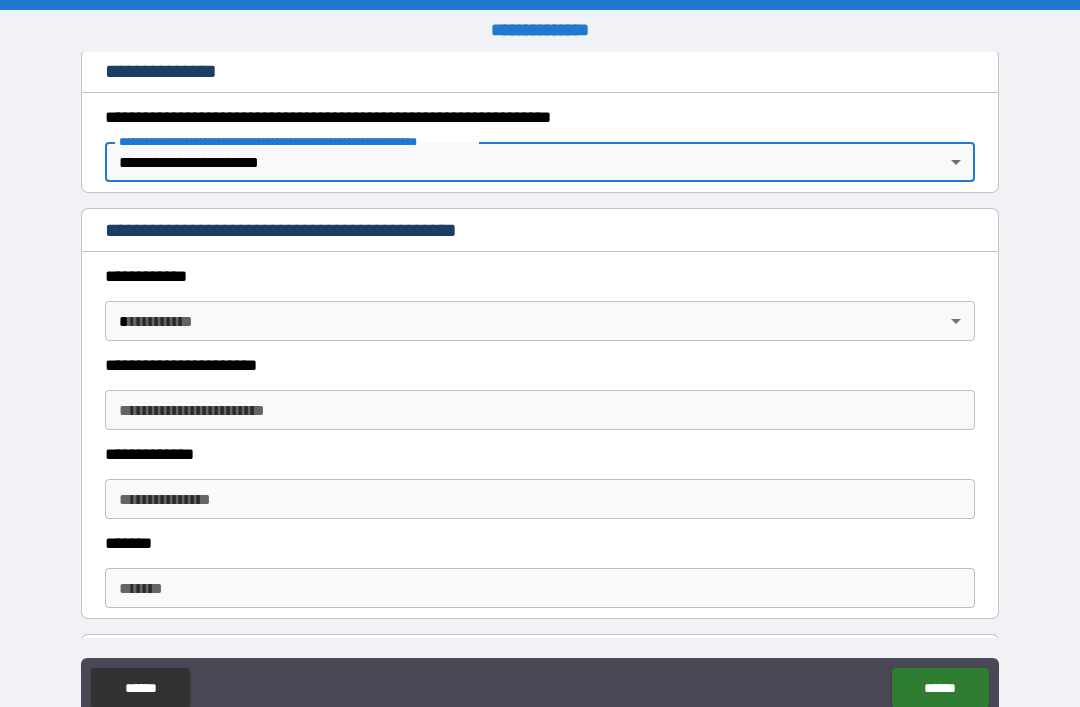 scroll, scrollTop: 286, scrollLeft: 0, axis: vertical 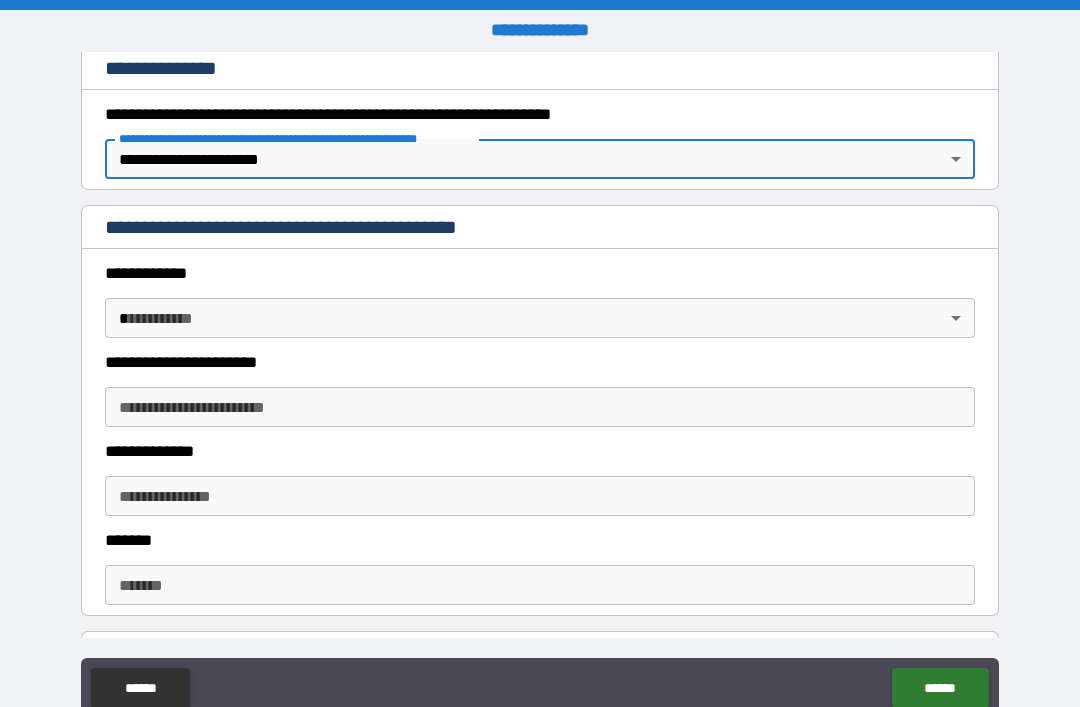 click on "**********" at bounding box center [540, 385] 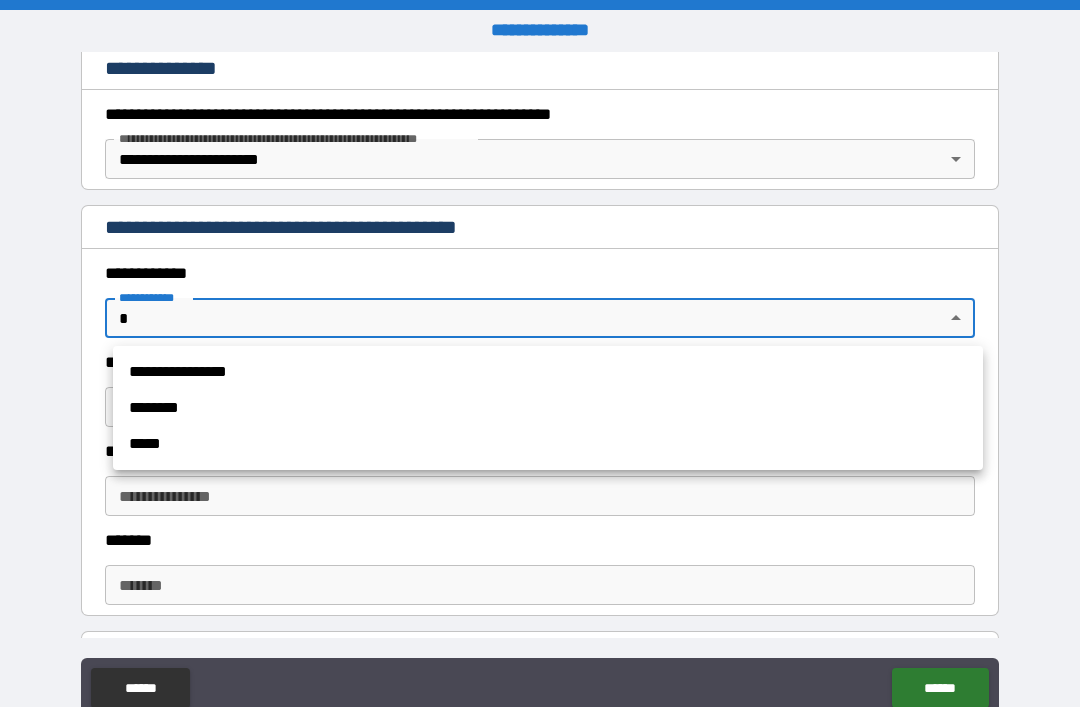 click on "********" at bounding box center [548, 408] 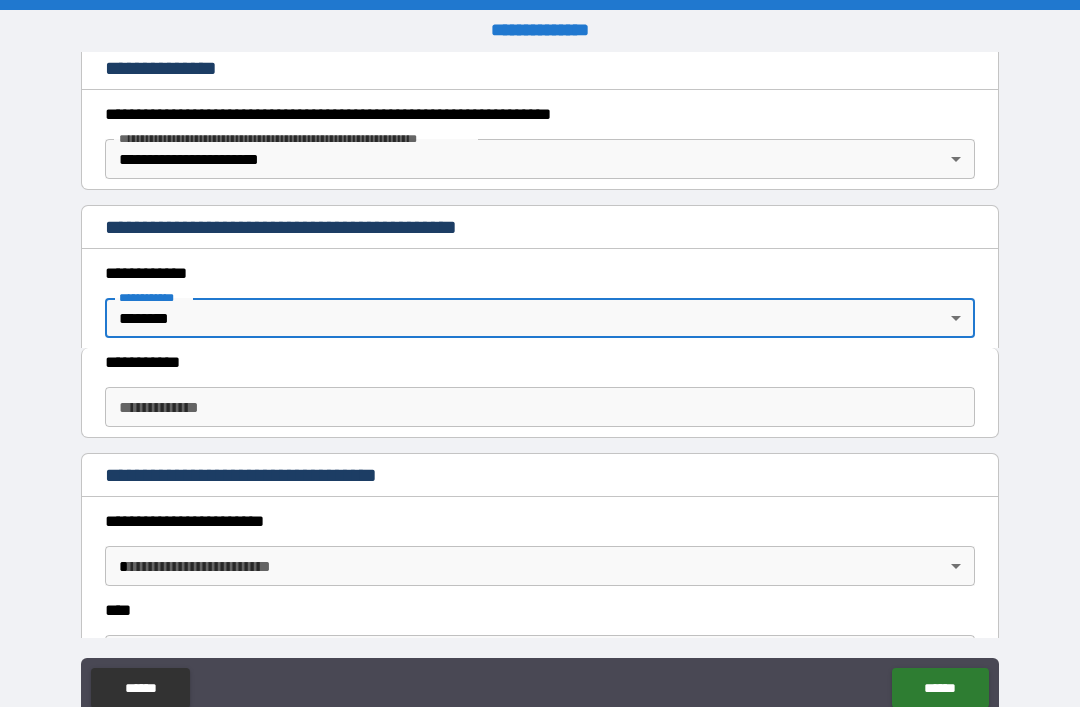 type on "*" 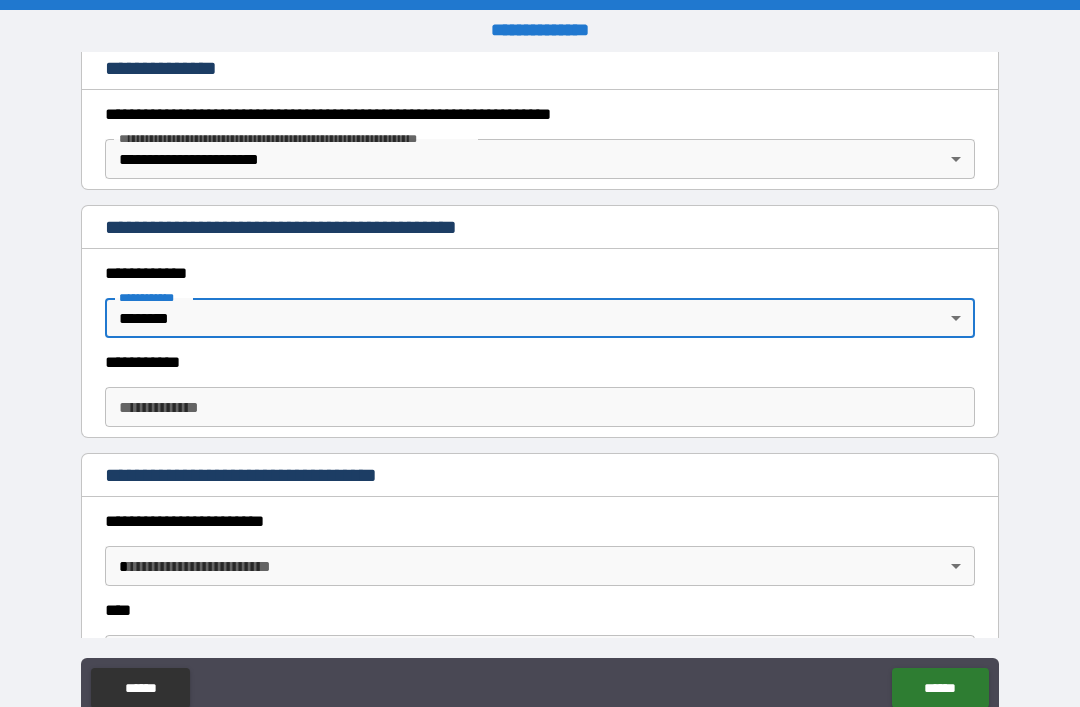 click on "**********" at bounding box center (540, 407) 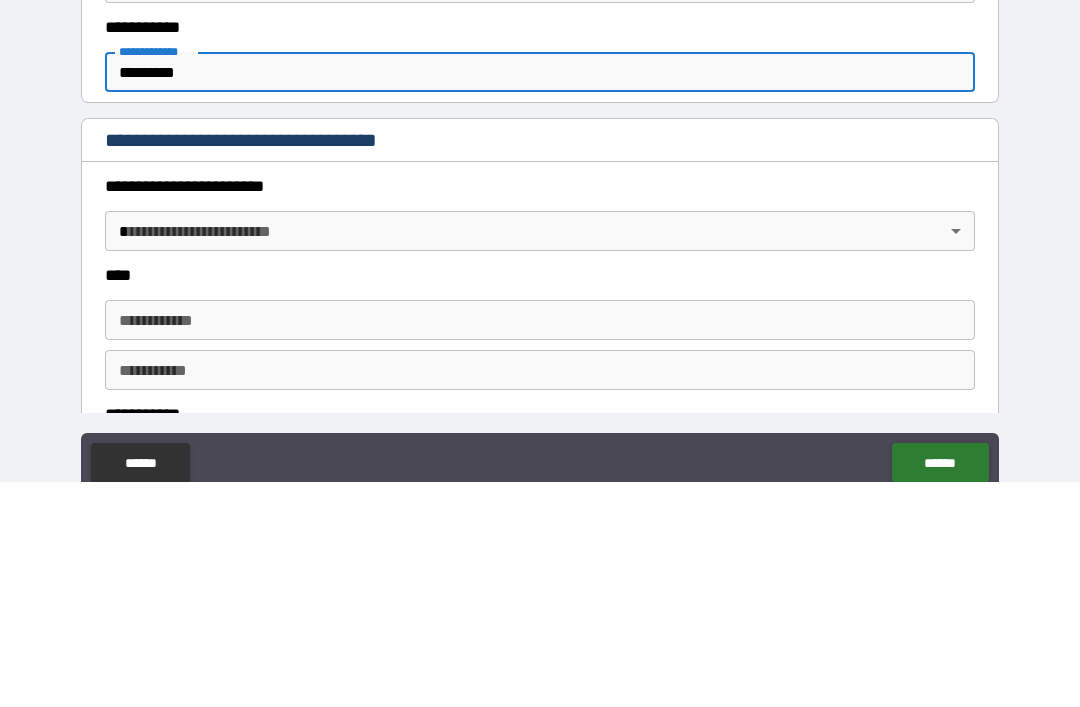scroll, scrollTop: 398, scrollLeft: 0, axis: vertical 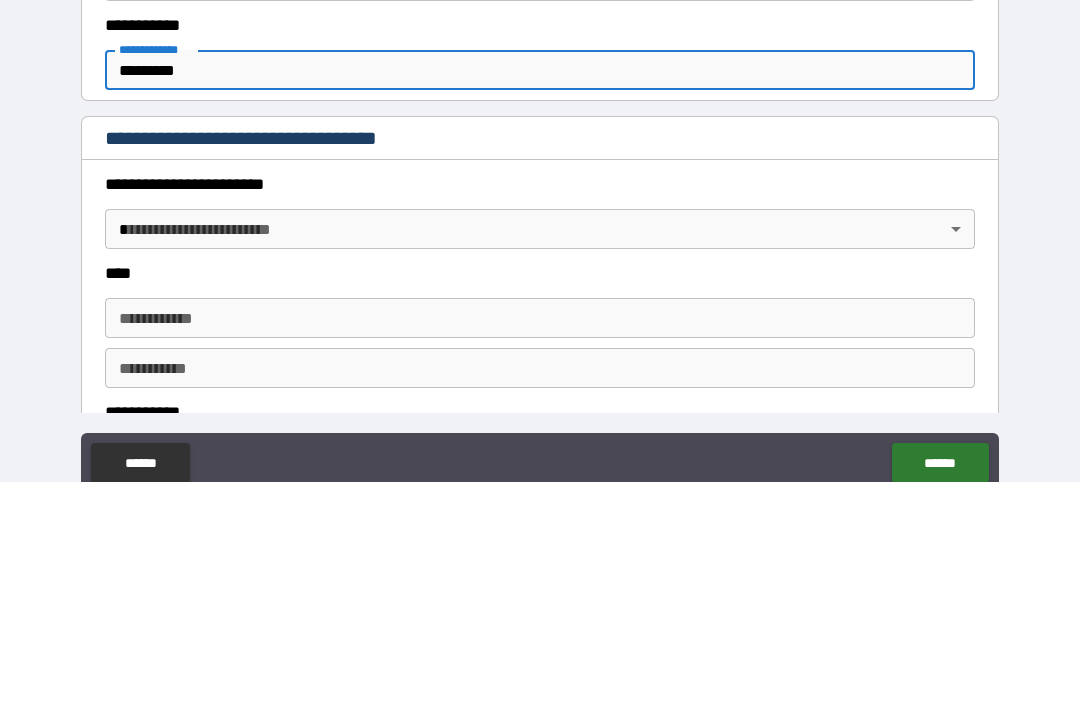 type on "*********" 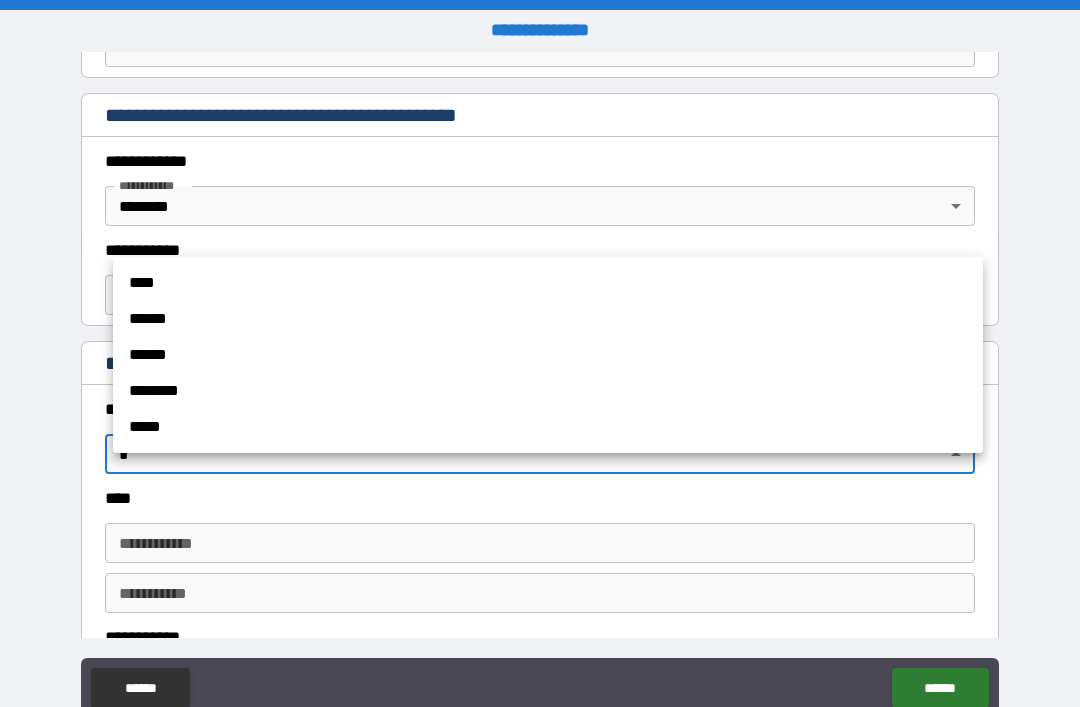 click on "******" at bounding box center [548, 319] 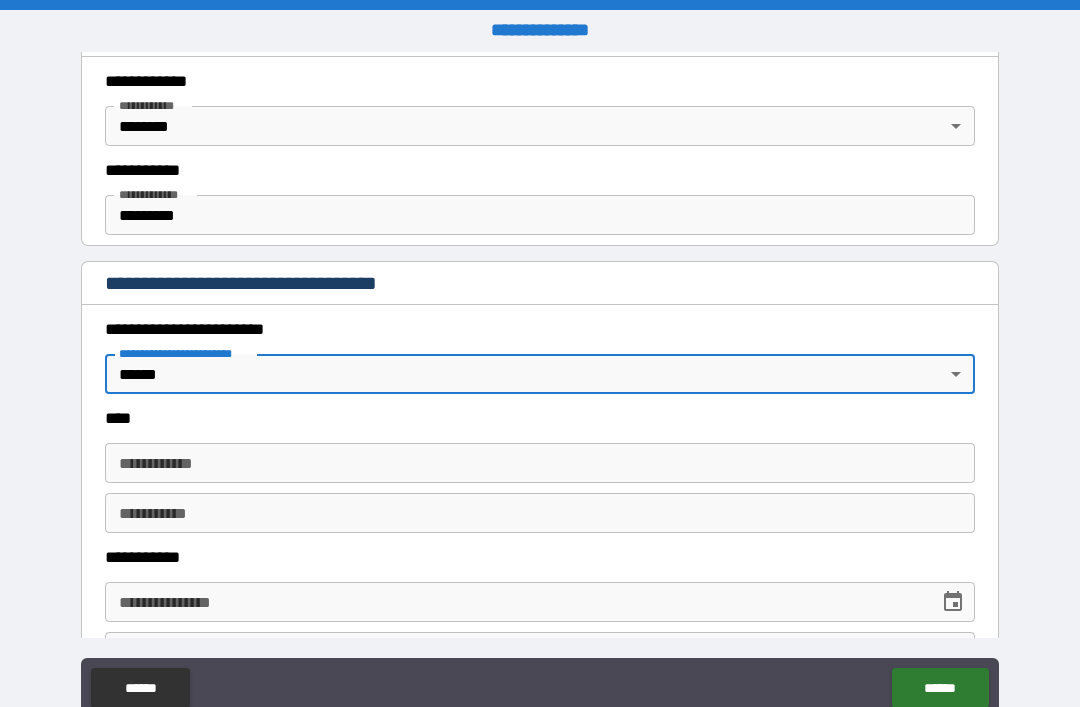 scroll, scrollTop: 485, scrollLeft: 0, axis: vertical 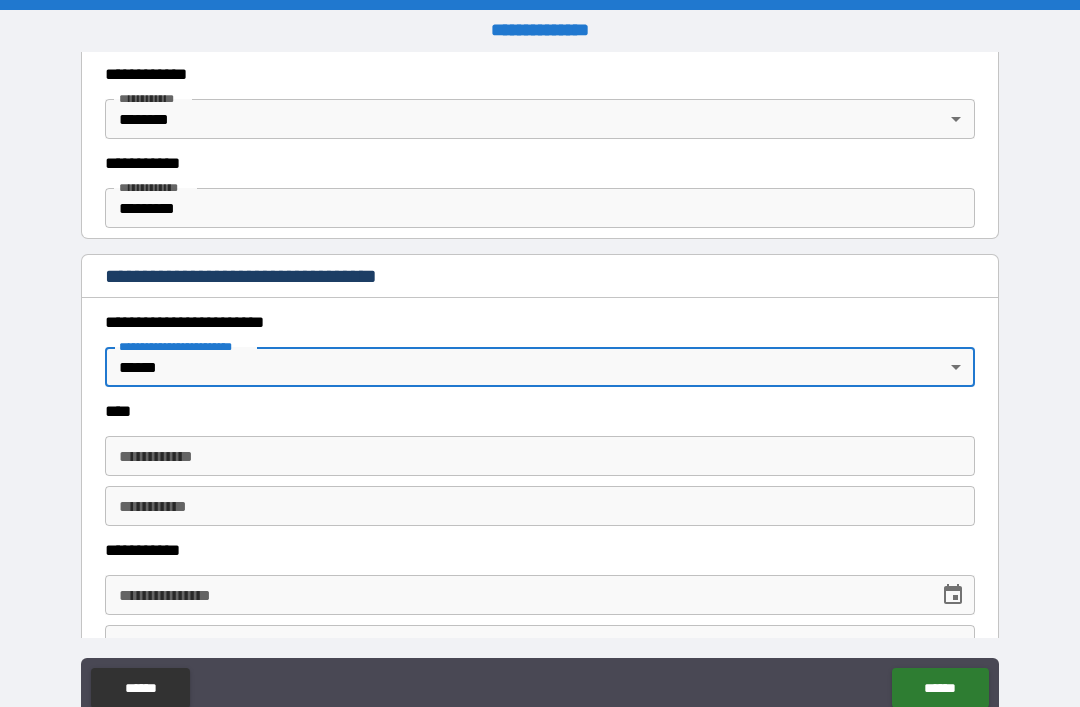 click on "**********" at bounding box center [540, 456] 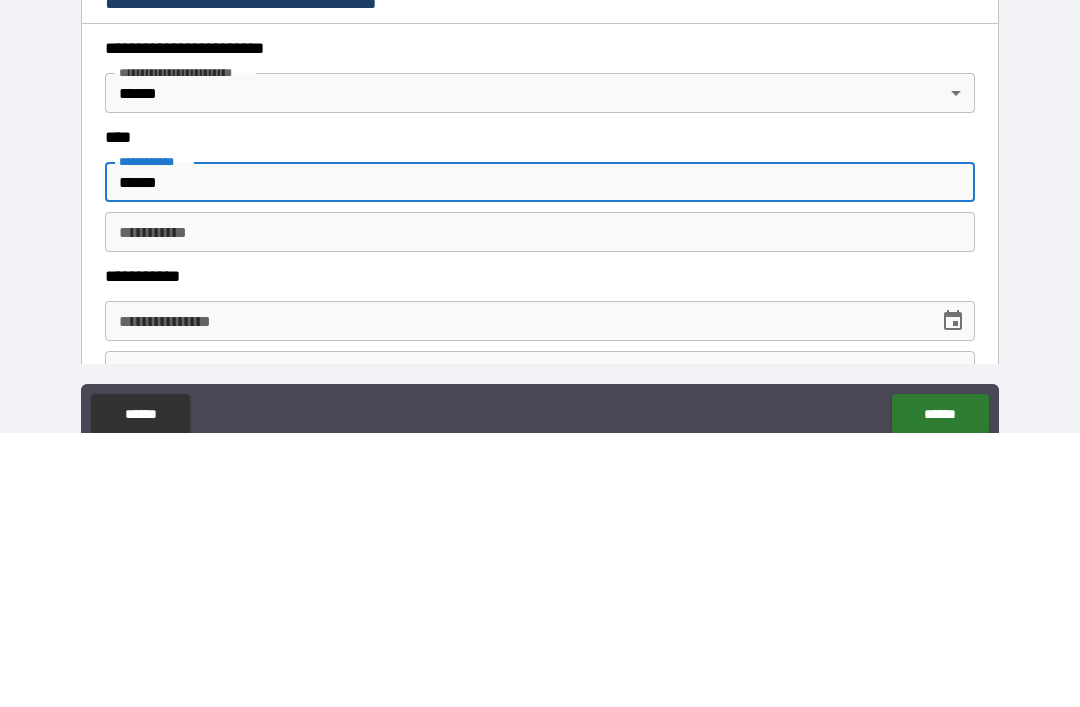 type on "******" 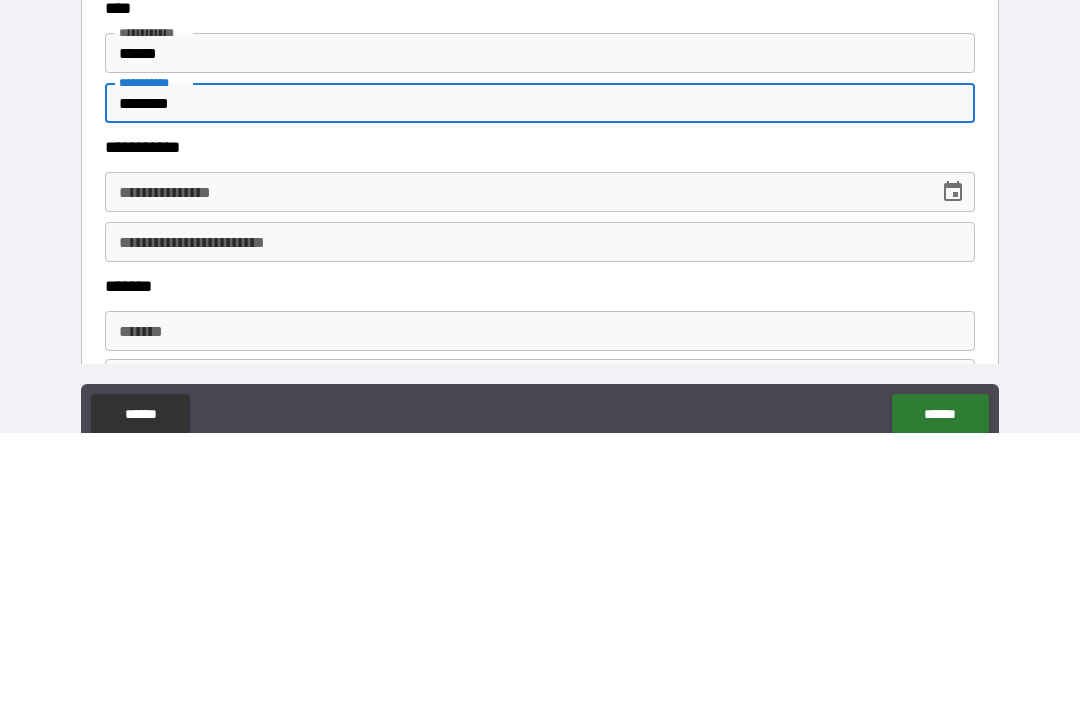 scroll, scrollTop: 615, scrollLeft: 0, axis: vertical 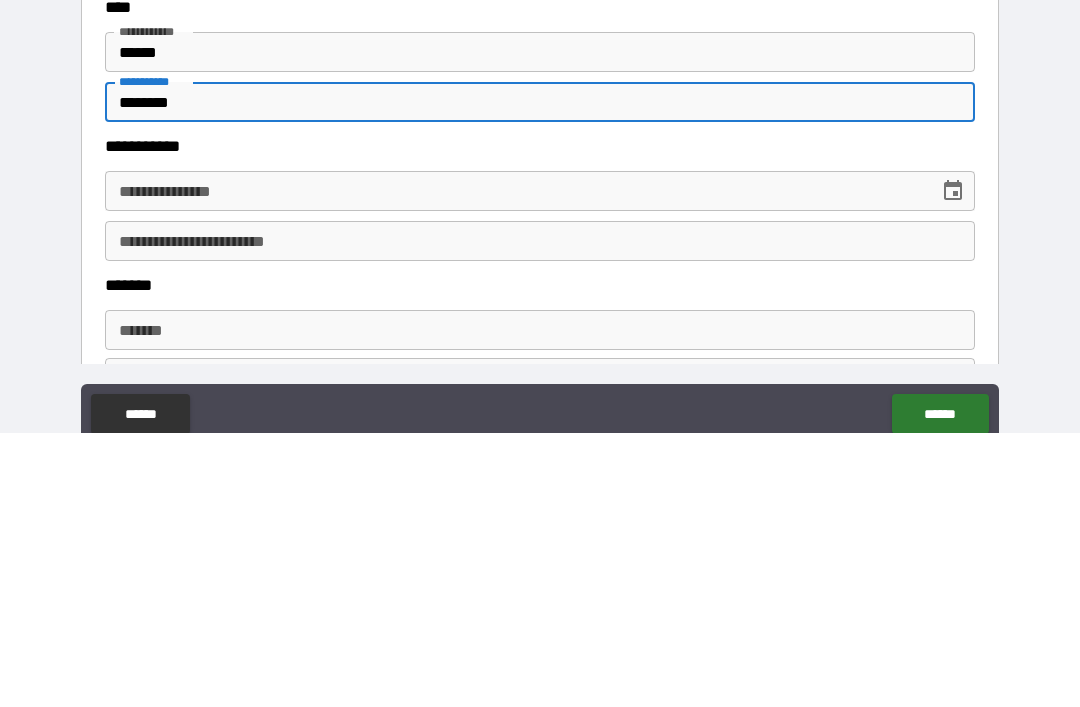 type on "********" 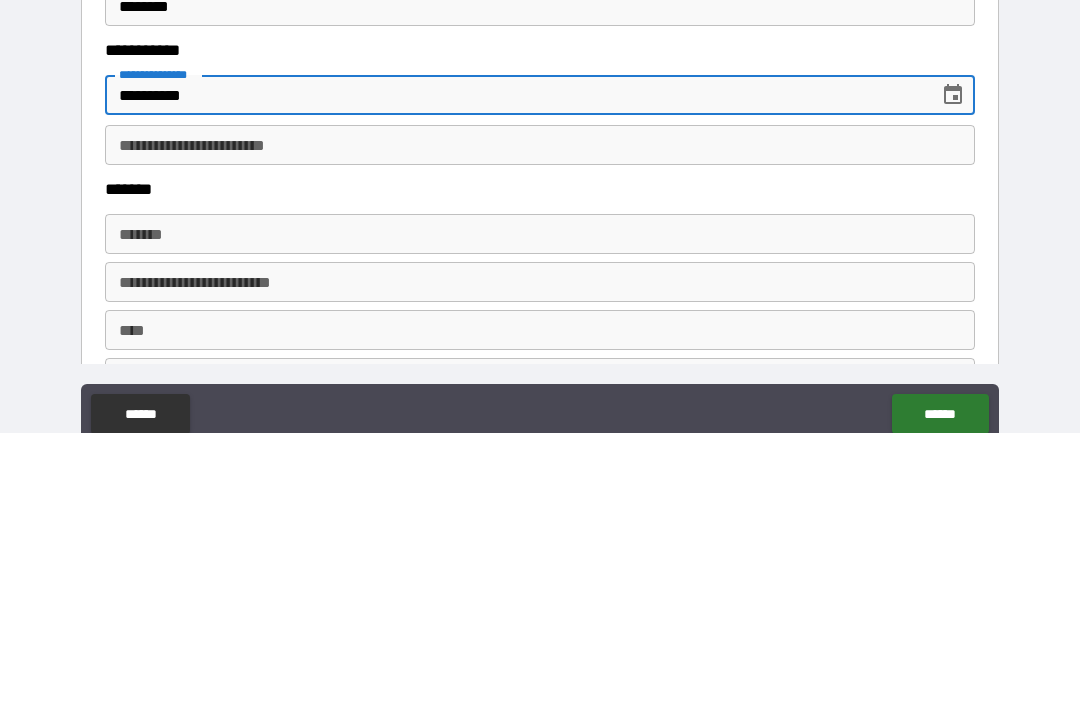 scroll, scrollTop: 712, scrollLeft: 0, axis: vertical 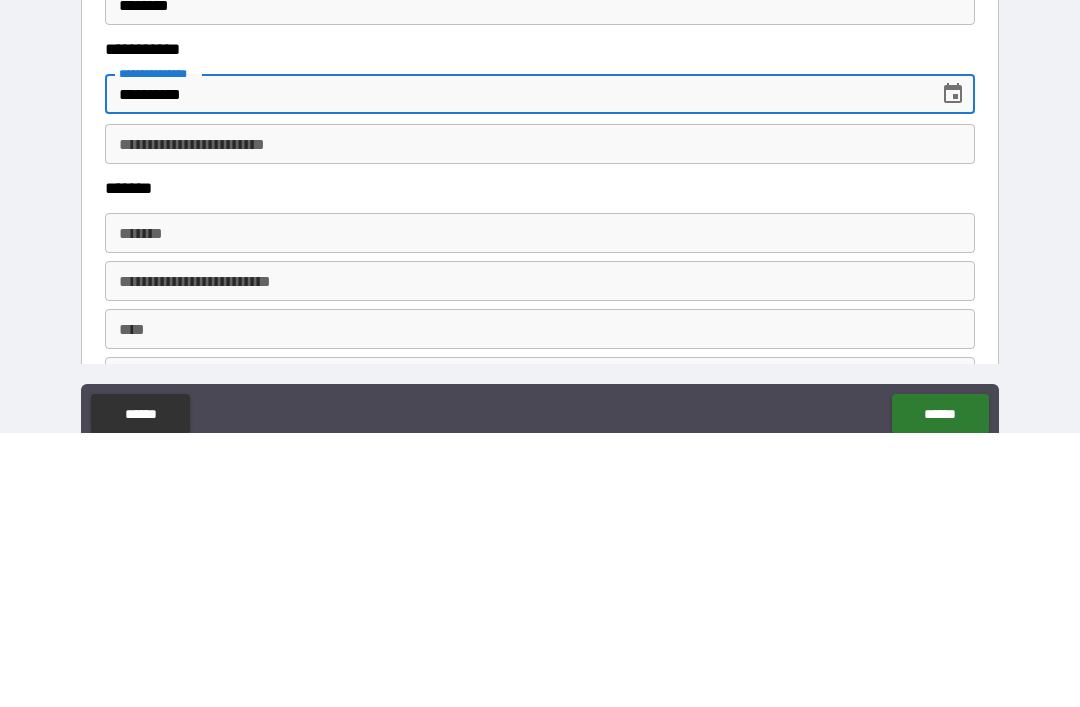 type on "**********" 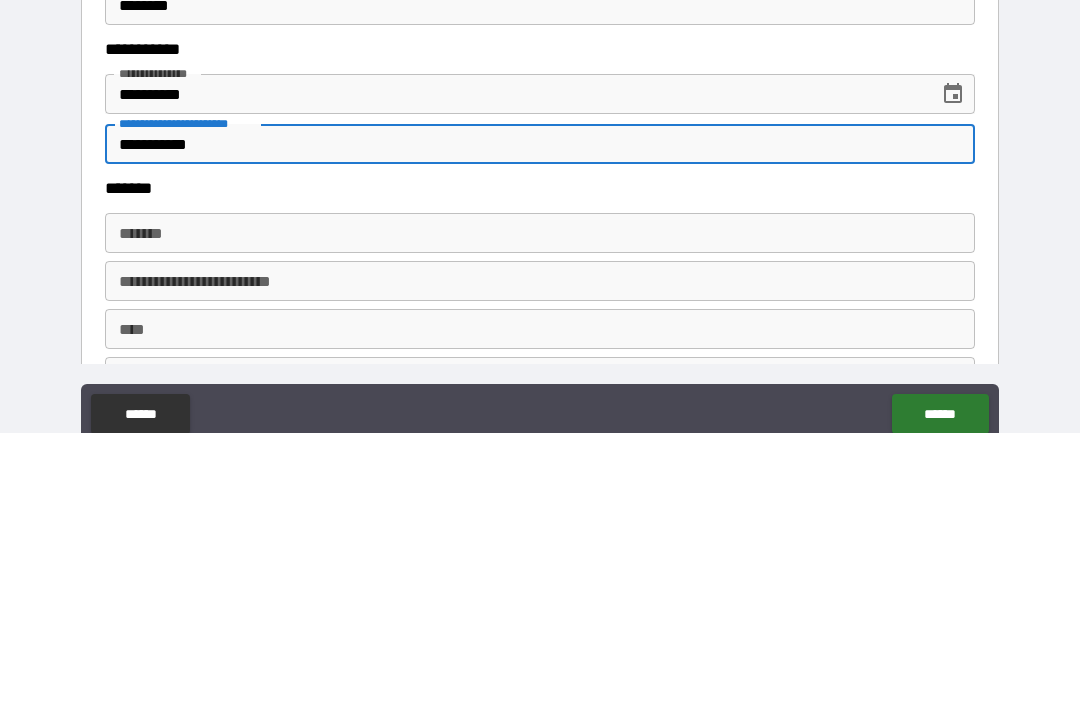 type on "**********" 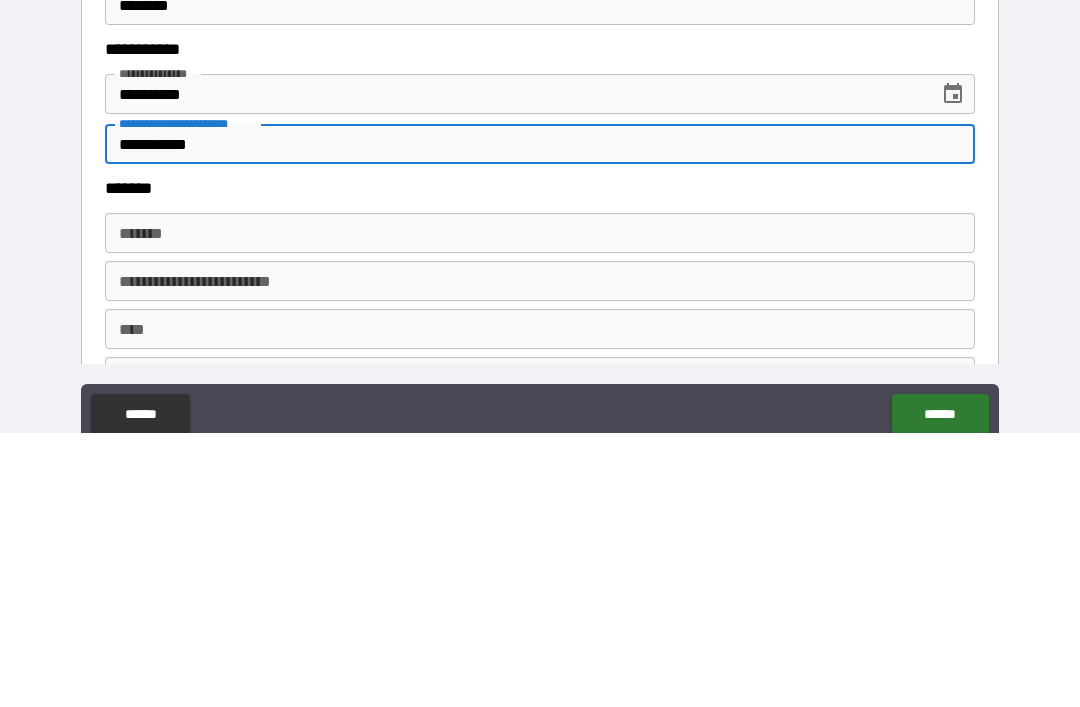 scroll, scrollTop: 748, scrollLeft: 0, axis: vertical 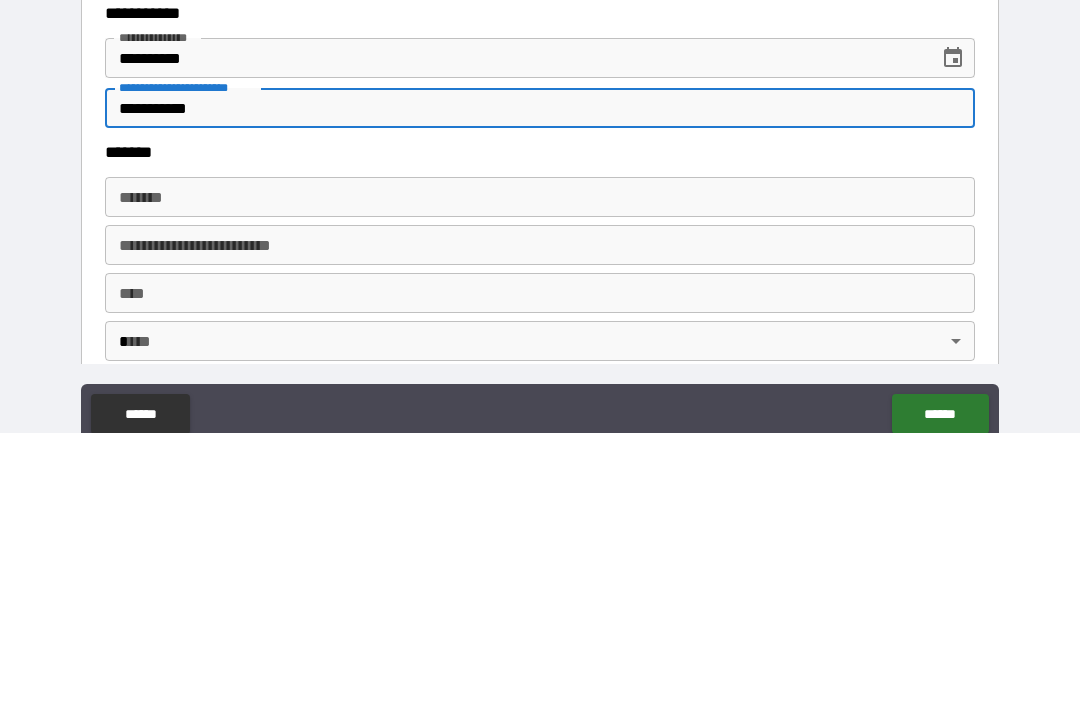 click on "*******" at bounding box center (540, 471) 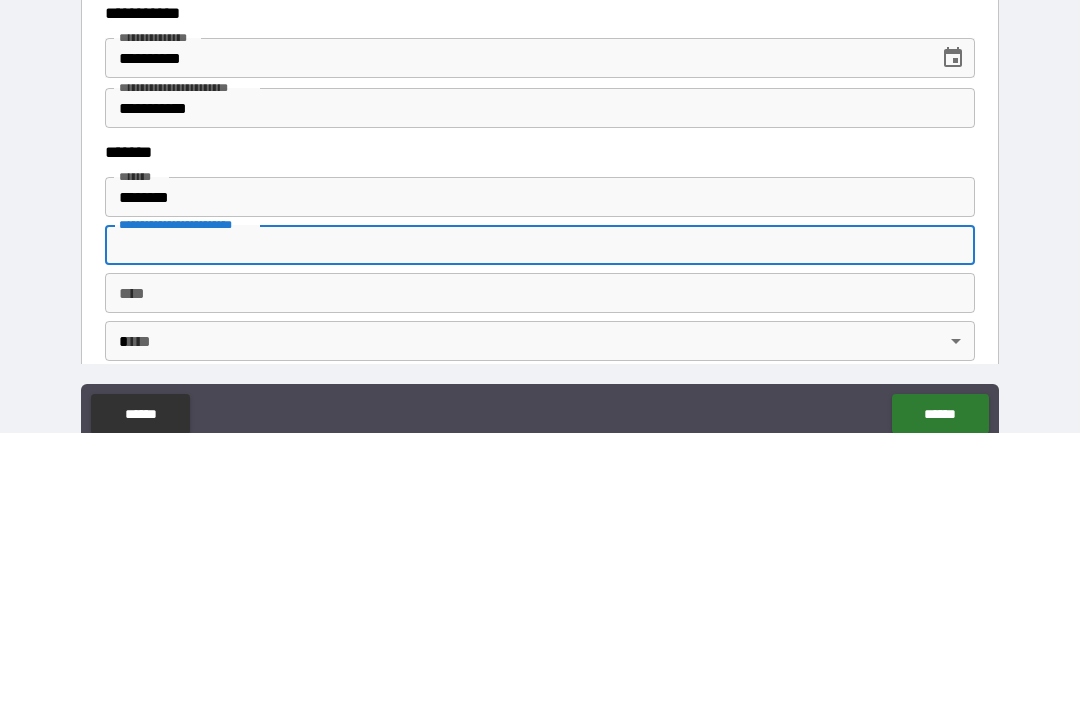 type on "**********" 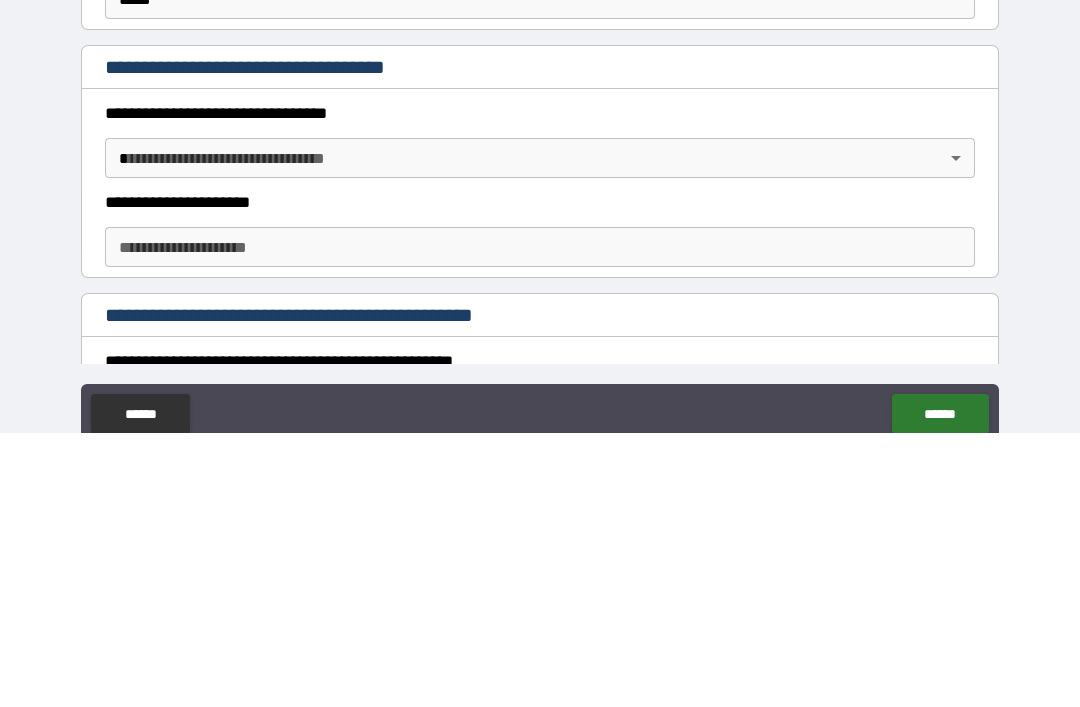 scroll, scrollTop: 1171, scrollLeft: 0, axis: vertical 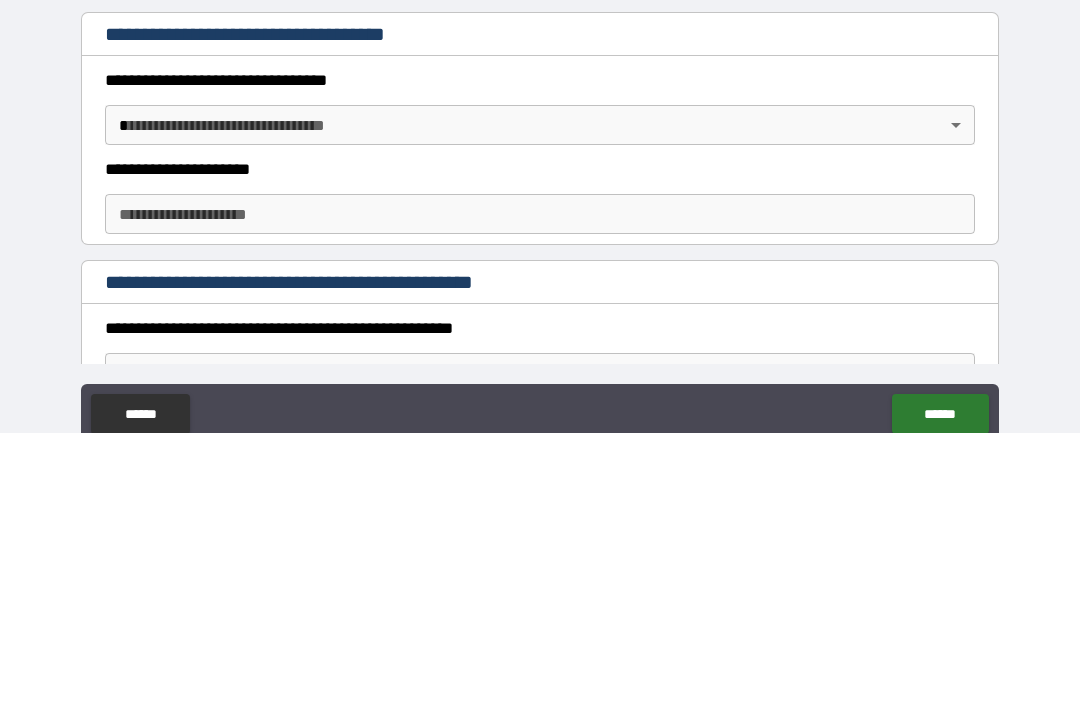click on "**********" at bounding box center [540, 385] 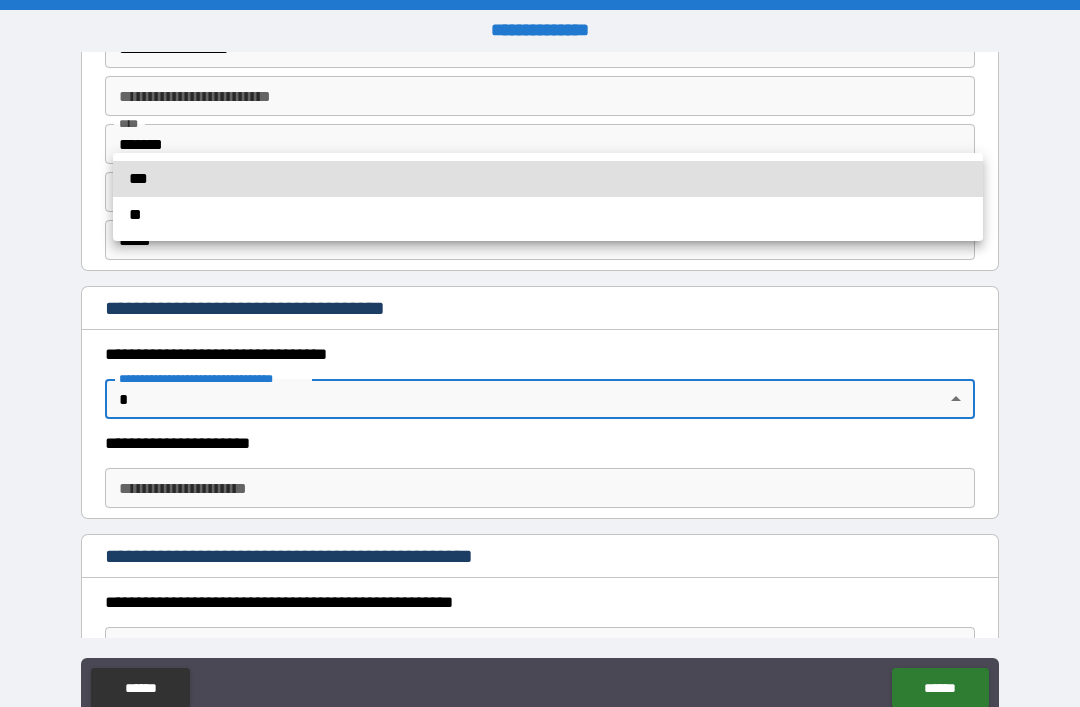 click at bounding box center (540, 353) 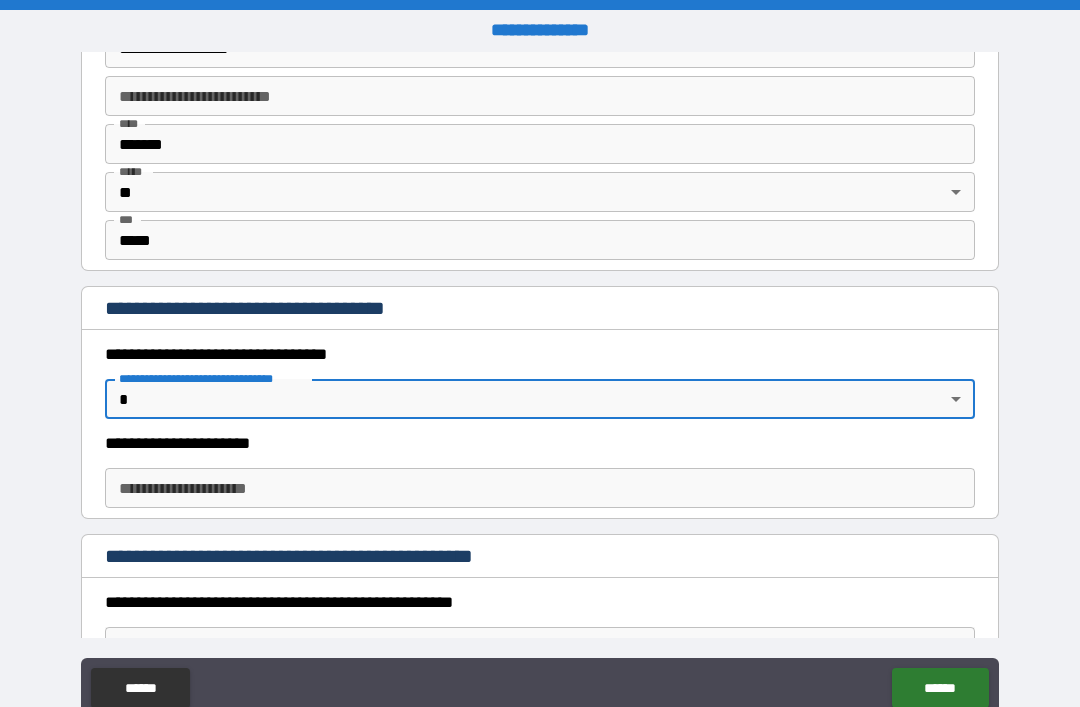 click on "**********" at bounding box center [540, 385] 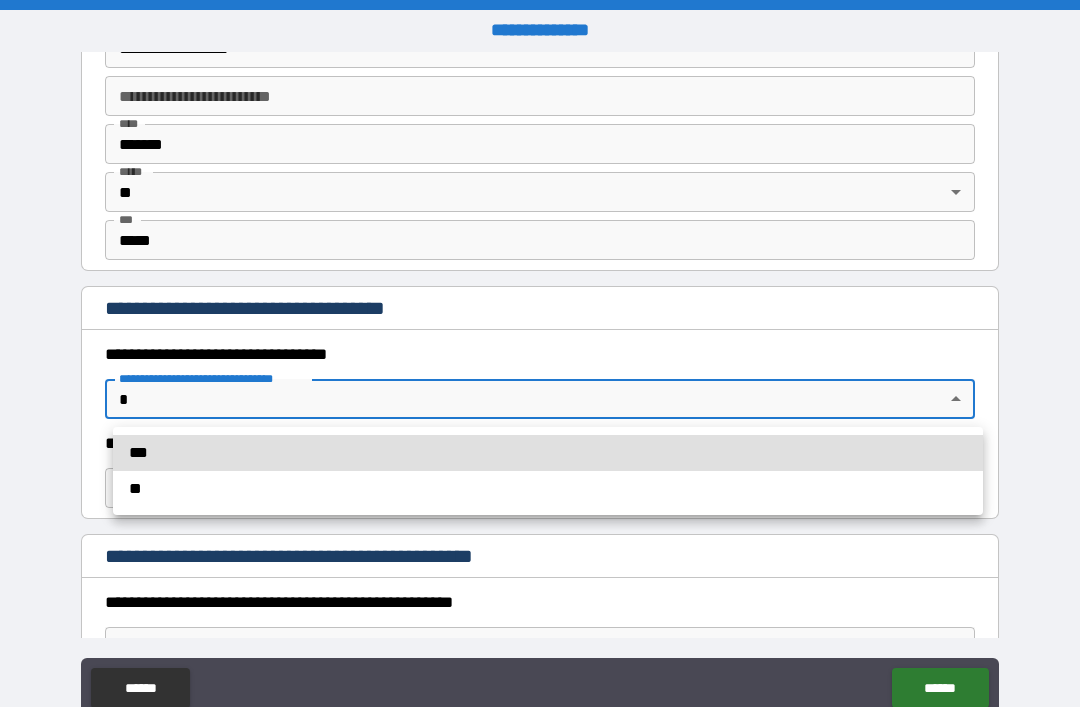 click on "**" at bounding box center [548, 489] 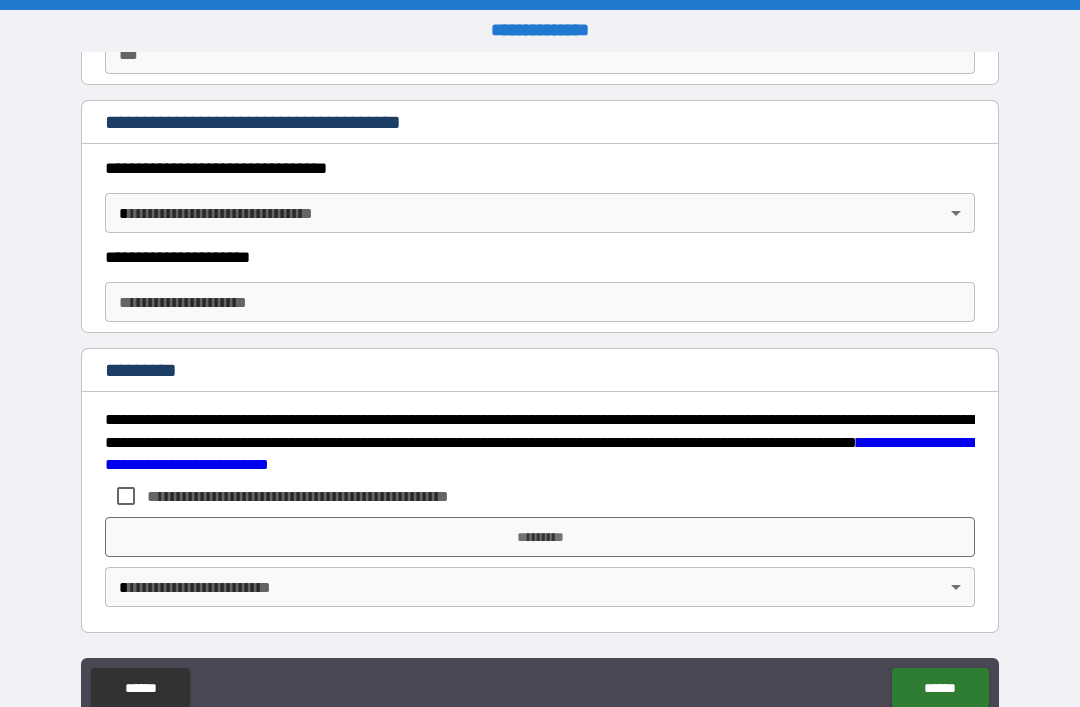 scroll, scrollTop: 2838, scrollLeft: 0, axis: vertical 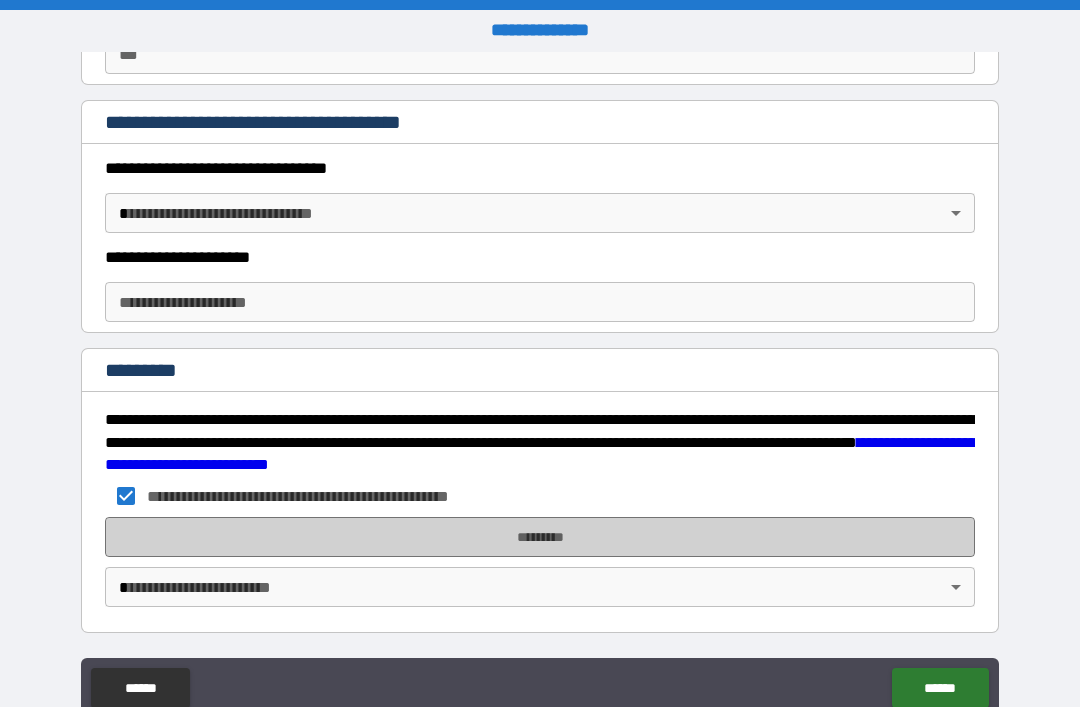 click on "*********" at bounding box center (540, 537) 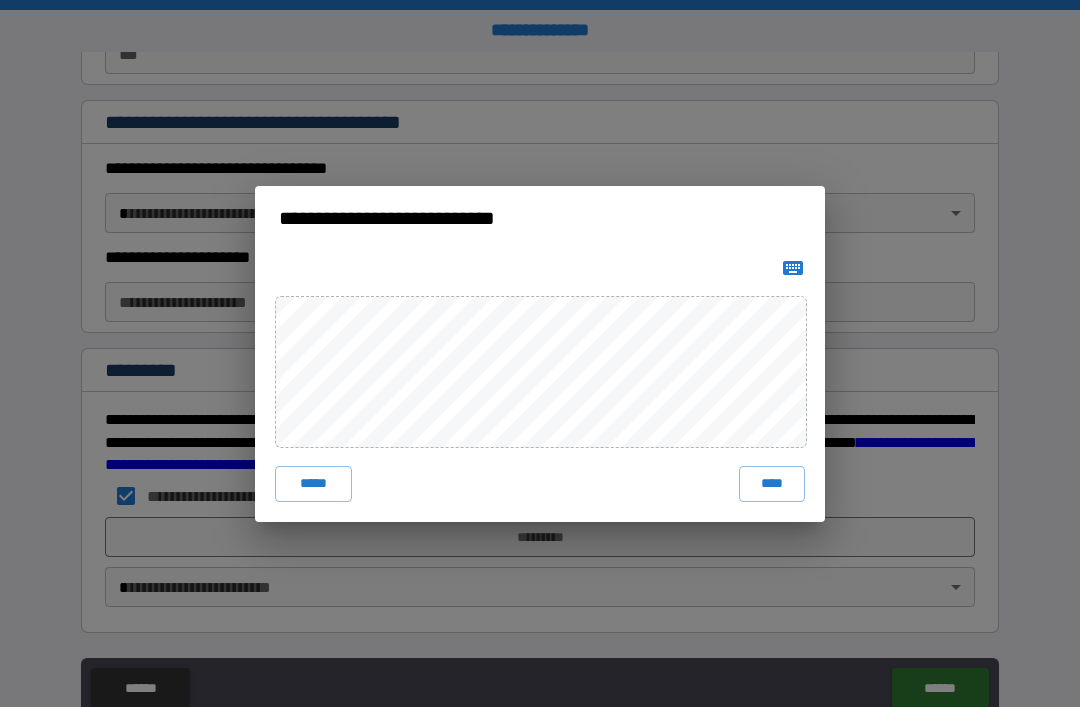 click on "****" at bounding box center (772, 484) 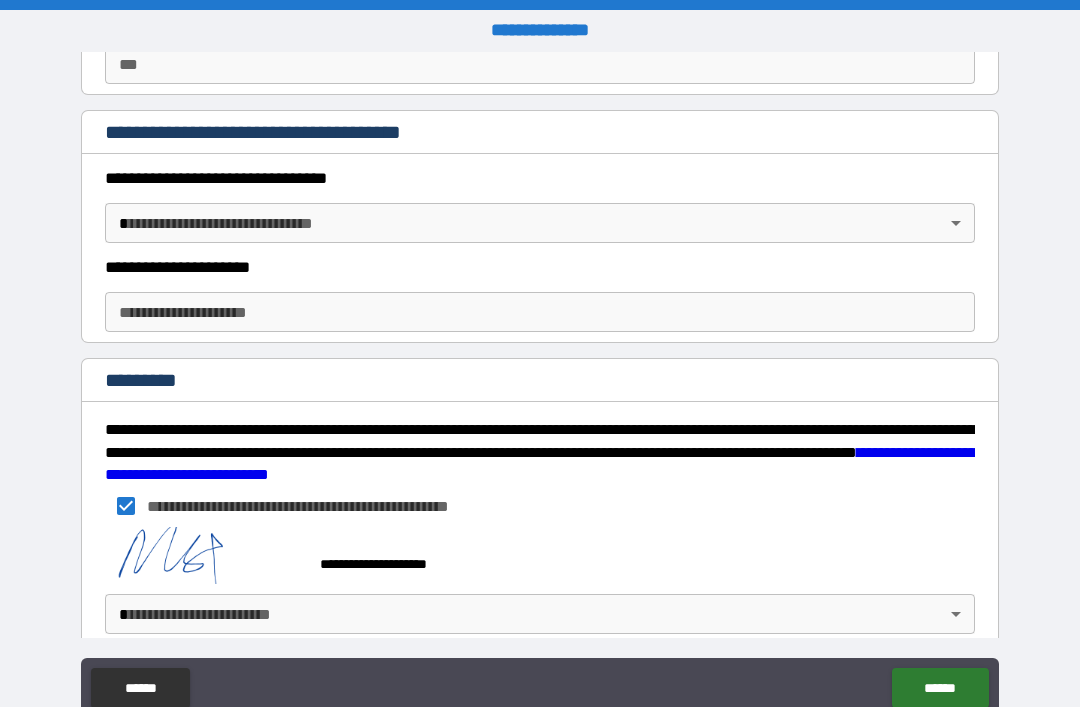 click on "**********" at bounding box center [540, 385] 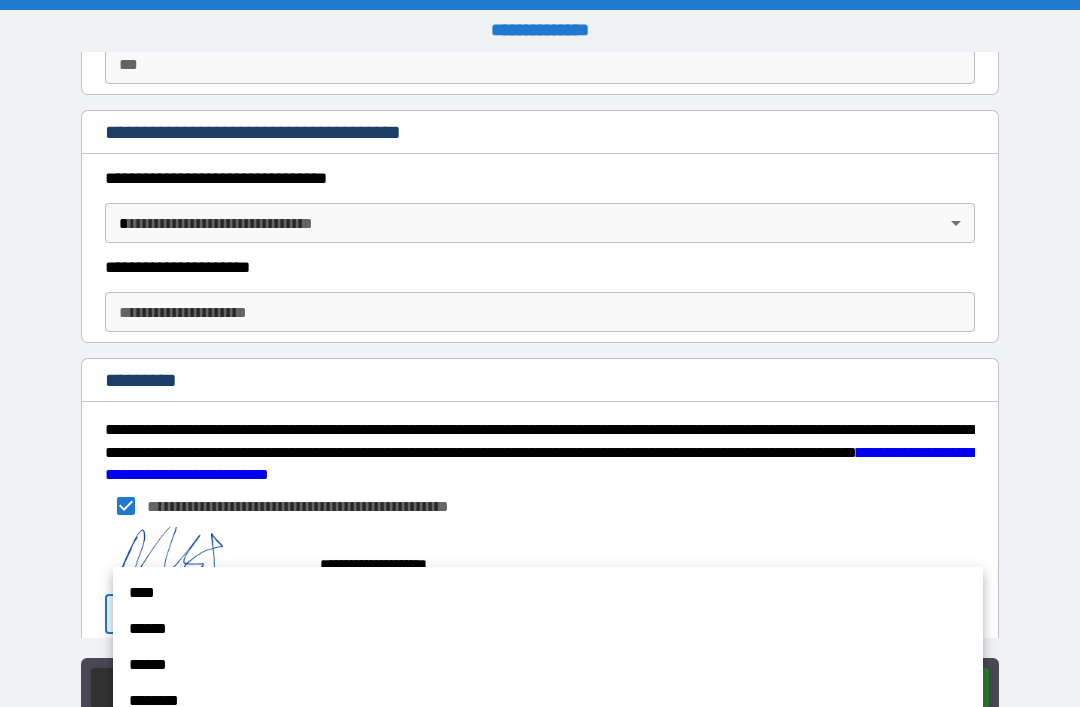 click on "******" at bounding box center [548, 629] 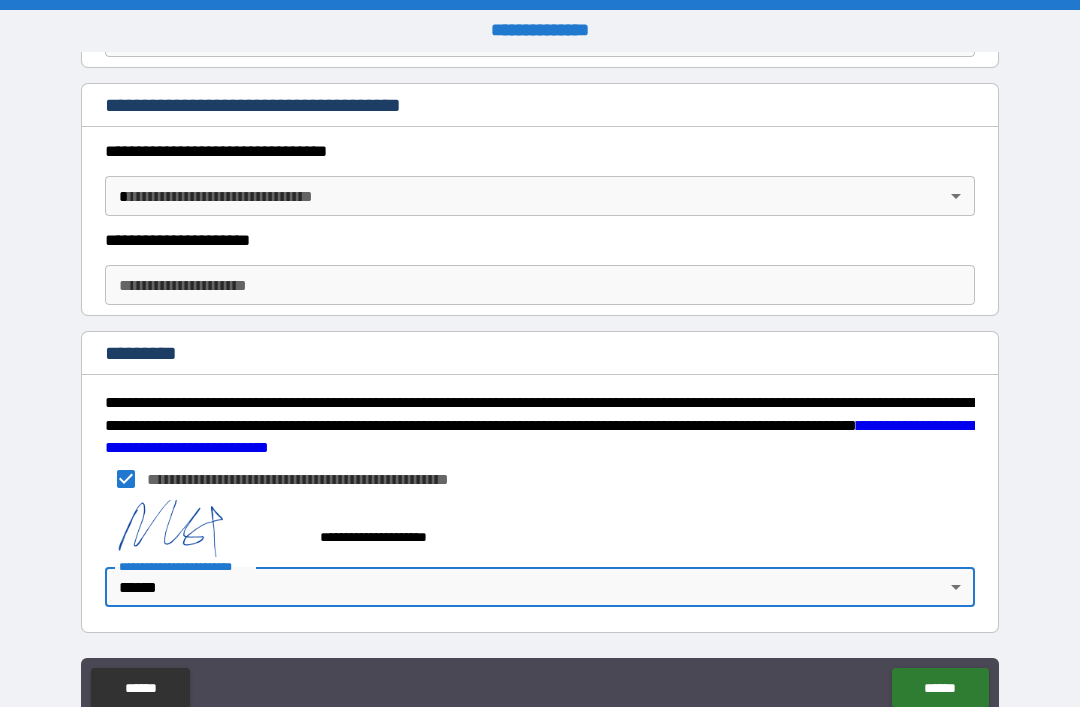 click on "******" at bounding box center (940, 688) 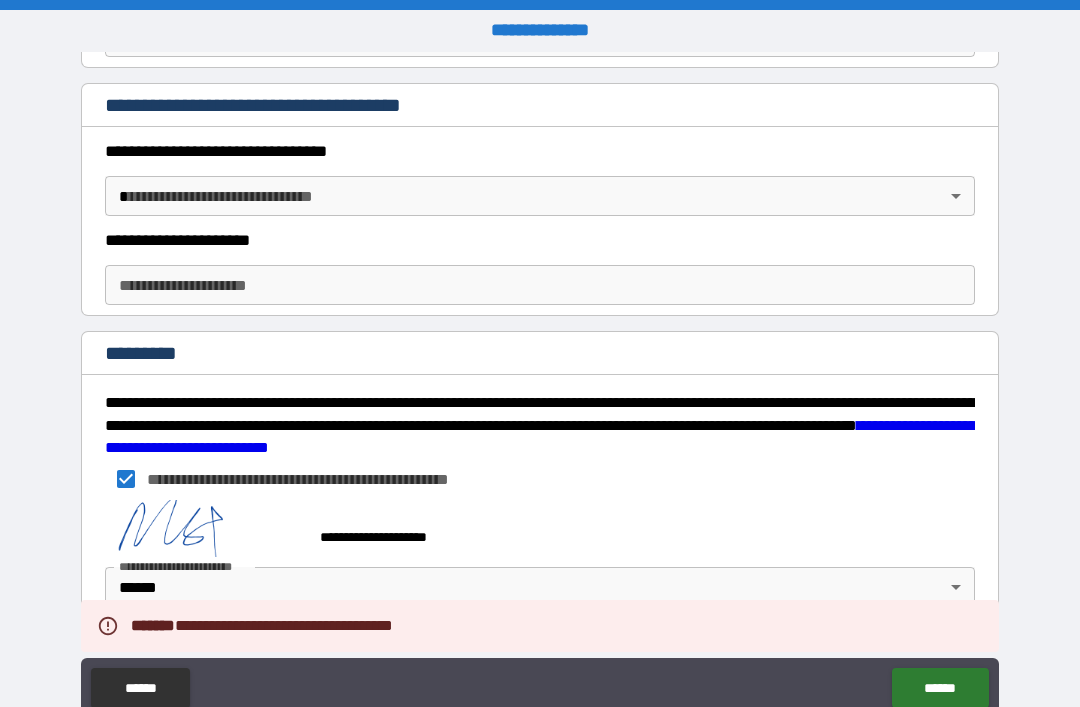 click on "******   ******" at bounding box center [540, 688] 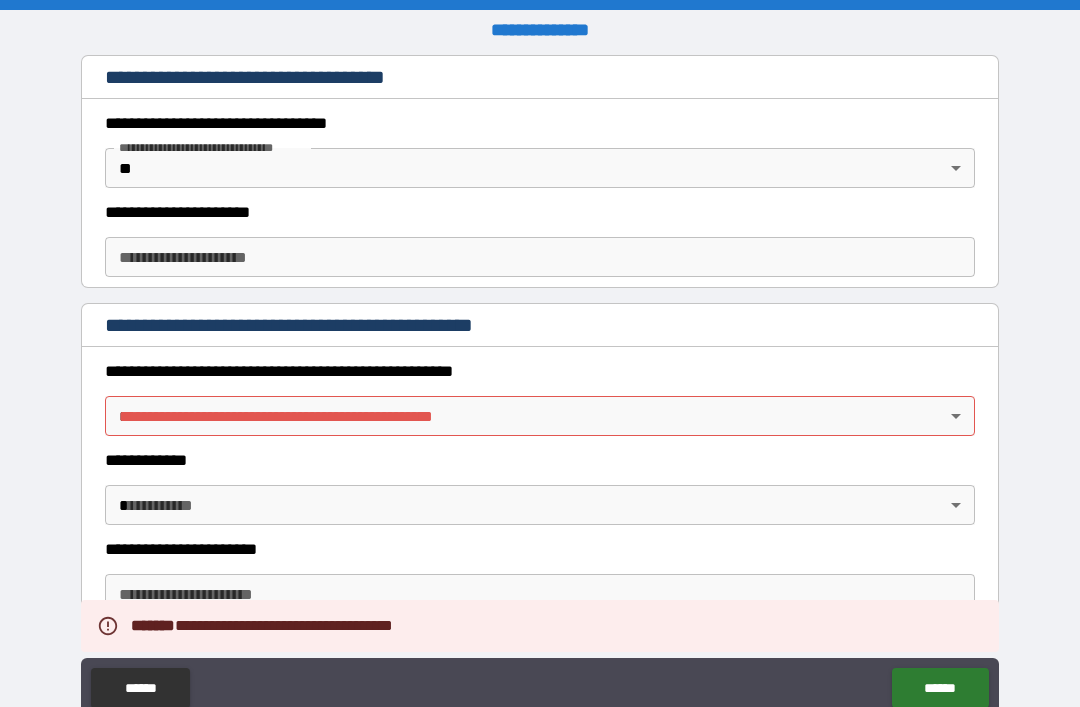 scroll, scrollTop: 1401, scrollLeft: 0, axis: vertical 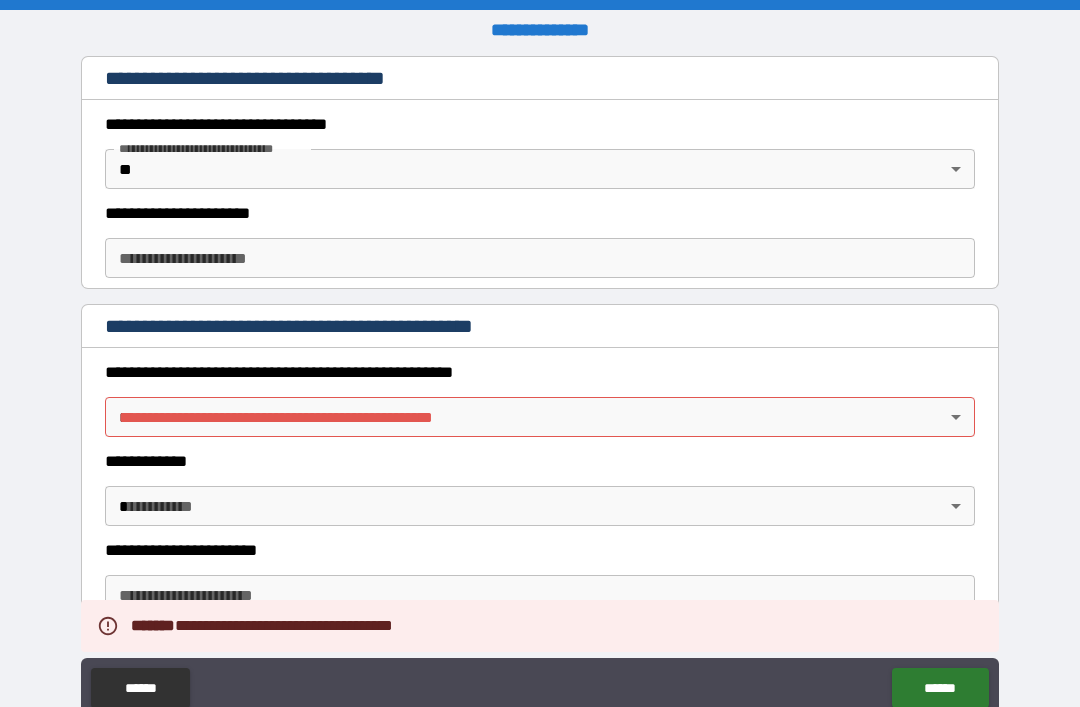 click on "**********" at bounding box center [540, 385] 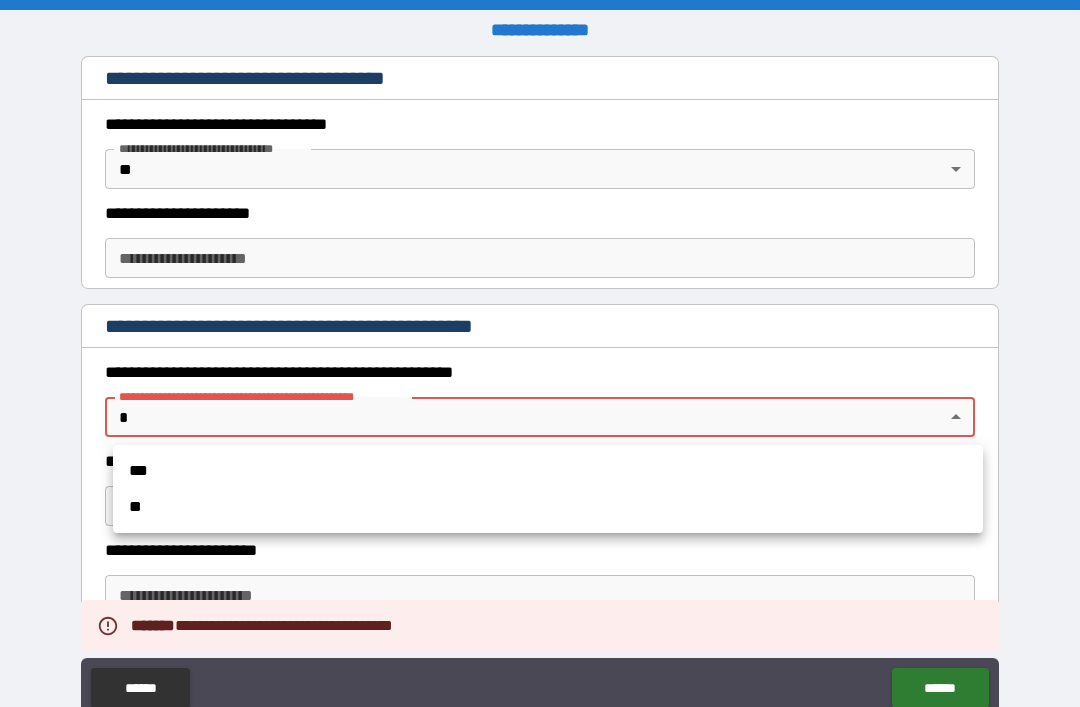 click on "**" at bounding box center (548, 507) 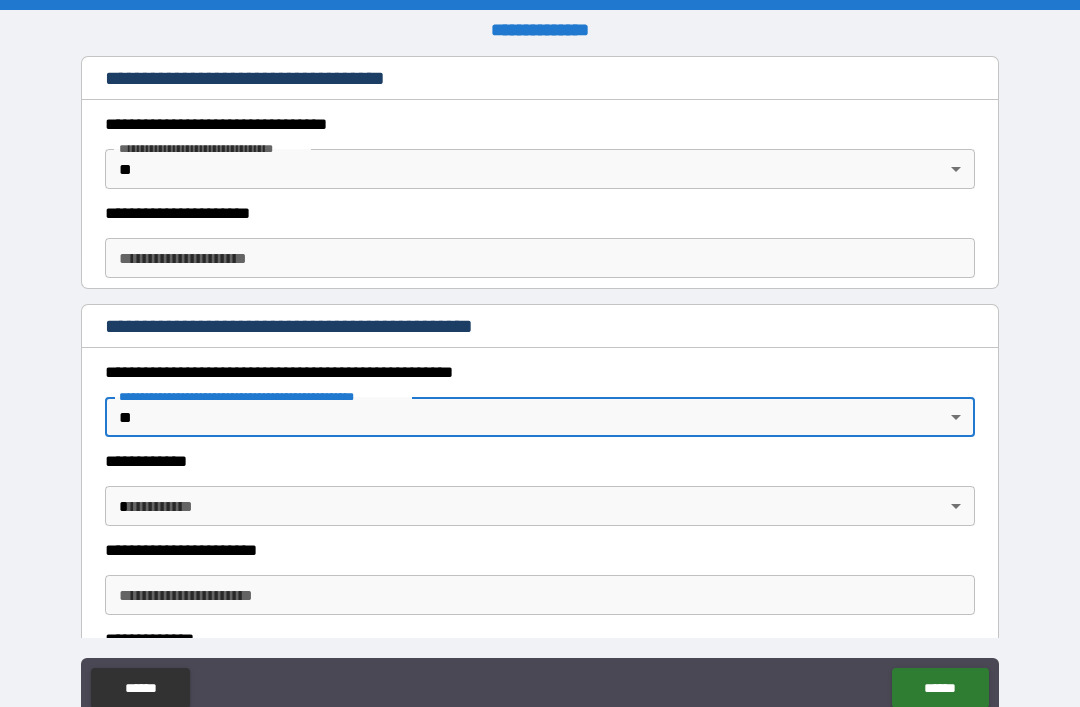 click on "******" at bounding box center (940, 688) 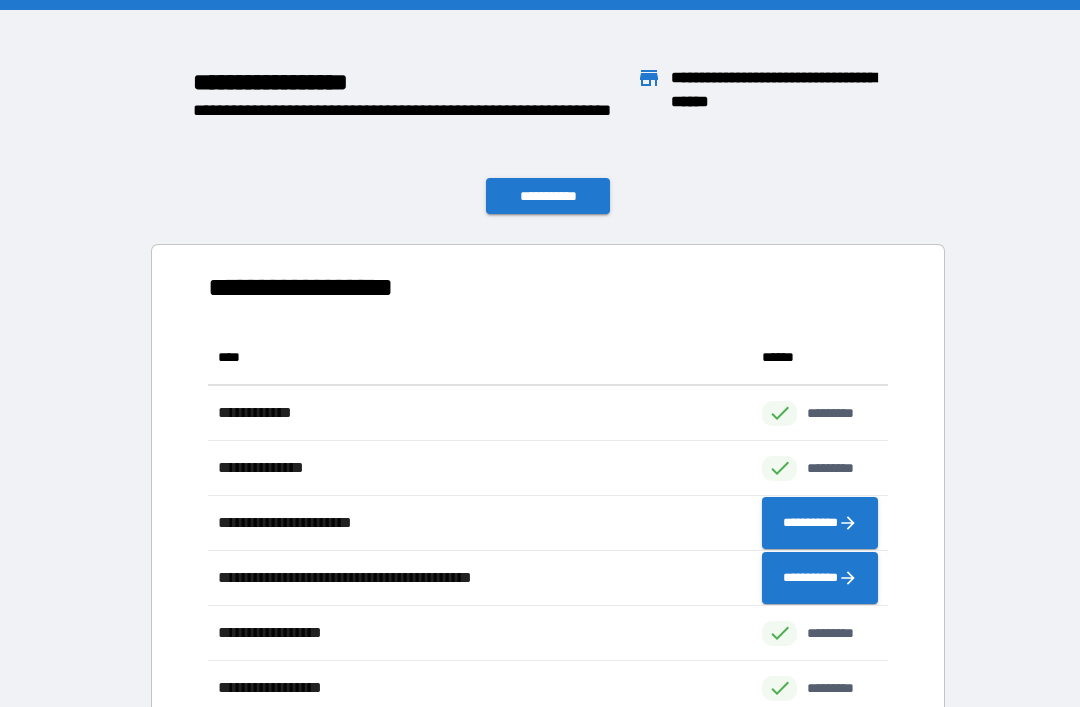 scroll, scrollTop: 1, scrollLeft: 1, axis: both 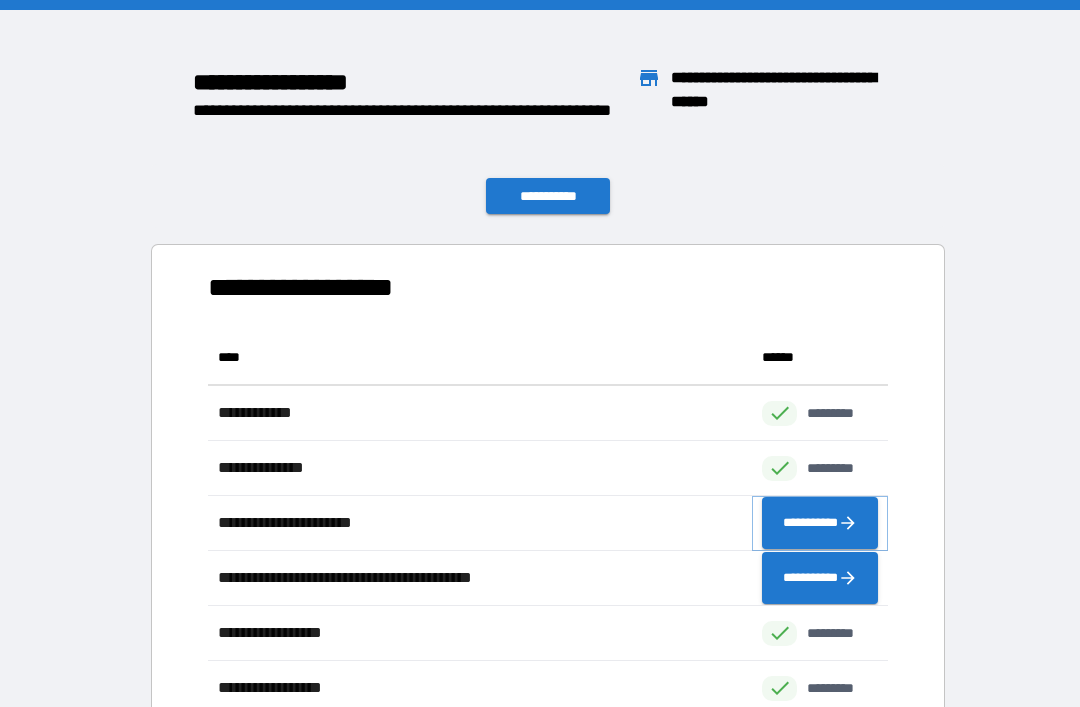 click on "**********" at bounding box center (820, 523) 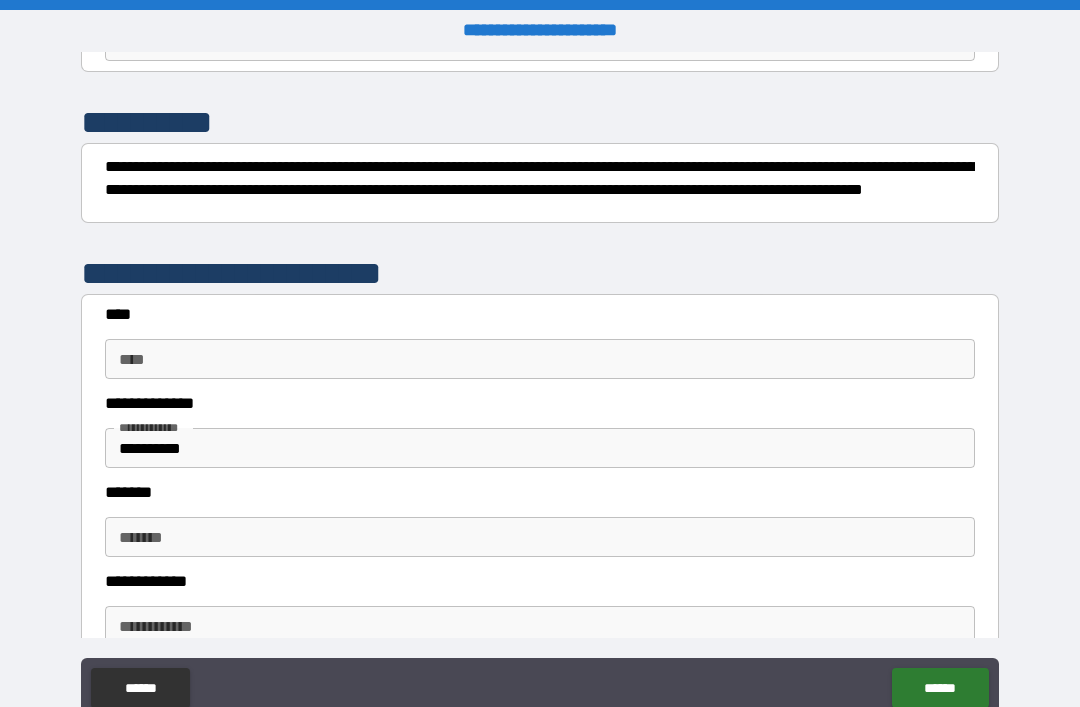 scroll, scrollTop: 227, scrollLeft: 0, axis: vertical 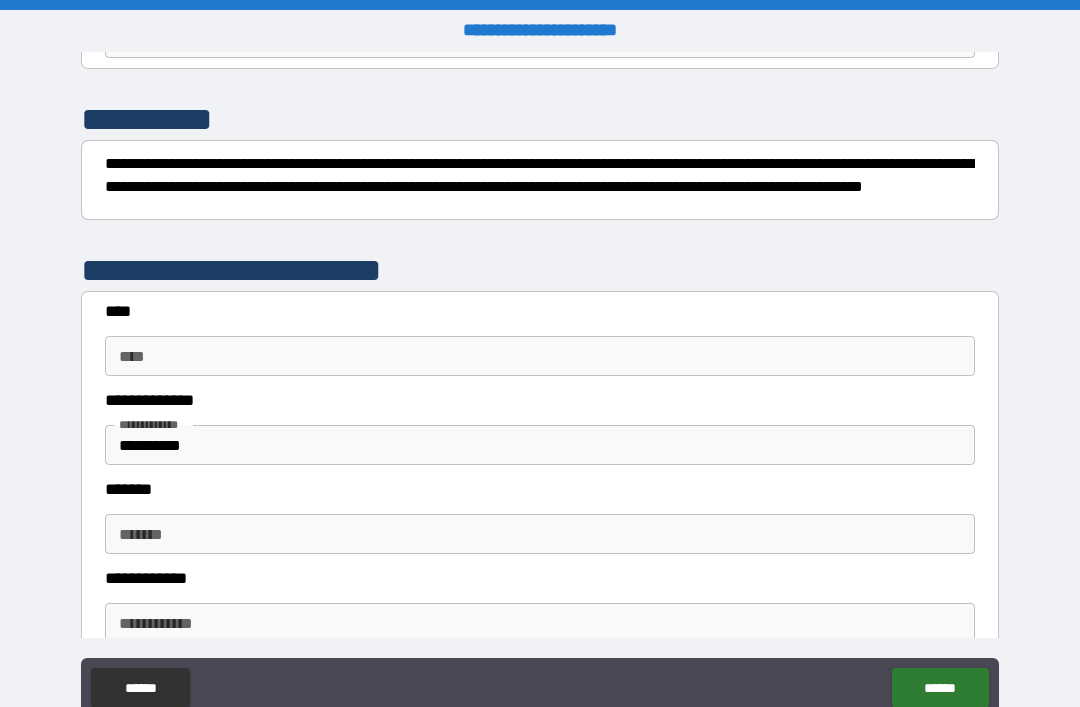 click on "****" at bounding box center [540, 356] 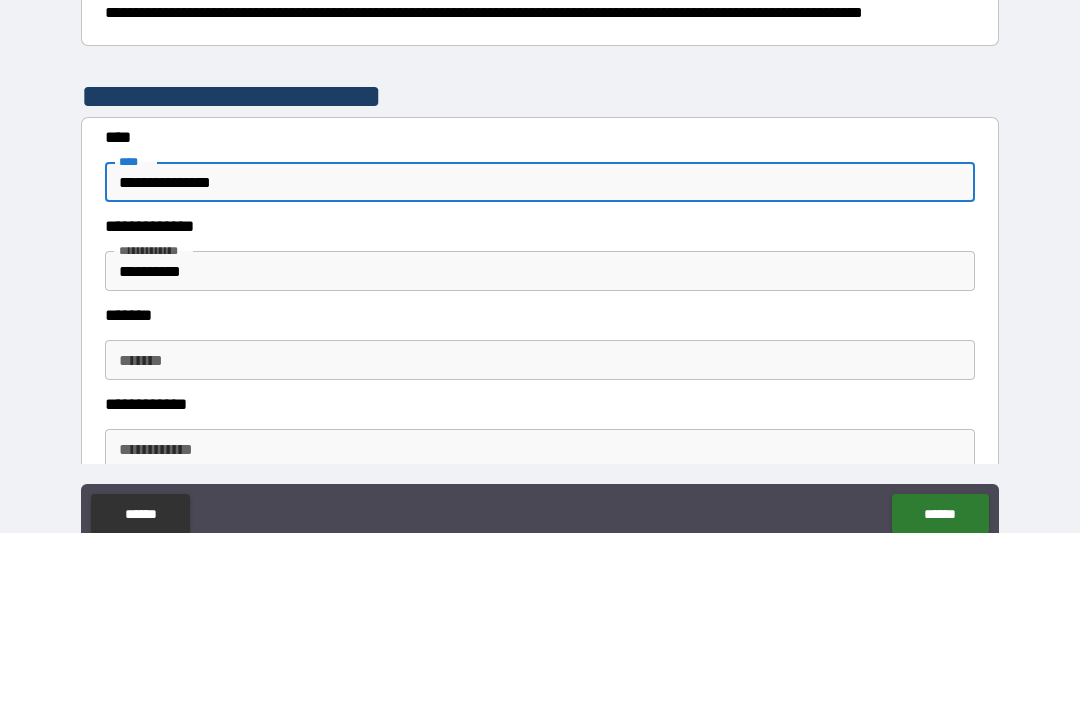 click on "**********" at bounding box center (540, 356) 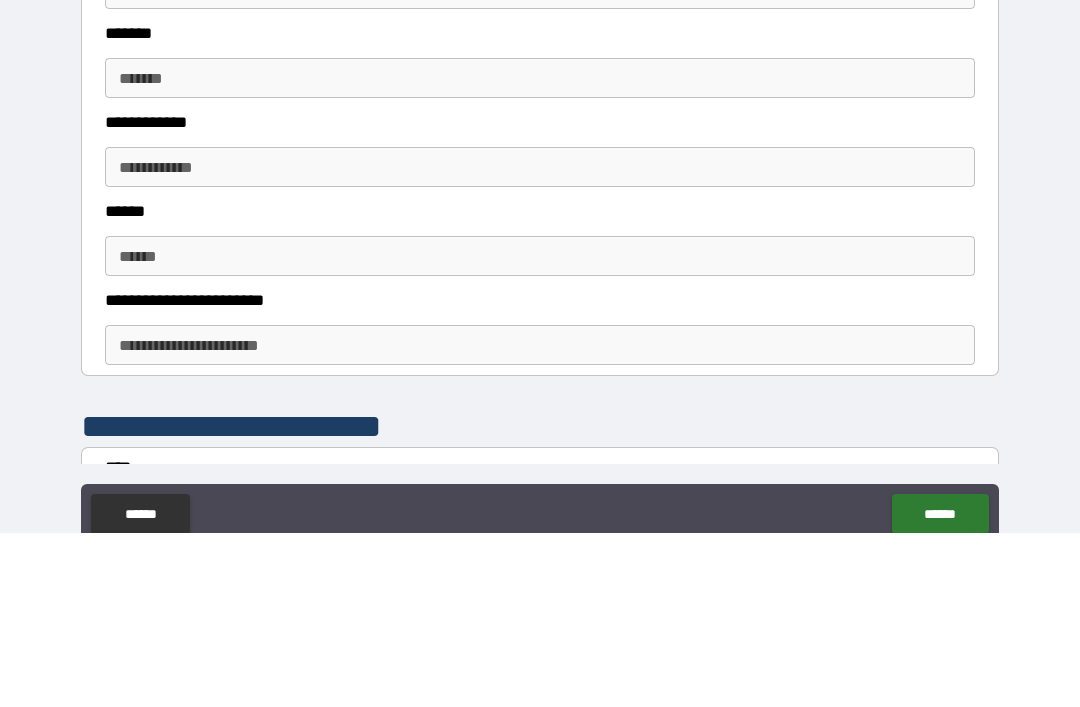 scroll, scrollTop: 510, scrollLeft: 0, axis: vertical 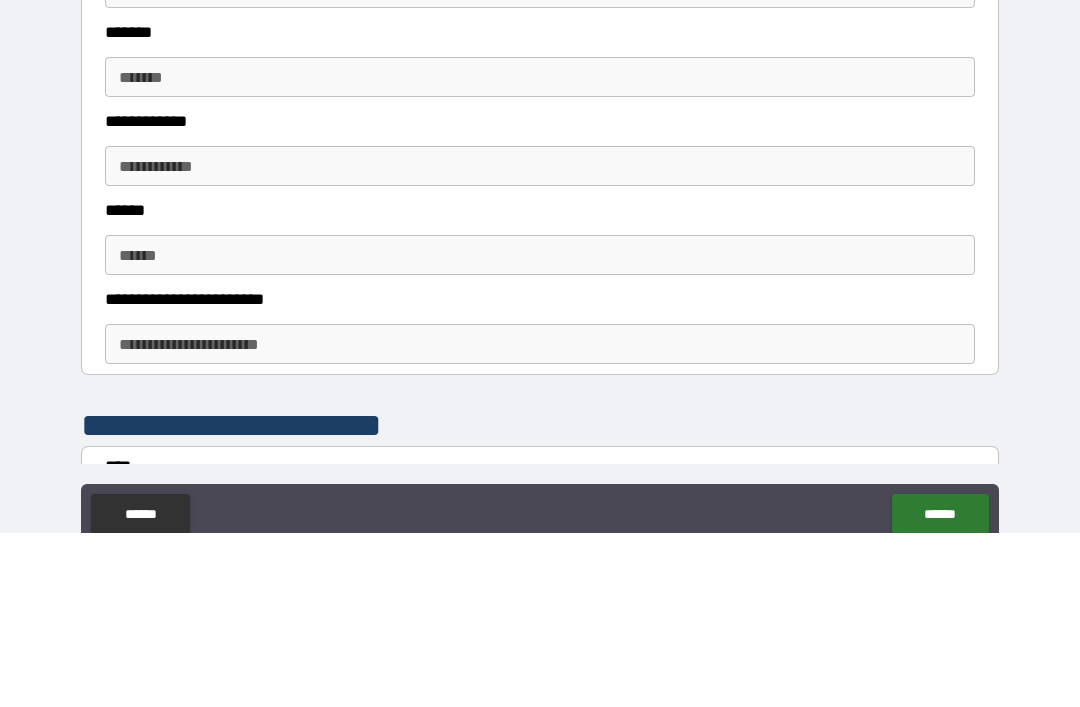 type on "**********" 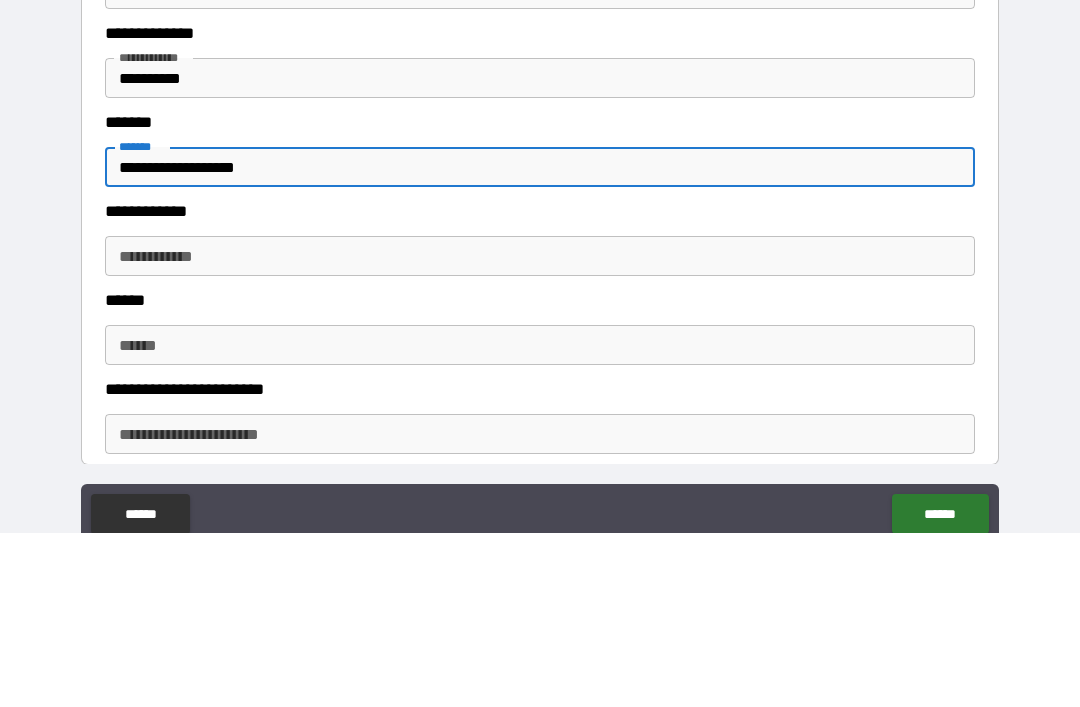 scroll, scrollTop: 426, scrollLeft: 0, axis: vertical 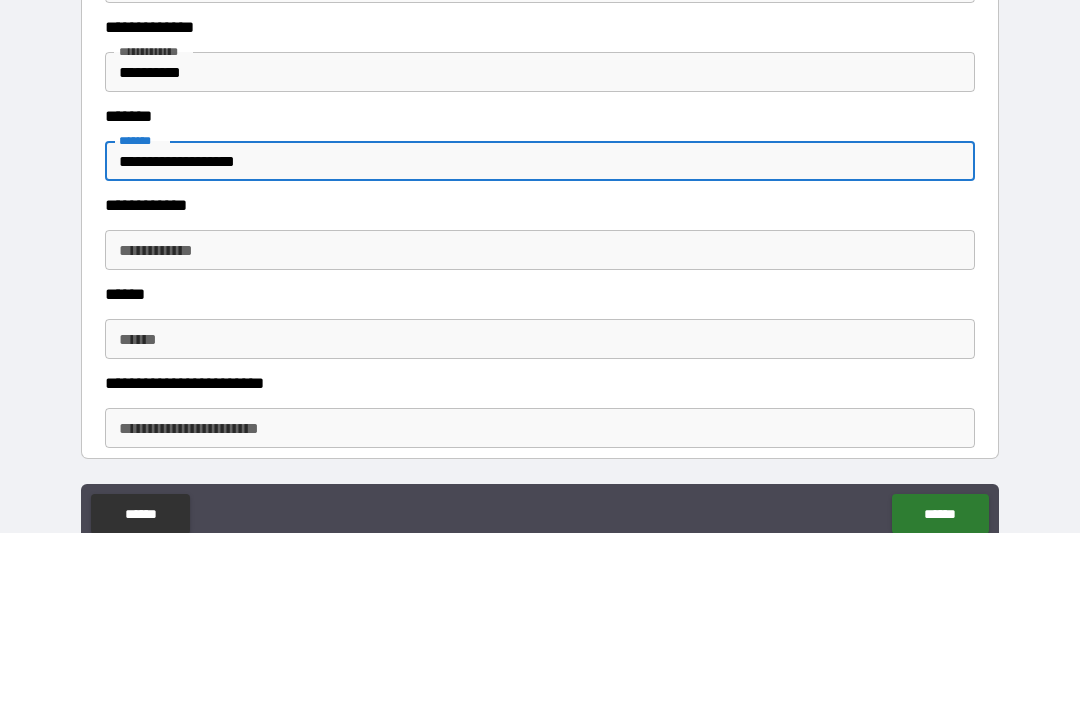 type on "**********" 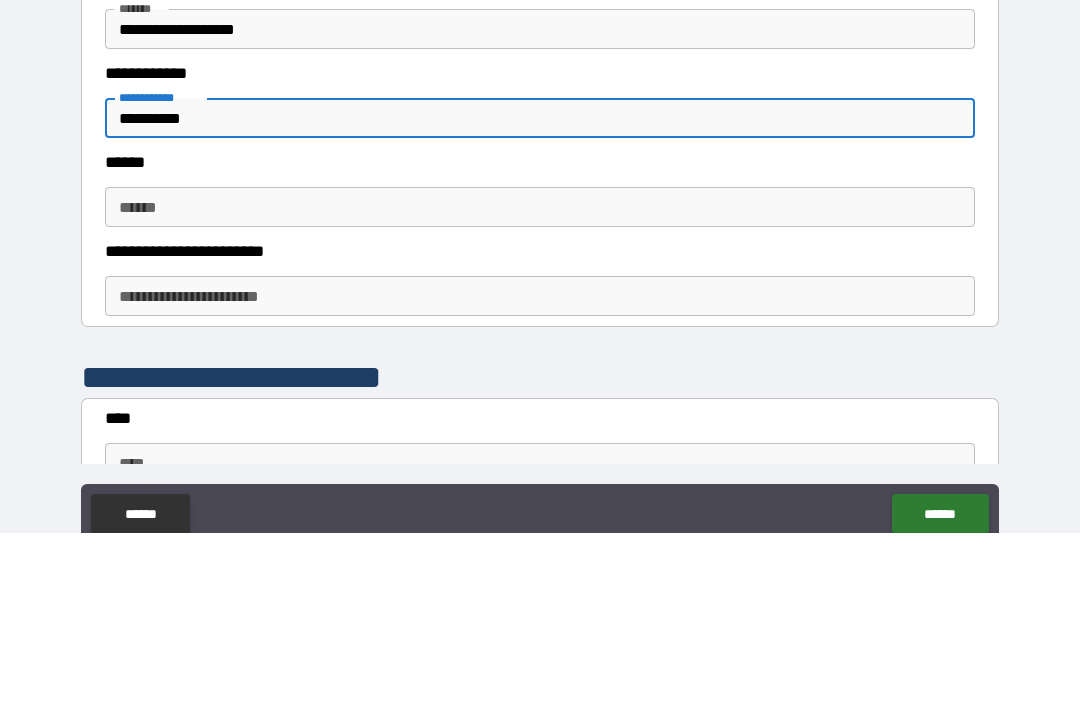 scroll, scrollTop: 560, scrollLeft: 0, axis: vertical 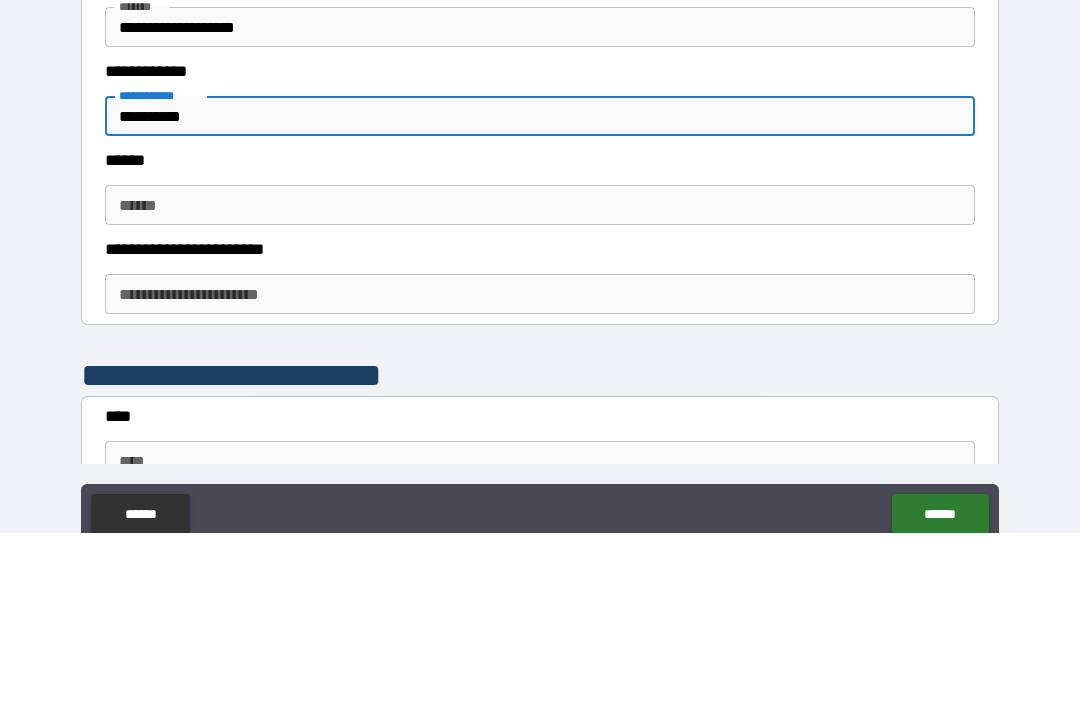 type on "**********" 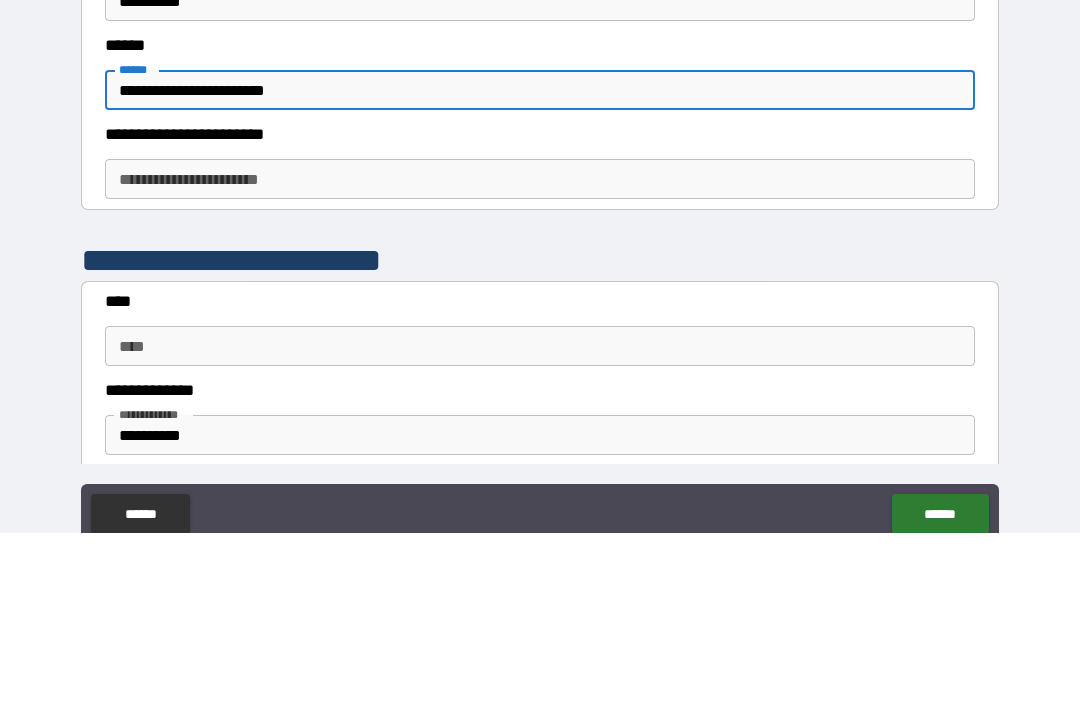 scroll, scrollTop: 676, scrollLeft: 0, axis: vertical 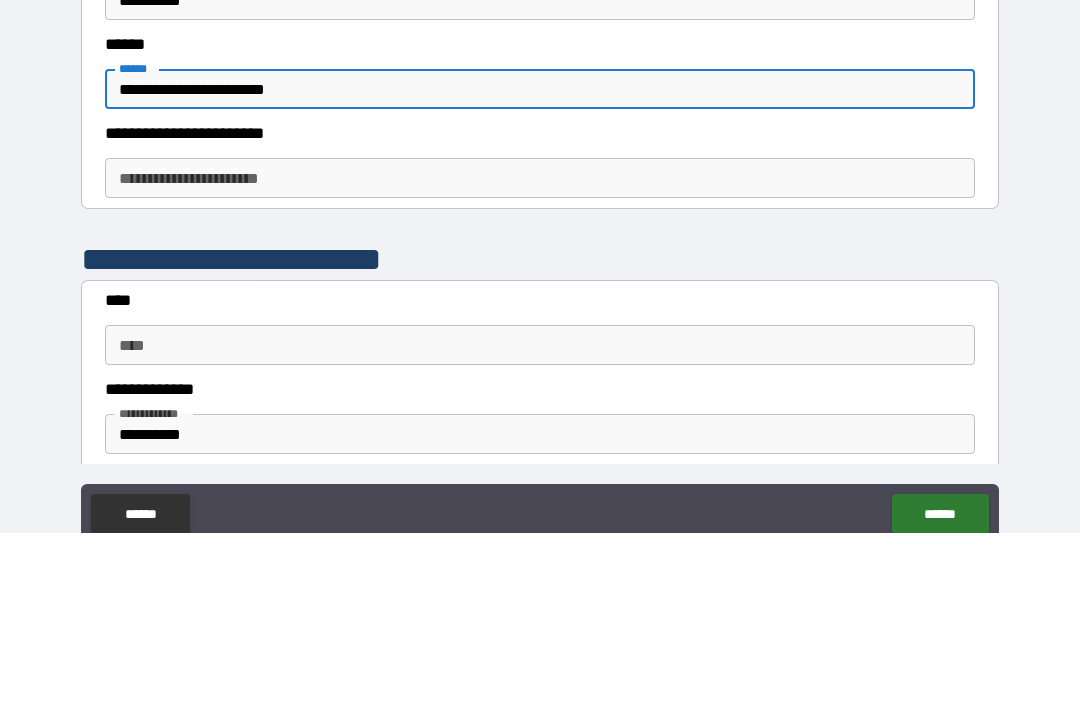 type on "**********" 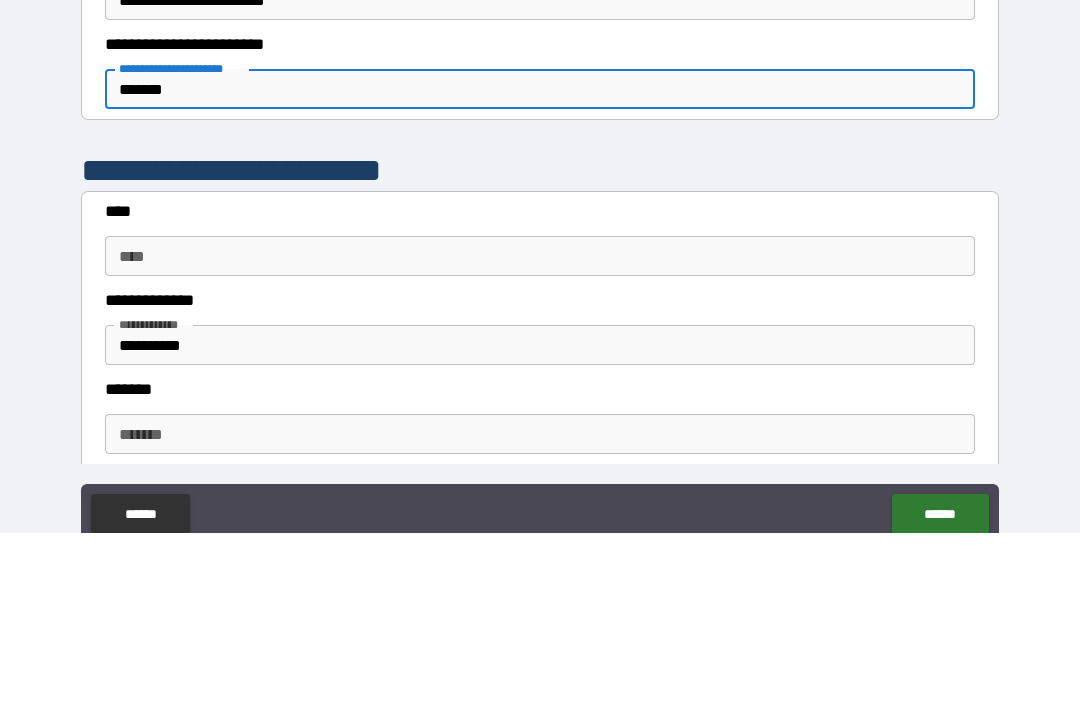 scroll, scrollTop: 775, scrollLeft: 0, axis: vertical 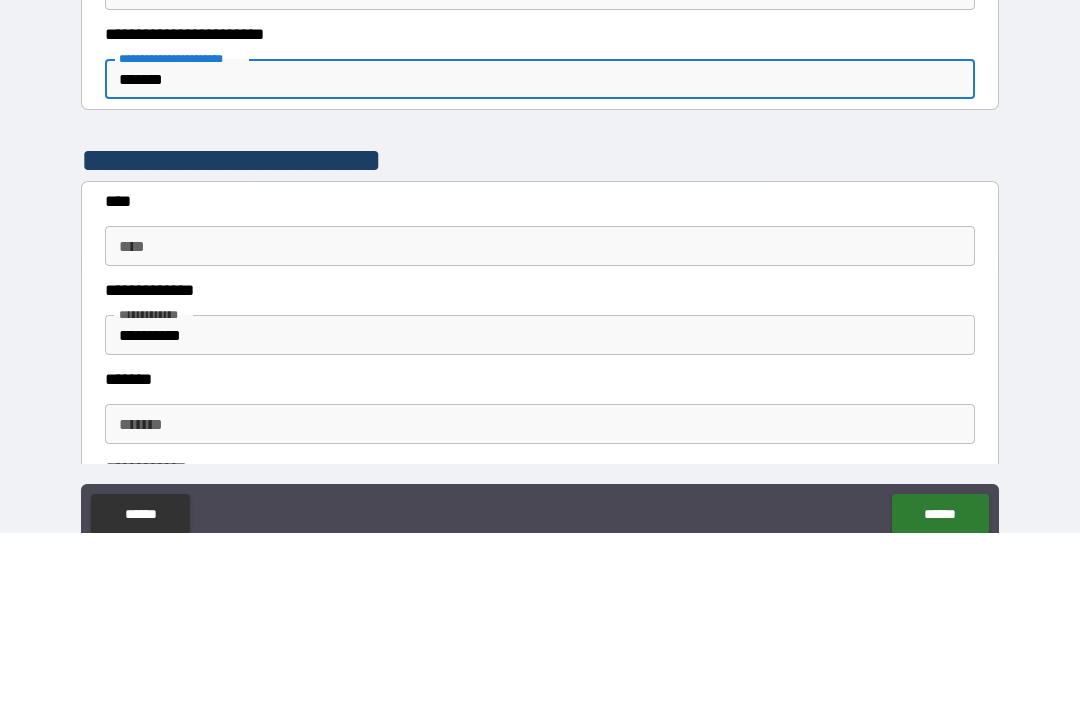 type on "******" 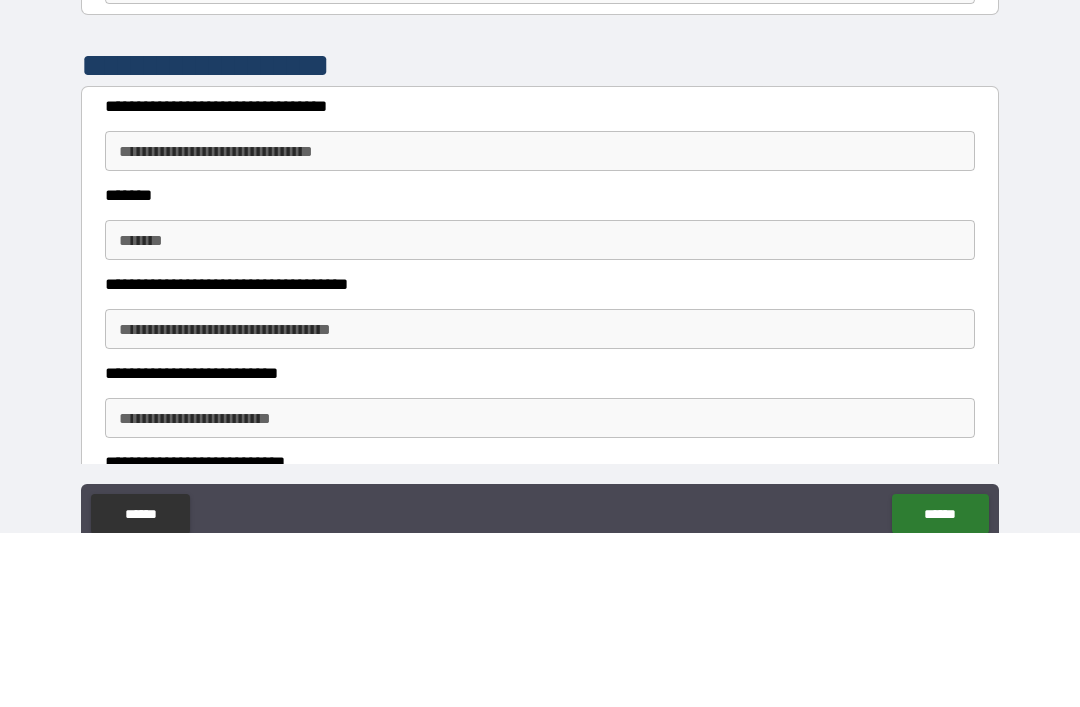 scroll, scrollTop: 1483, scrollLeft: 0, axis: vertical 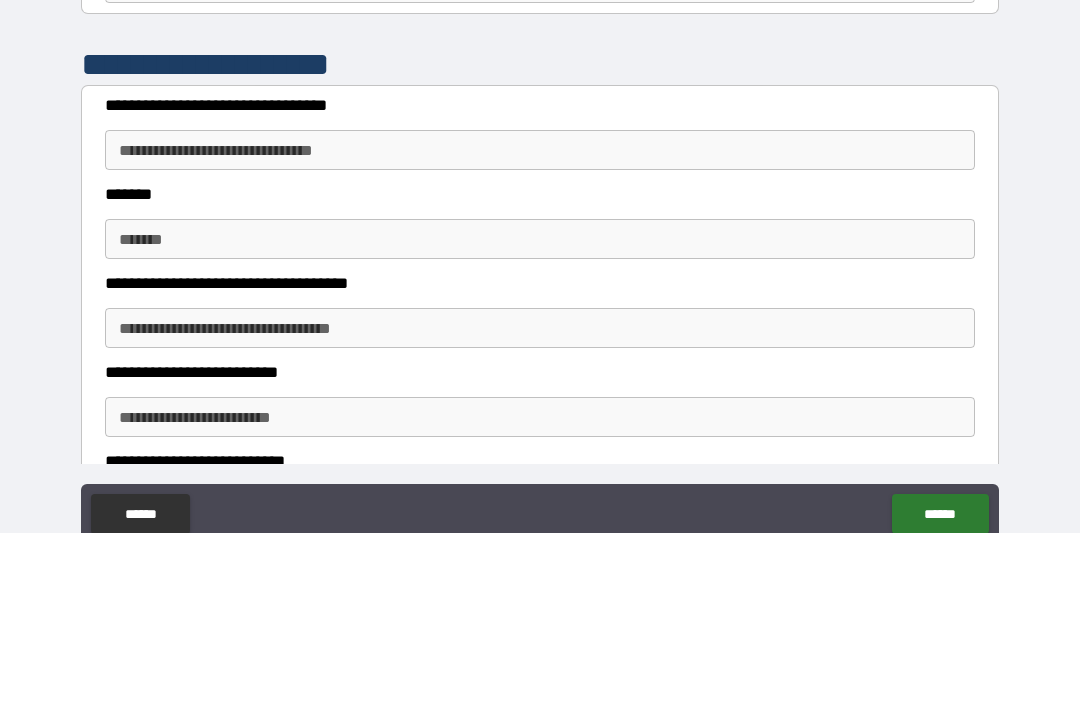 click on "**********" at bounding box center [540, 324] 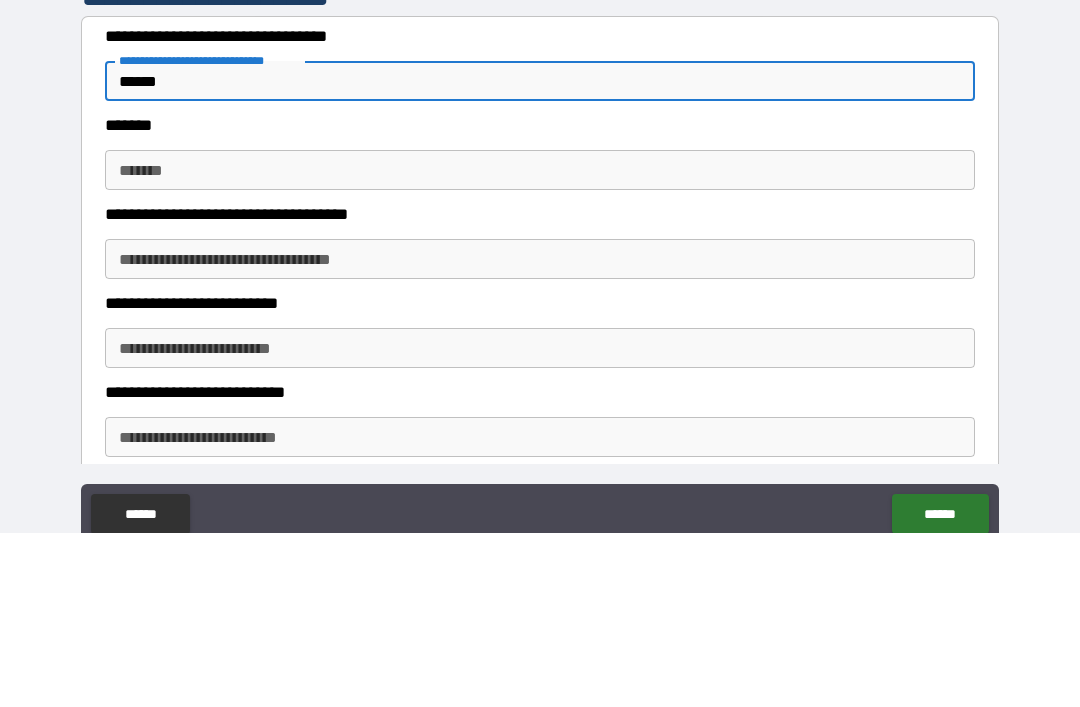 scroll, scrollTop: 1551, scrollLeft: 0, axis: vertical 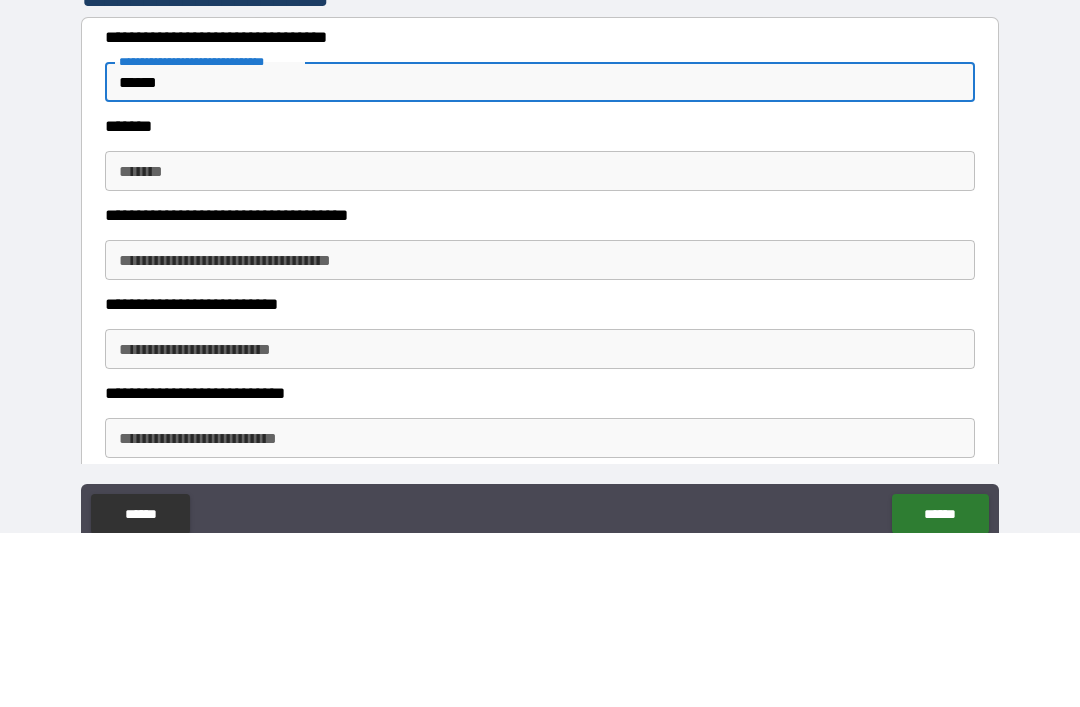 type on "******" 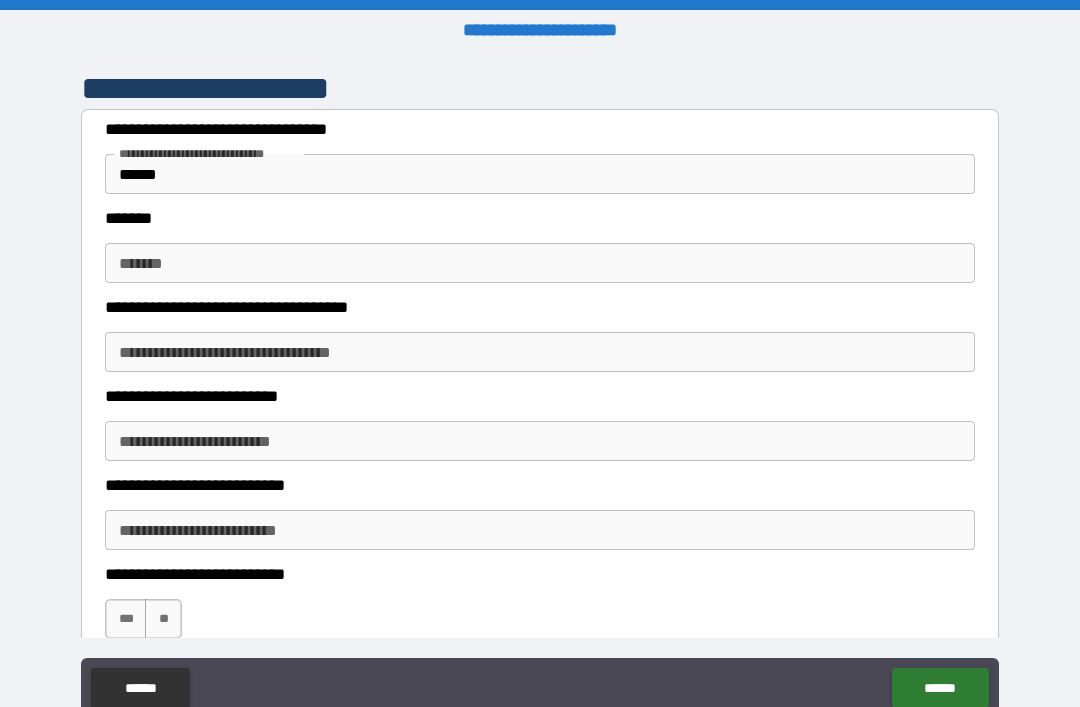 scroll, scrollTop: 1634, scrollLeft: 0, axis: vertical 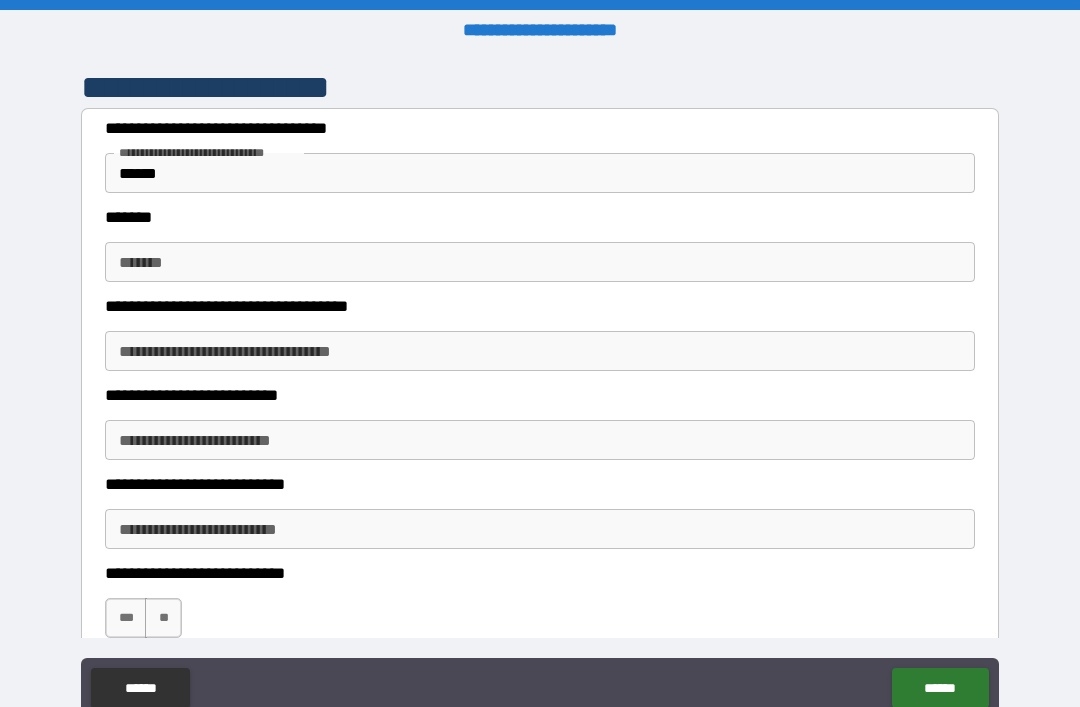 click on "**********" at bounding box center (540, 351) 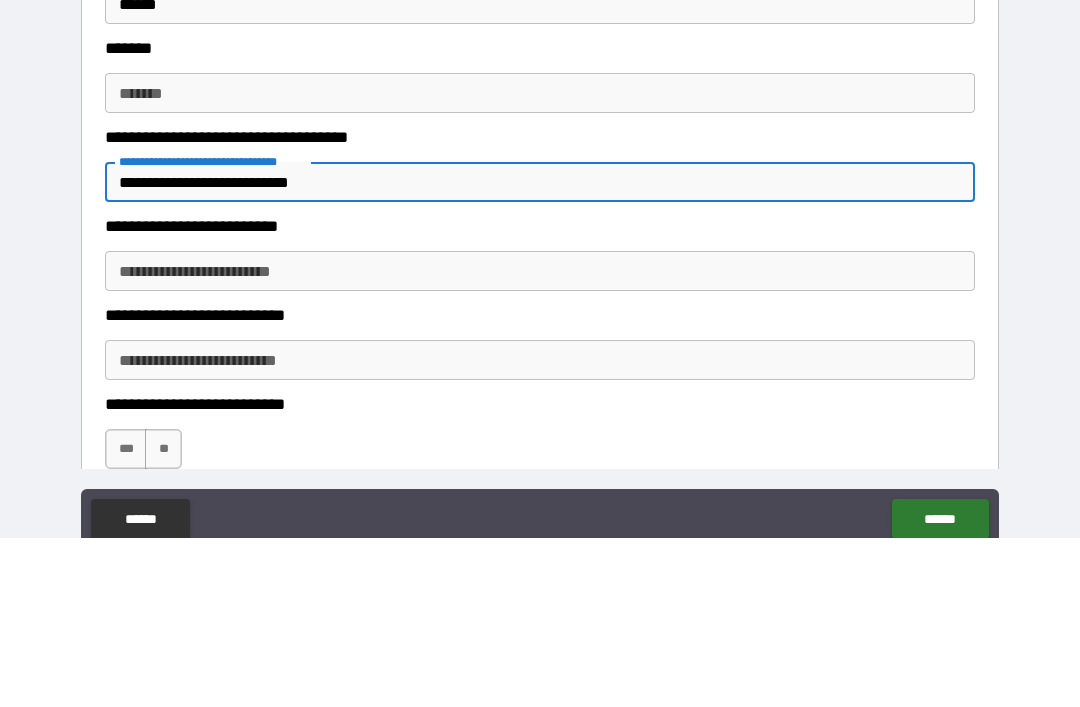 type on "**********" 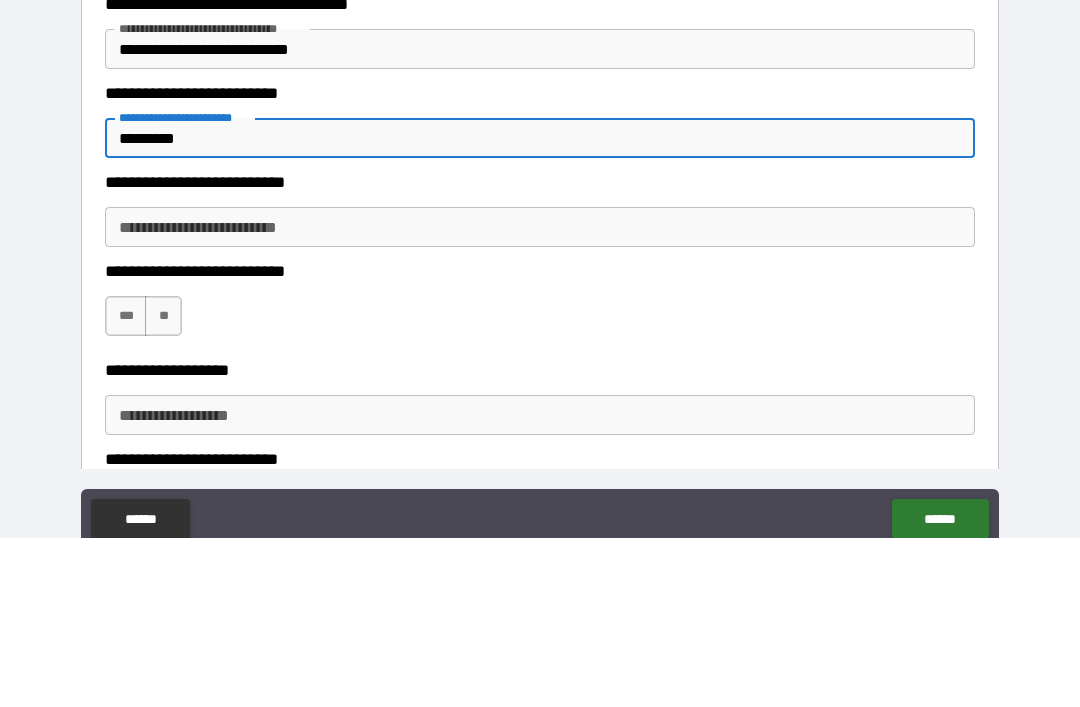 scroll, scrollTop: 1771, scrollLeft: 0, axis: vertical 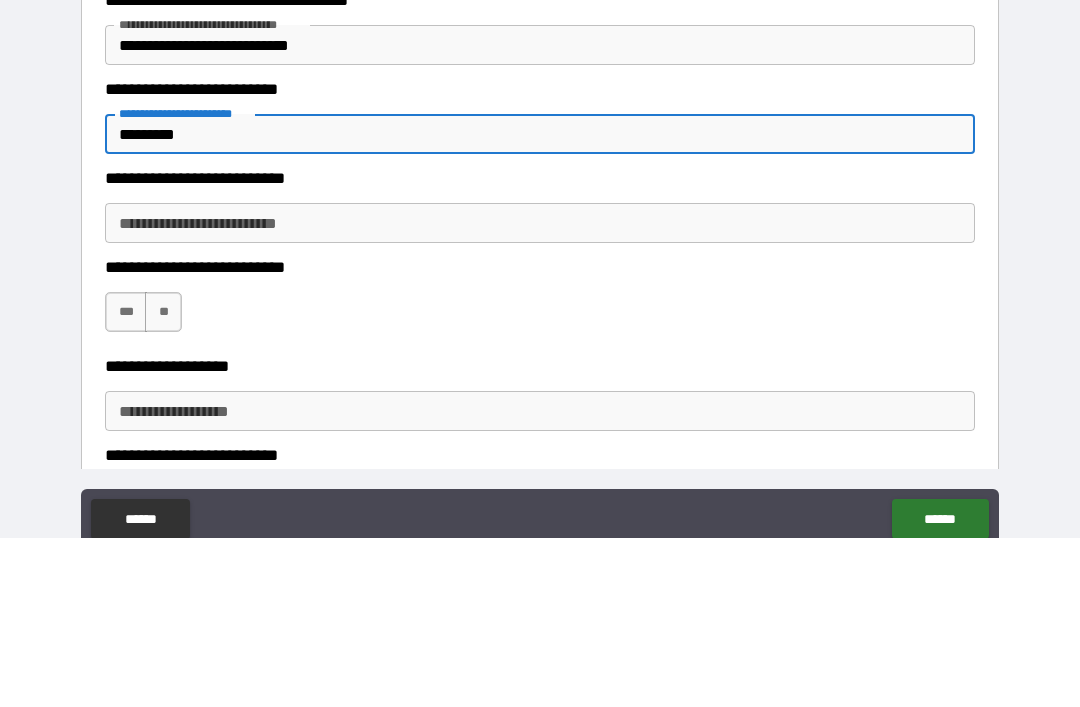 type on "********" 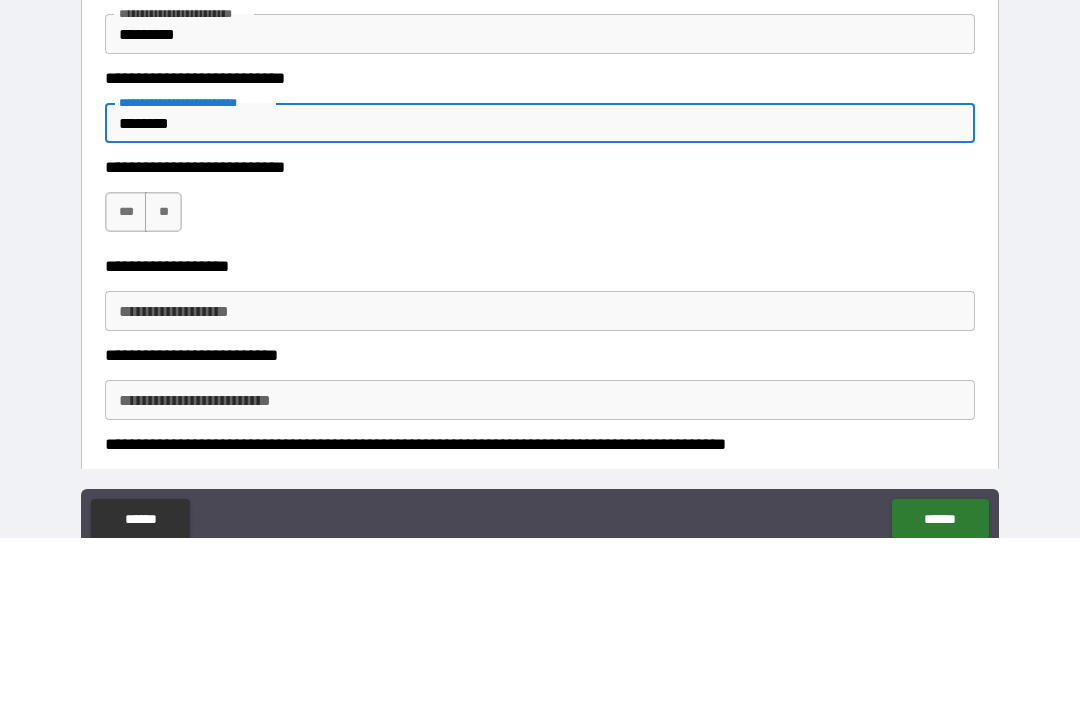 scroll, scrollTop: 1866, scrollLeft: 0, axis: vertical 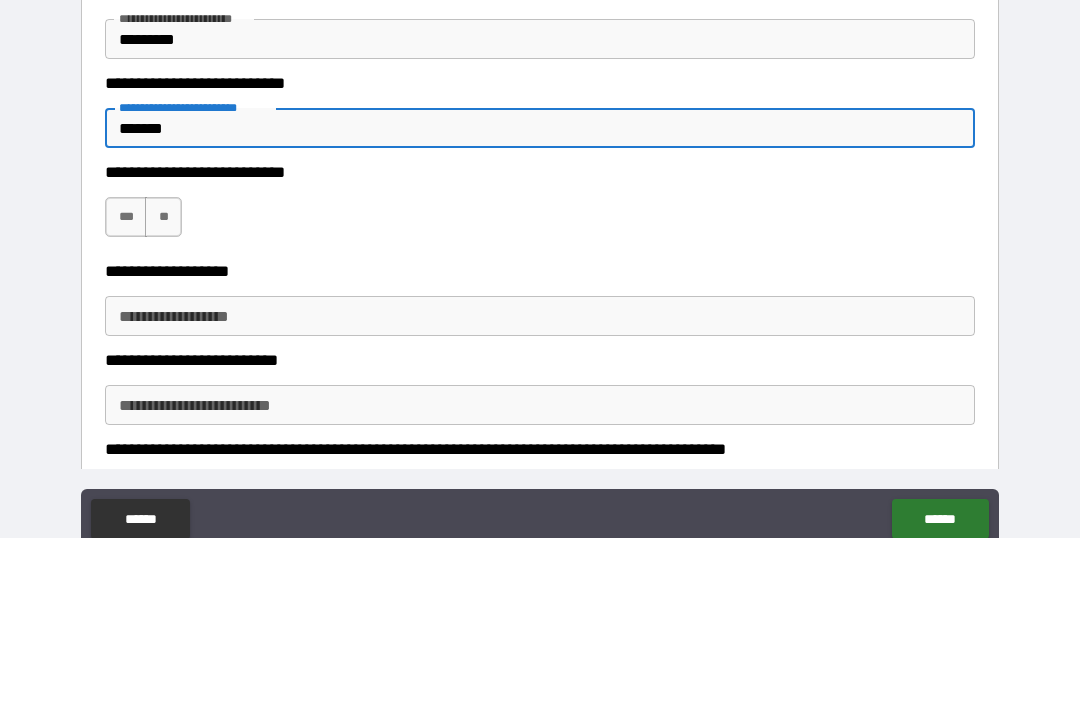 type on "*******" 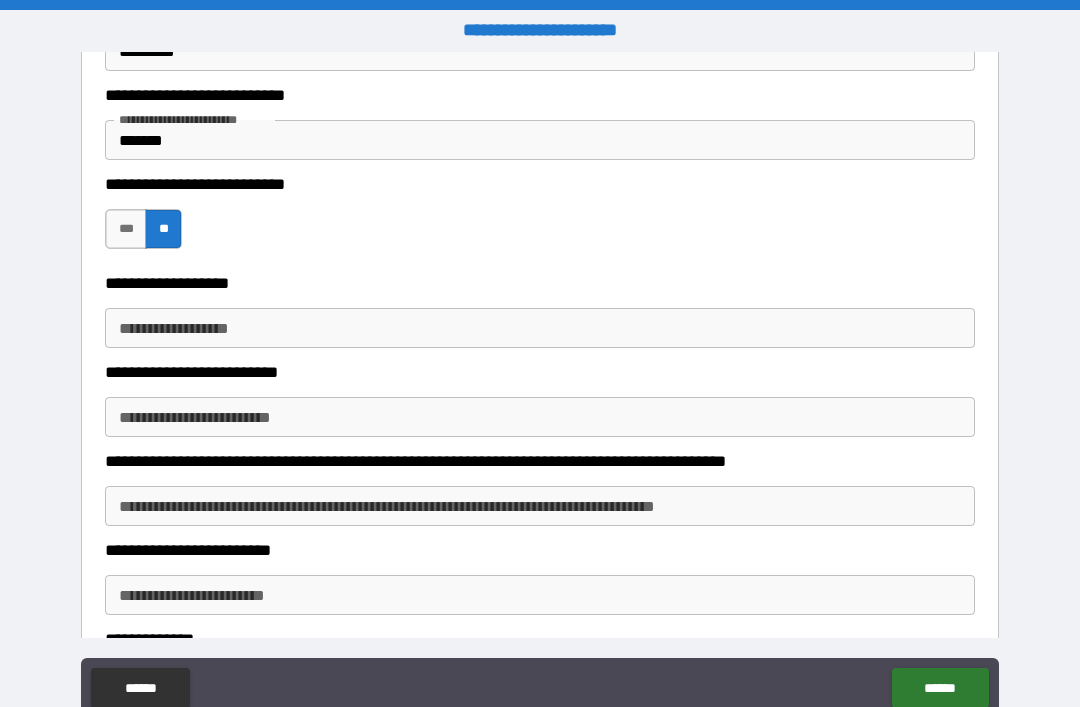 scroll, scrollTop: 2029, scrollLeft: 0, axis: vertical 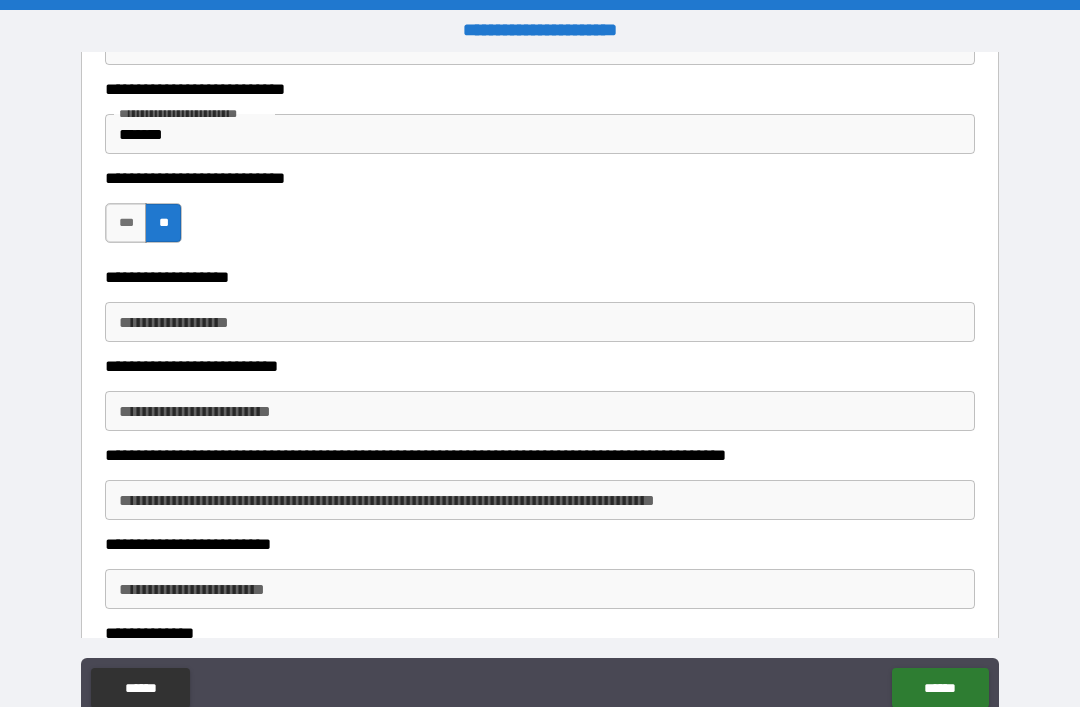 click on "**********" at bounding box center [540, 322] 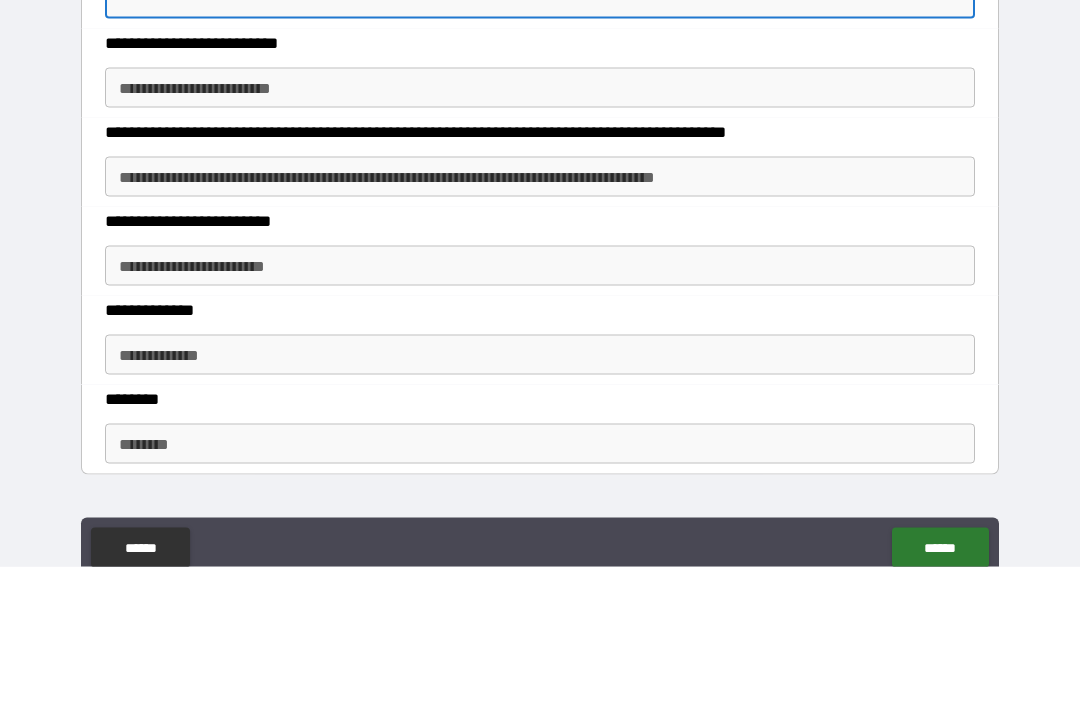 scroll, scrollTop: 2214, scrollLeft: 0, axis: vertical 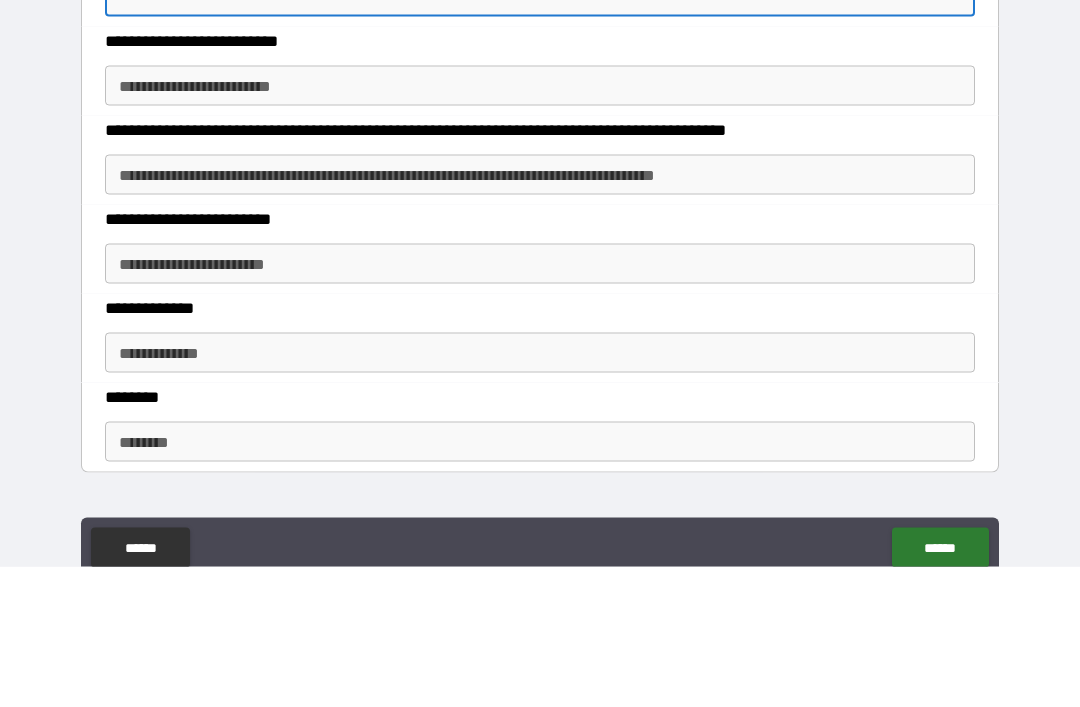 click on "**********" at bounding box center (540, 315) 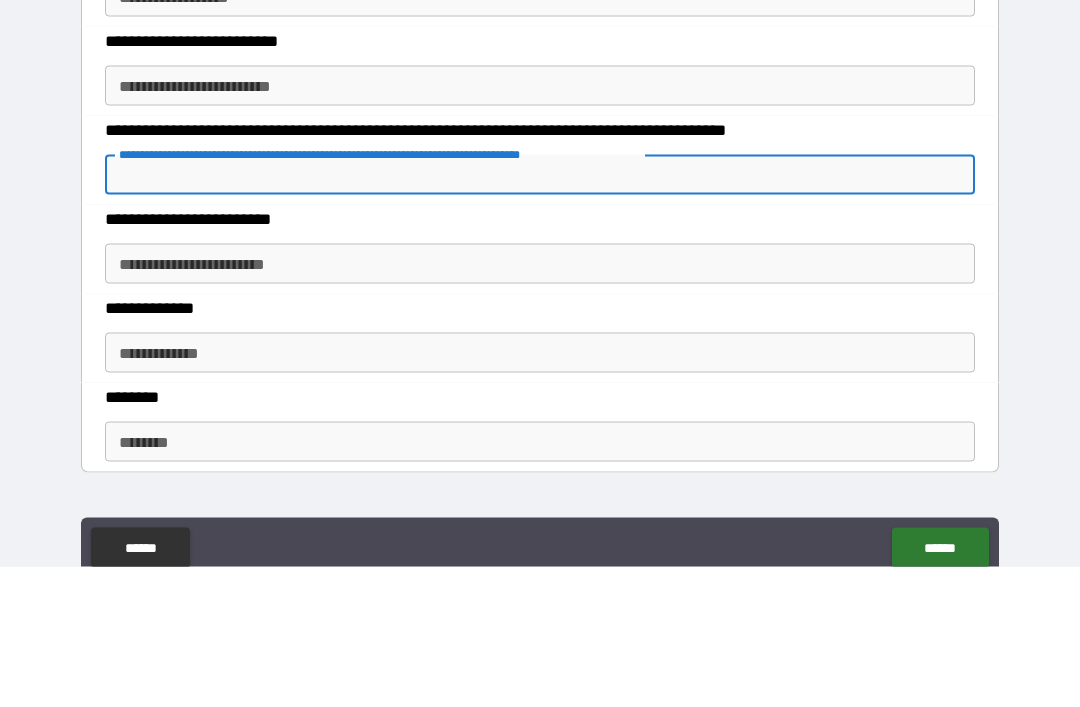 type on "*" 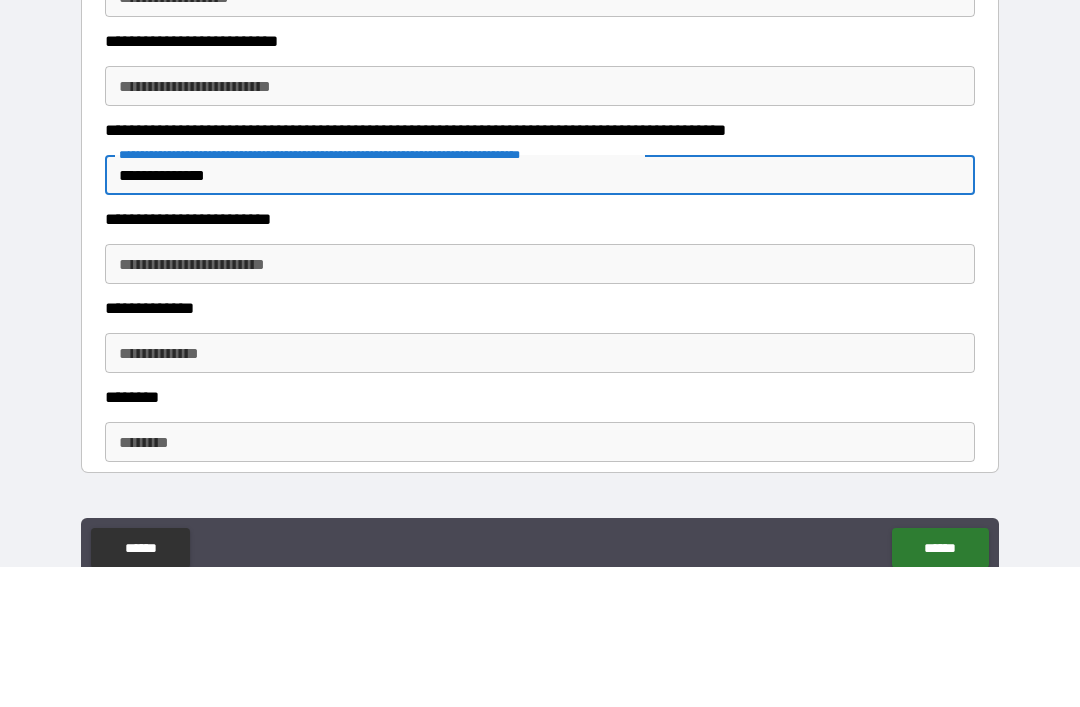 type on "**********" 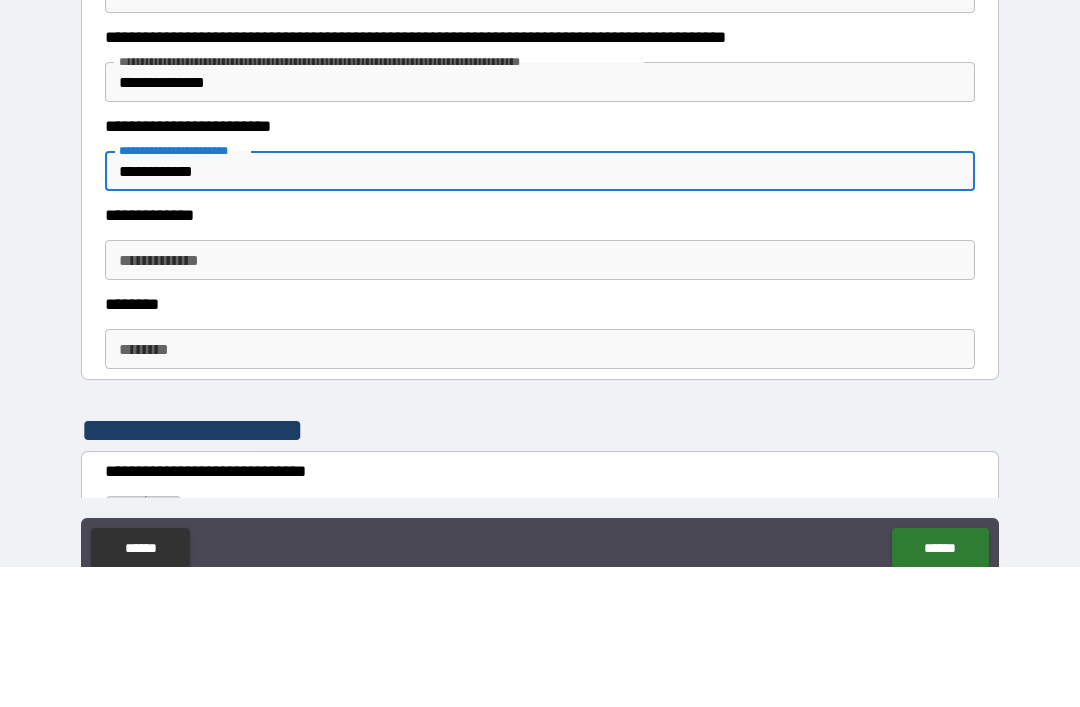 scroll, scrollTop: 2308, scrollLeft: 0, axis: vertical 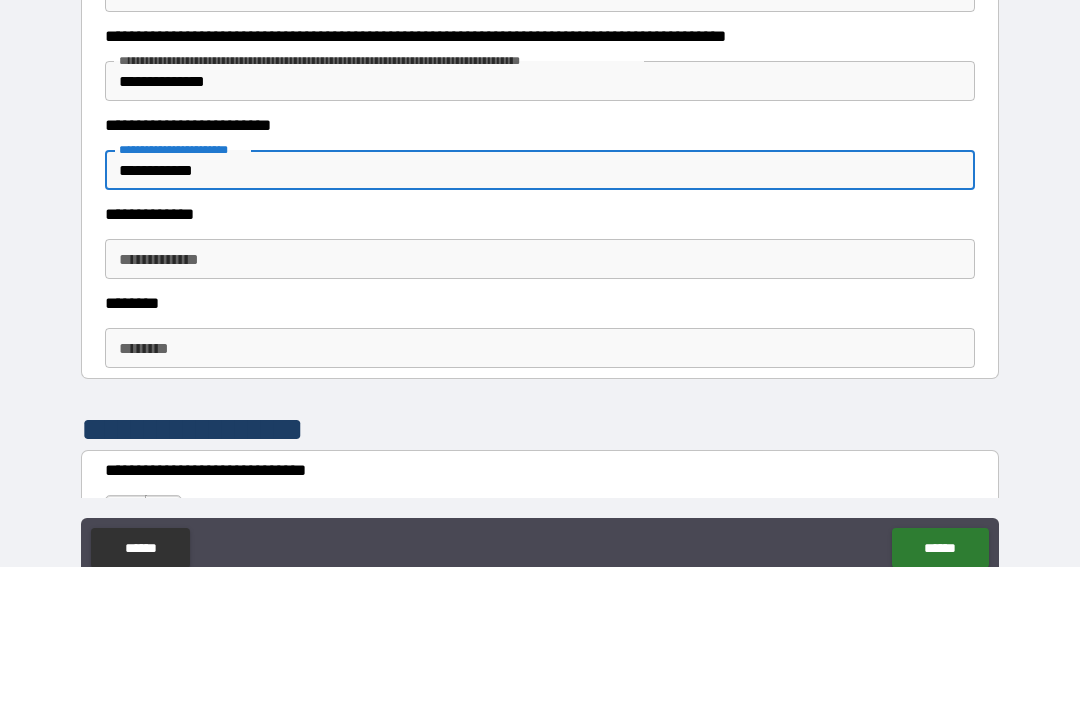 type on "**********" 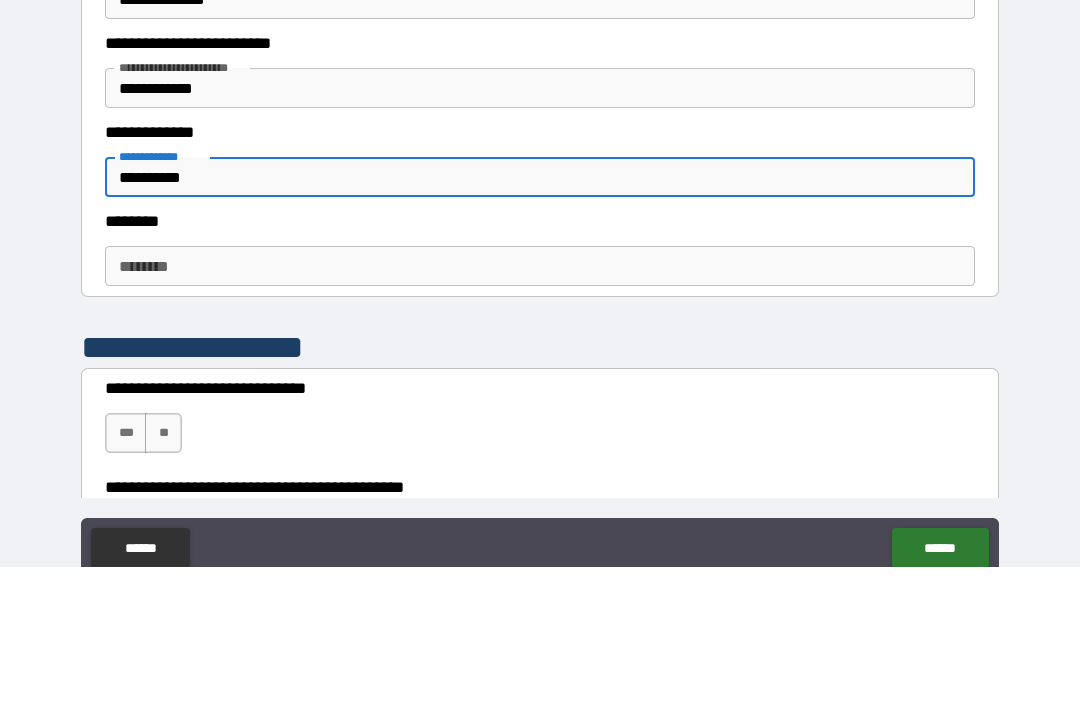 scroll, scrollTop: 2473, scrollLeft: 0, axis: vertical 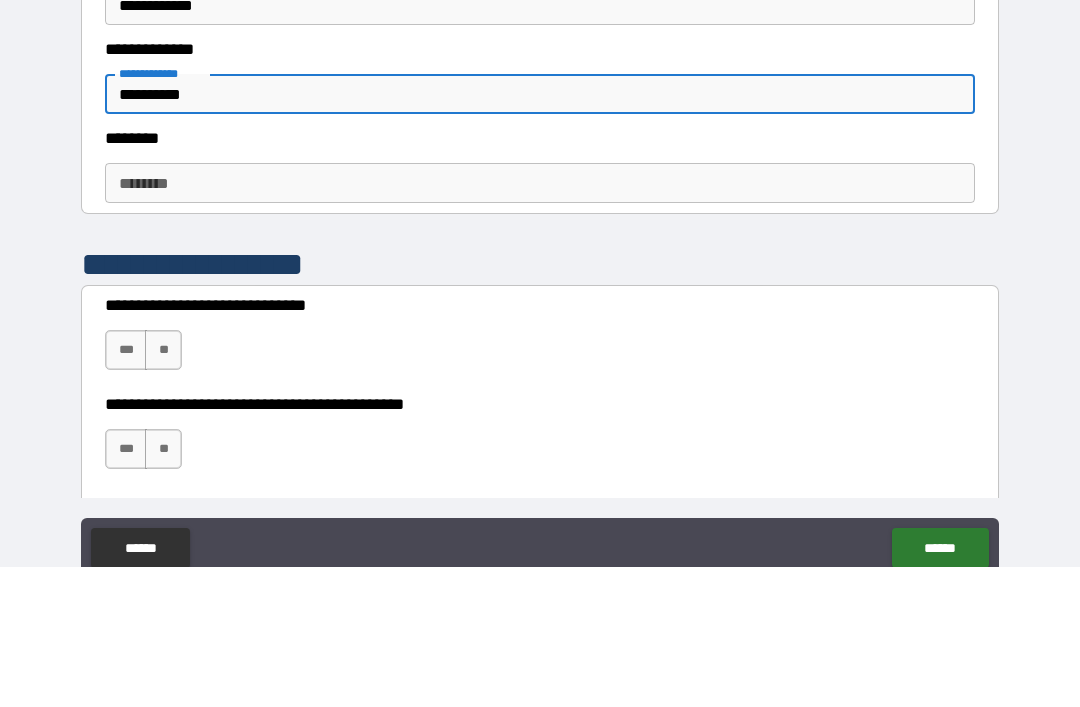 type on "**********" 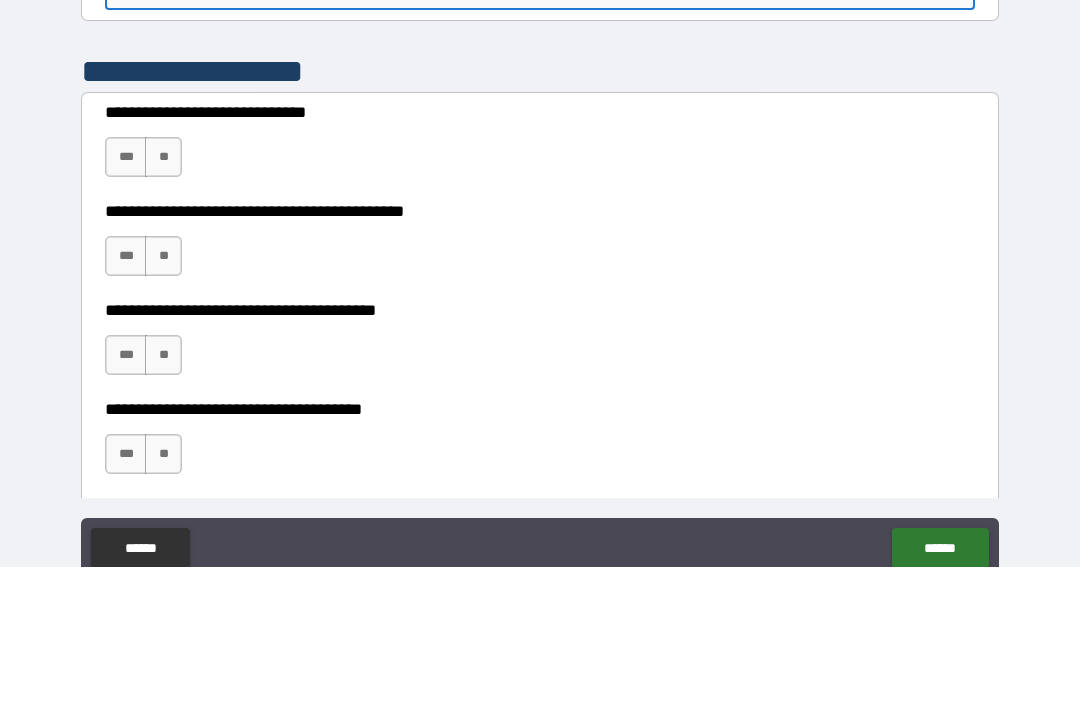 scroll, scrollTop: 2667, scrollLeft: 0, axis: vertical 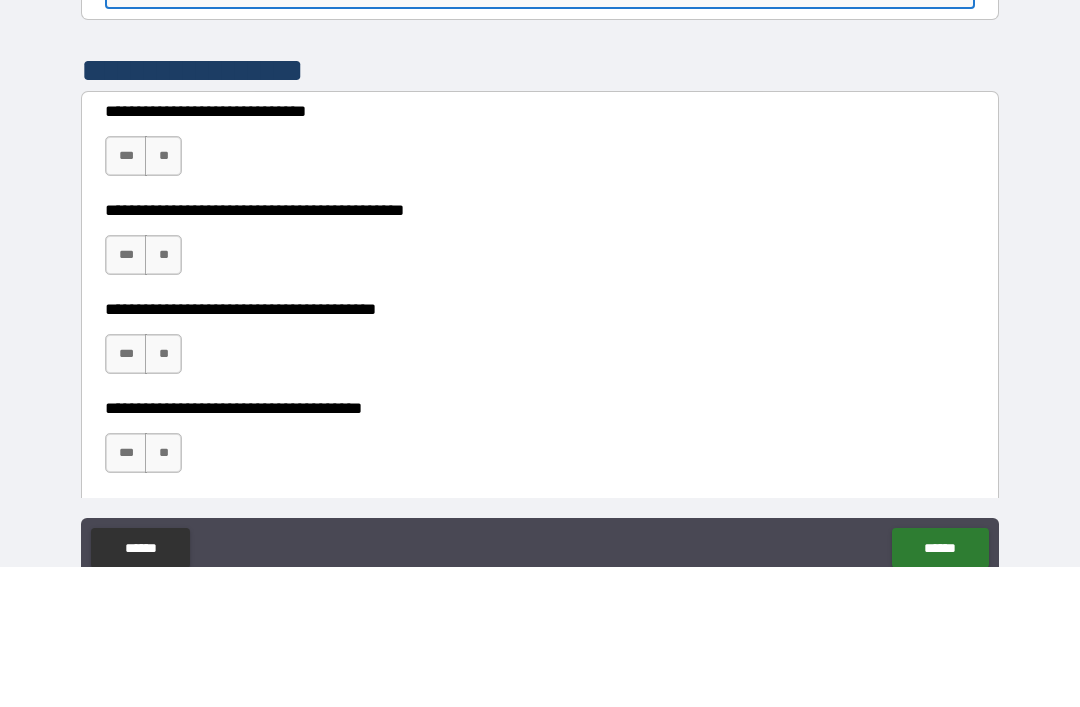 click on "***" at bounding box center (126, 296) 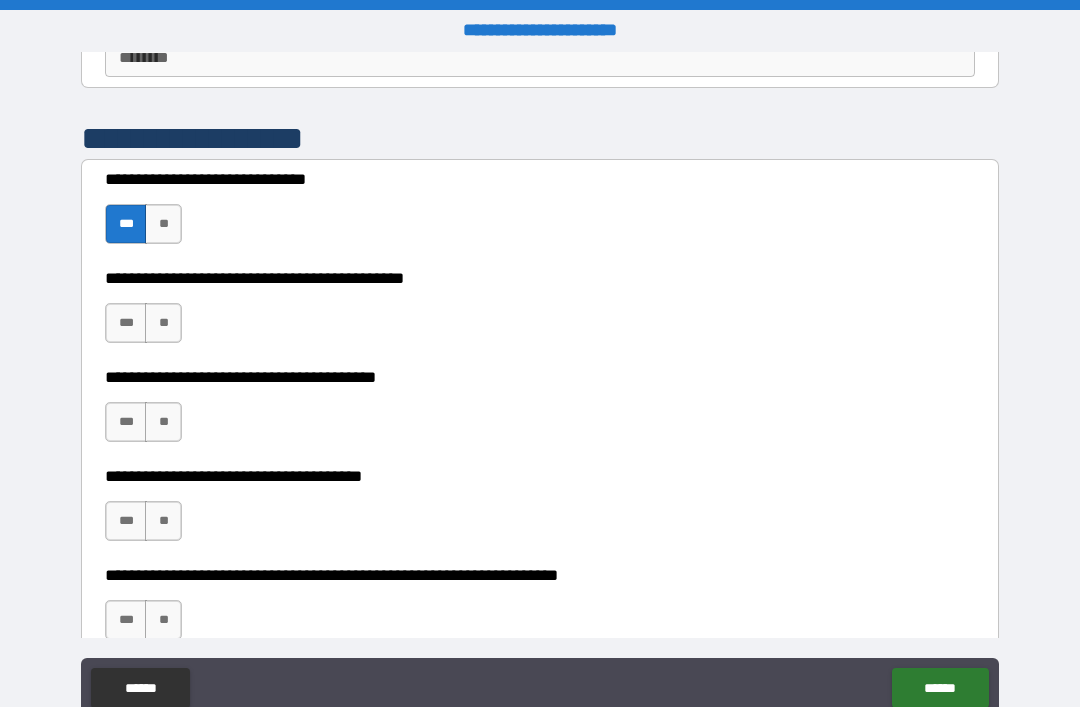 scroll, scrollTop: 2744, scrollLeft: 0, axis: vertical 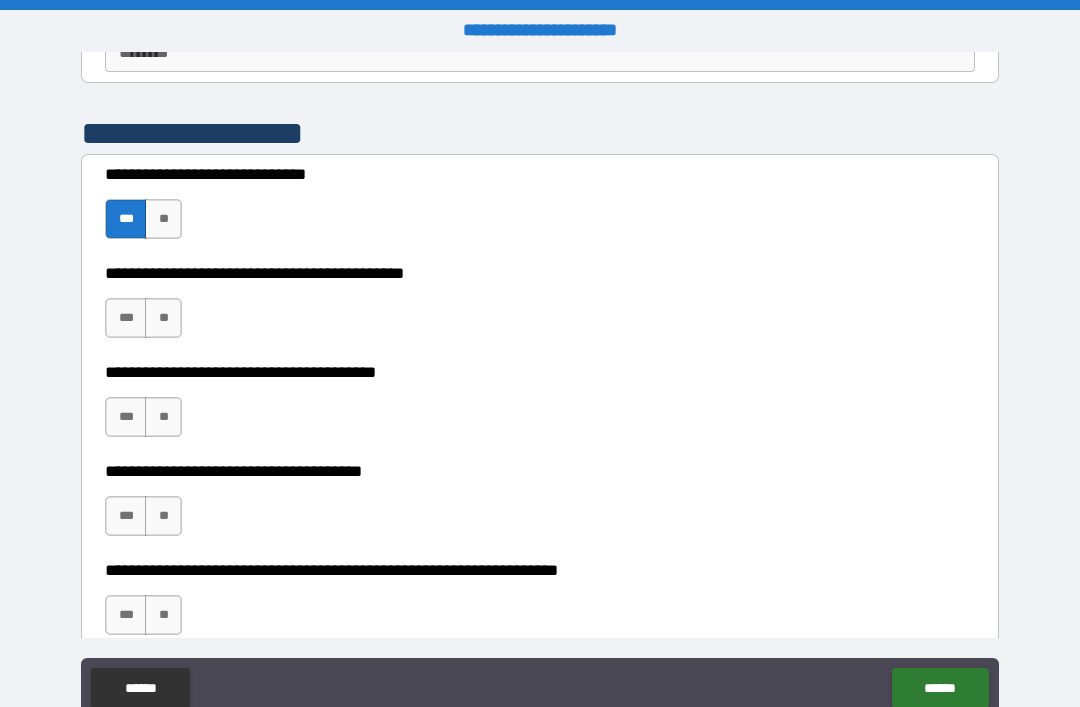 click on "***" at bounding box center [126, 318] 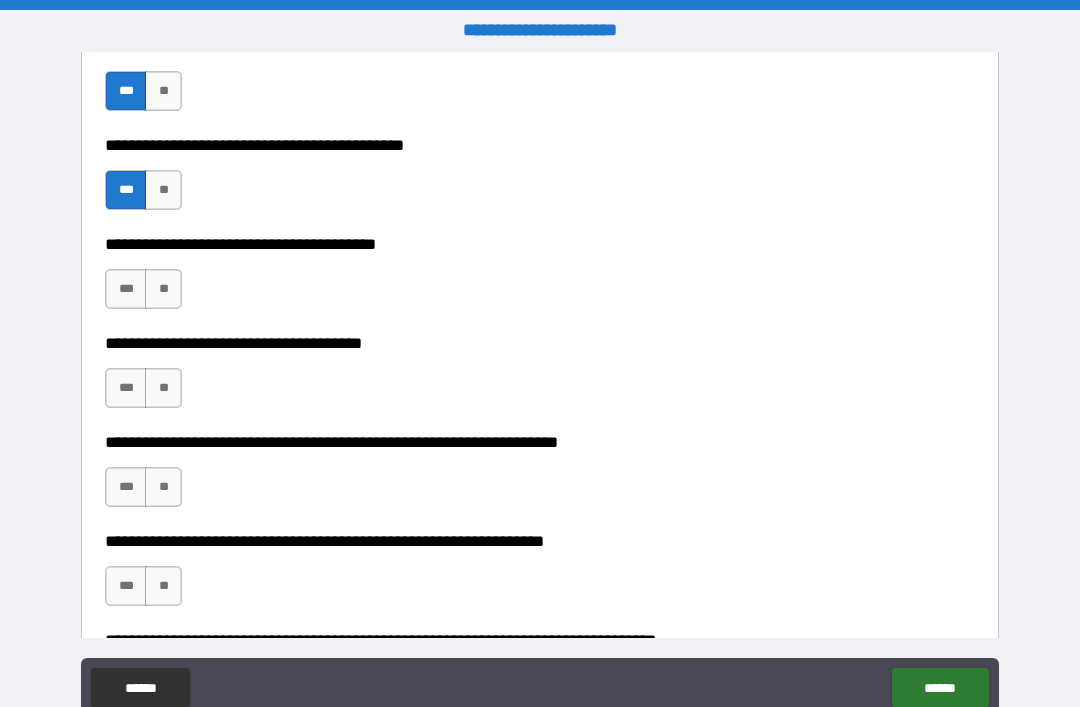 scroll, scrollTop: 2873, scrollLeft: 0, axis: vertical 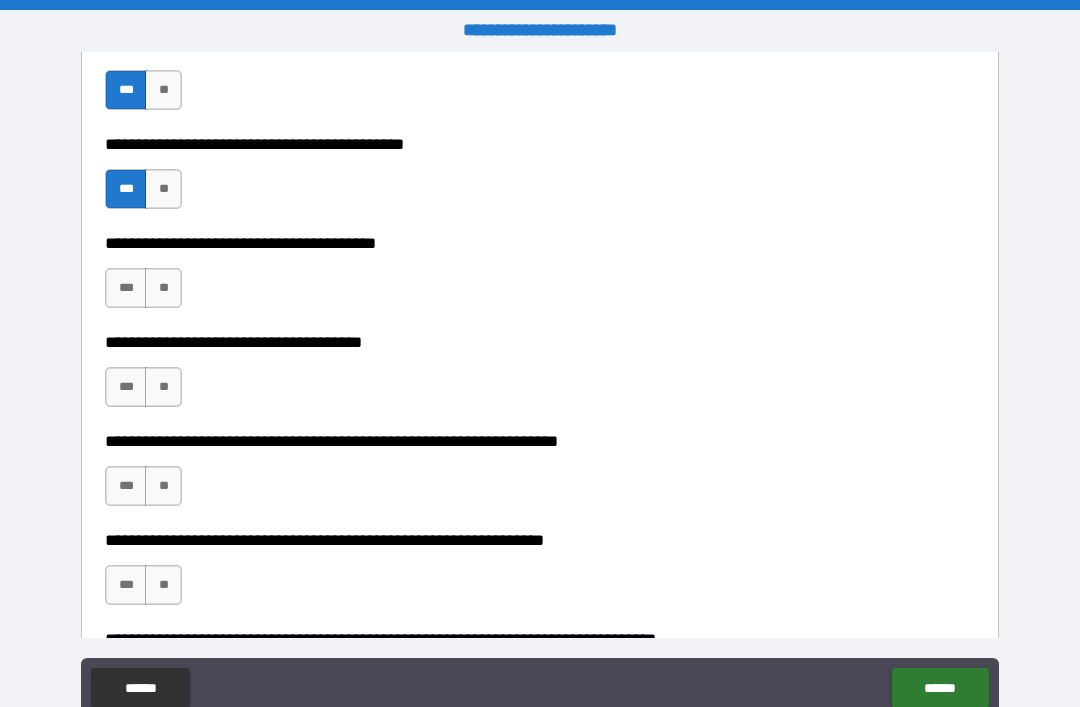 click on "***" at bounding box center (126, 288) 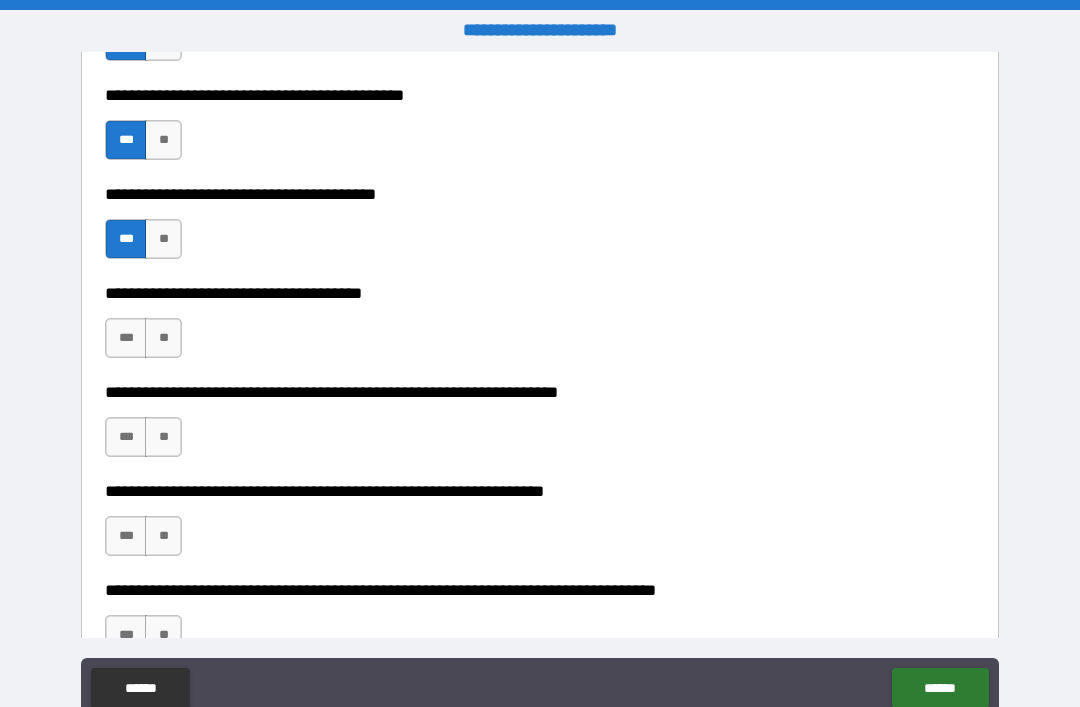 scroll, scrollTop: 2919, scrollLeft: 0, axis: vertical 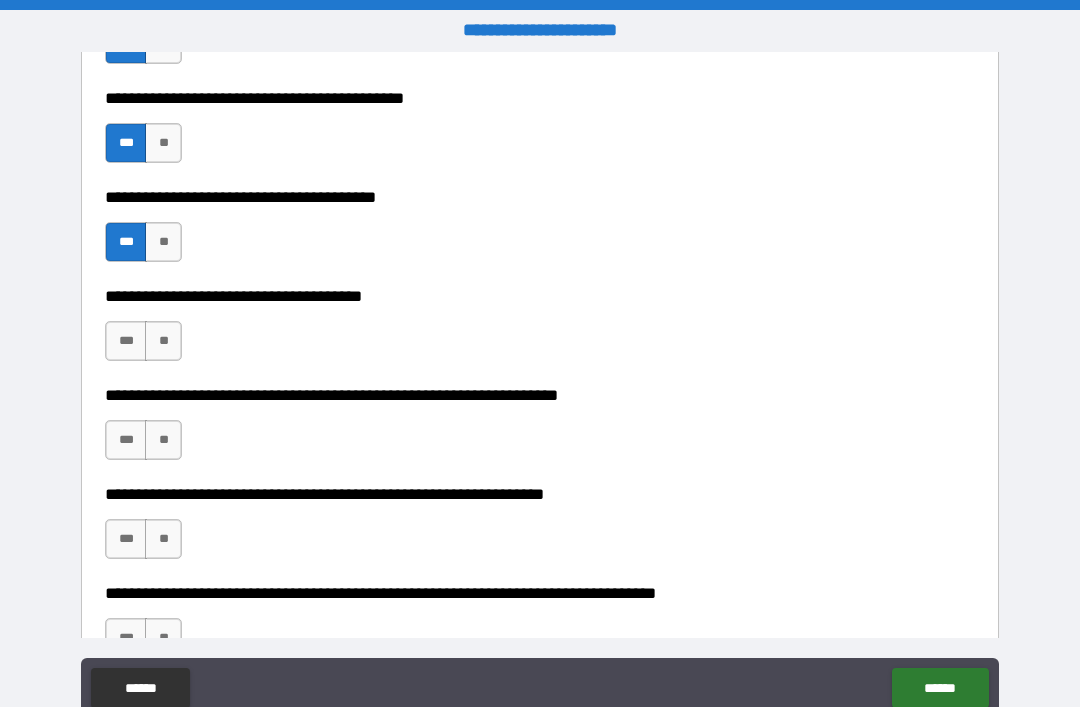 click on "**" at bounding box center (163, 341) 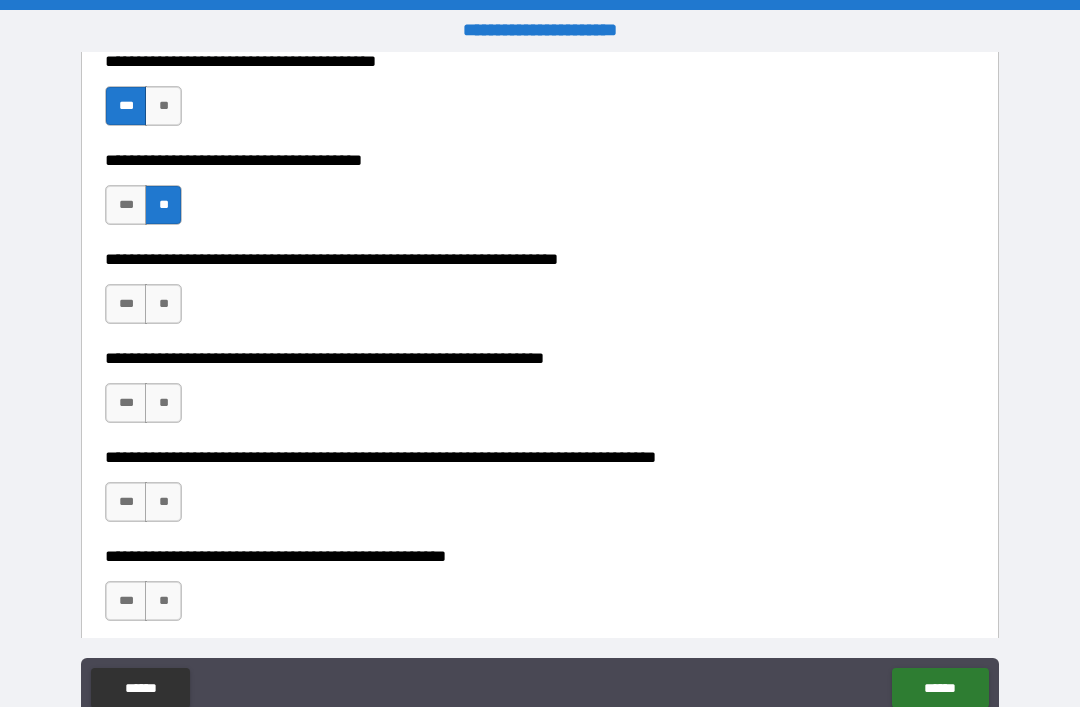 scroll, scrollTop: 3057, scrollLeft: 0, axis: vertical 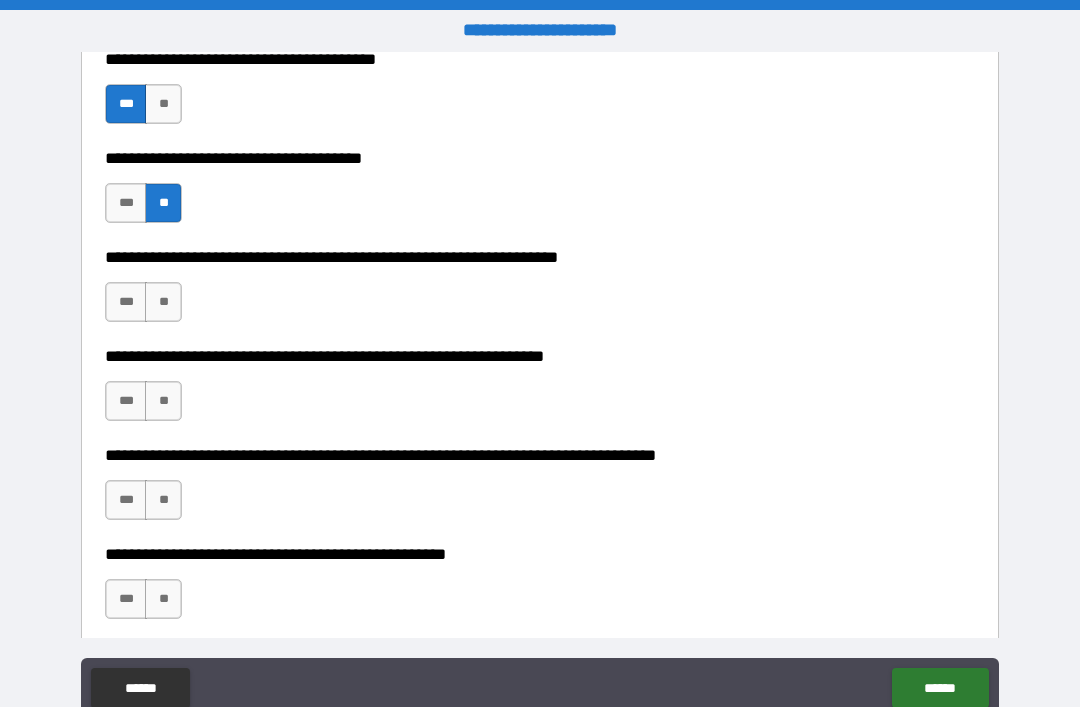 click on "**" at bounding box center (163, 302) 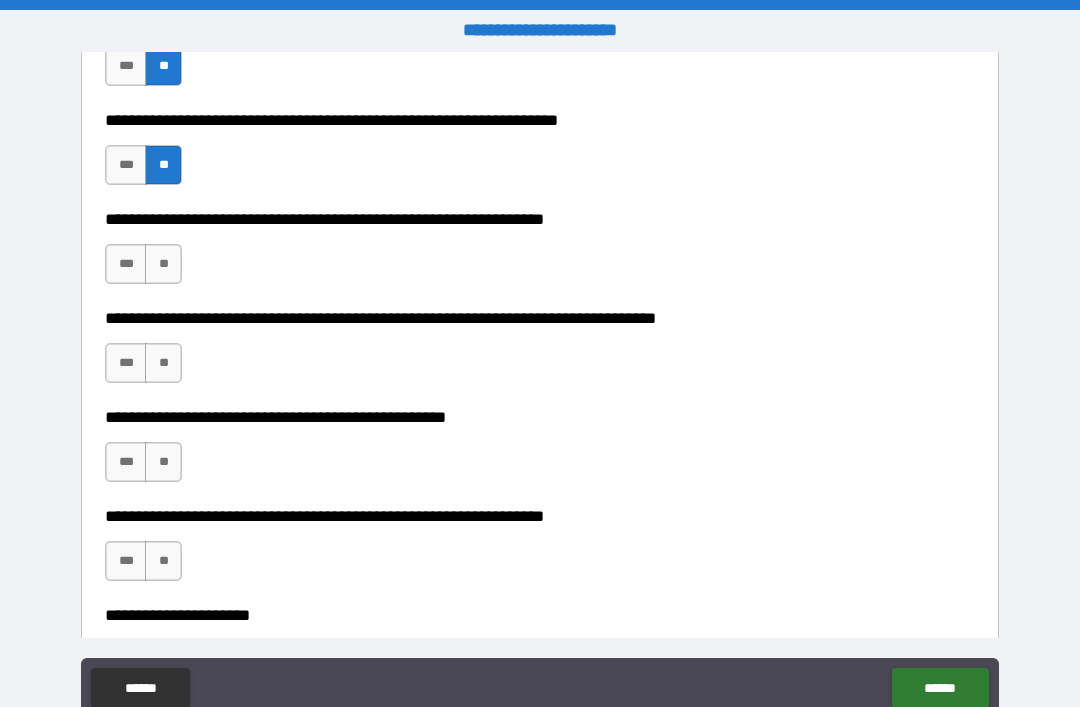 scroll, scrollTop: 3198, scrollLeft: 0, axis: vertical 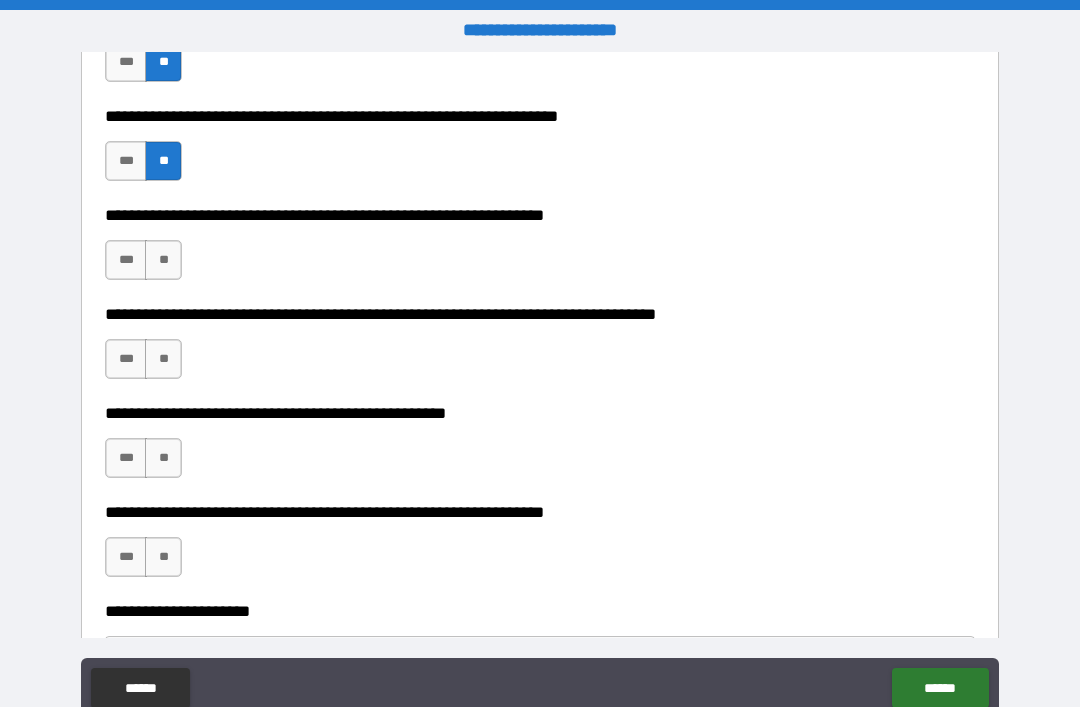 click on "**" at bounding box center (163, 260) 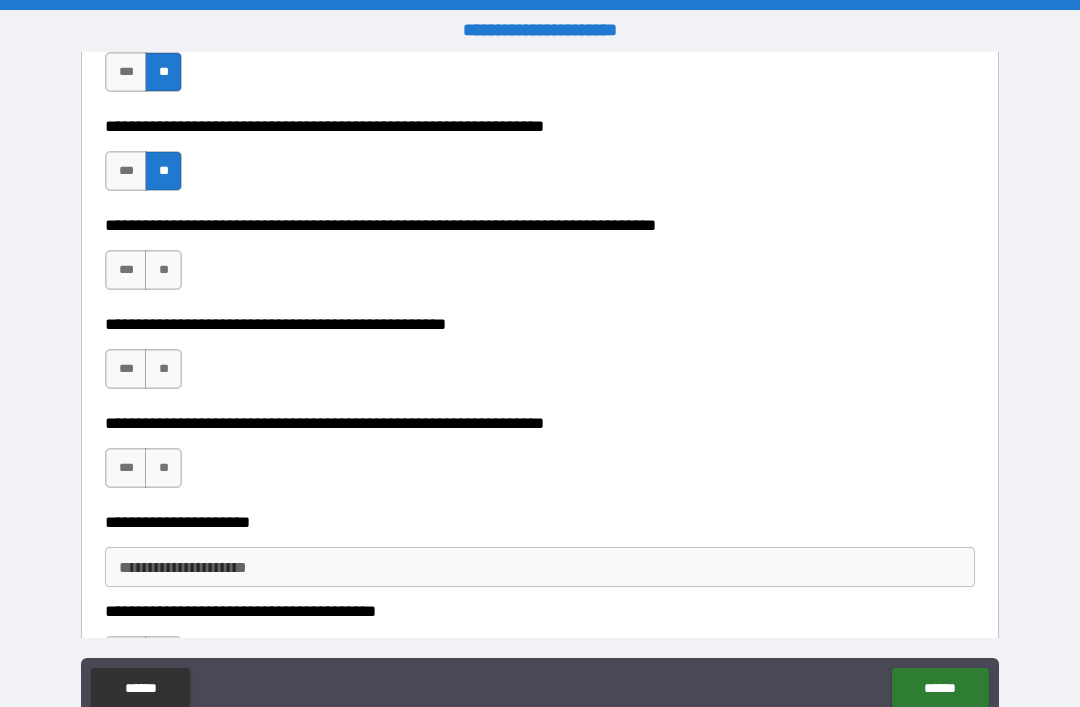 scroll, scrollTop: 3295, scrollLeft: 0, axis: vertical 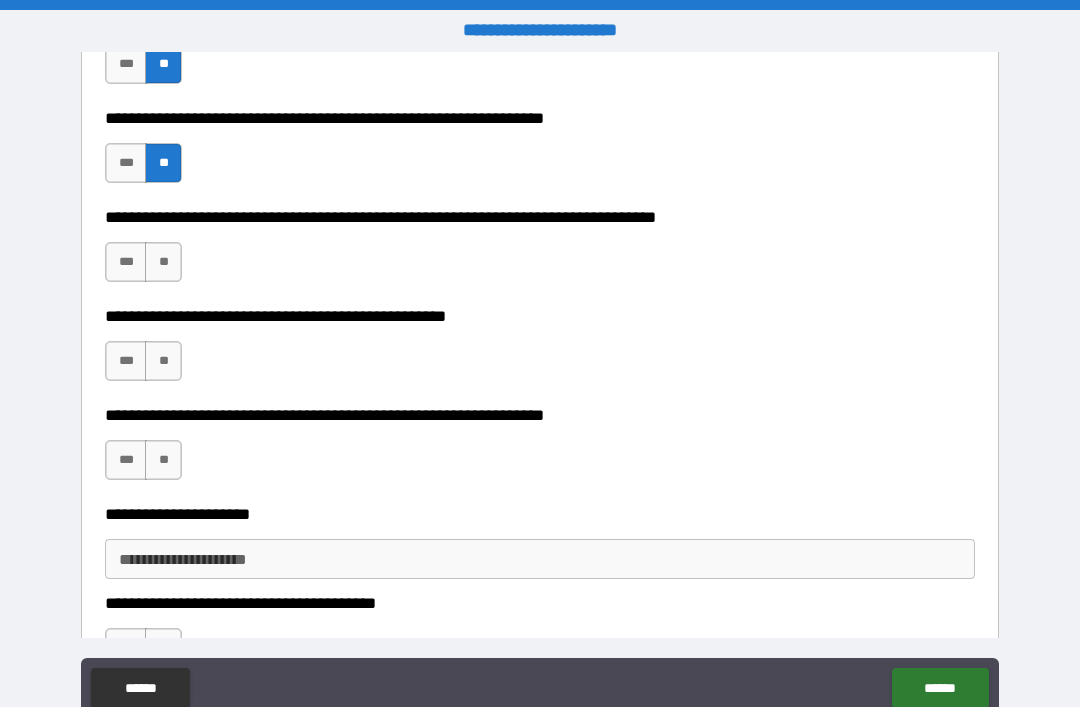 click on "**" at bounding box center [163, 262] 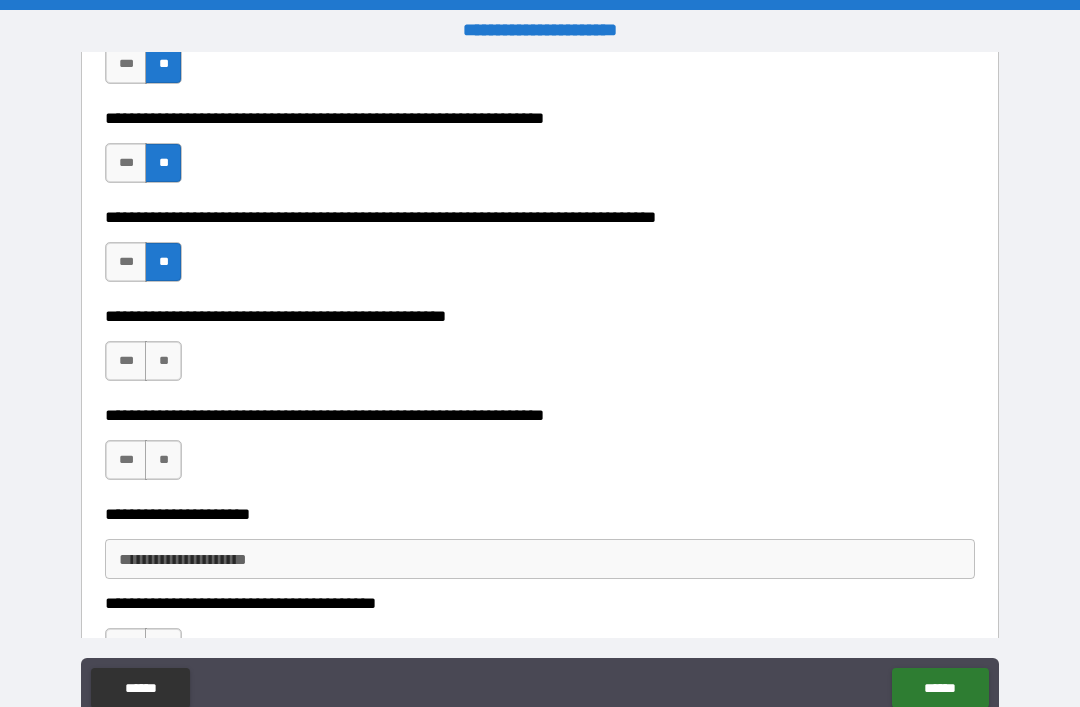 click on "**********" at bounding box center [540, 415] 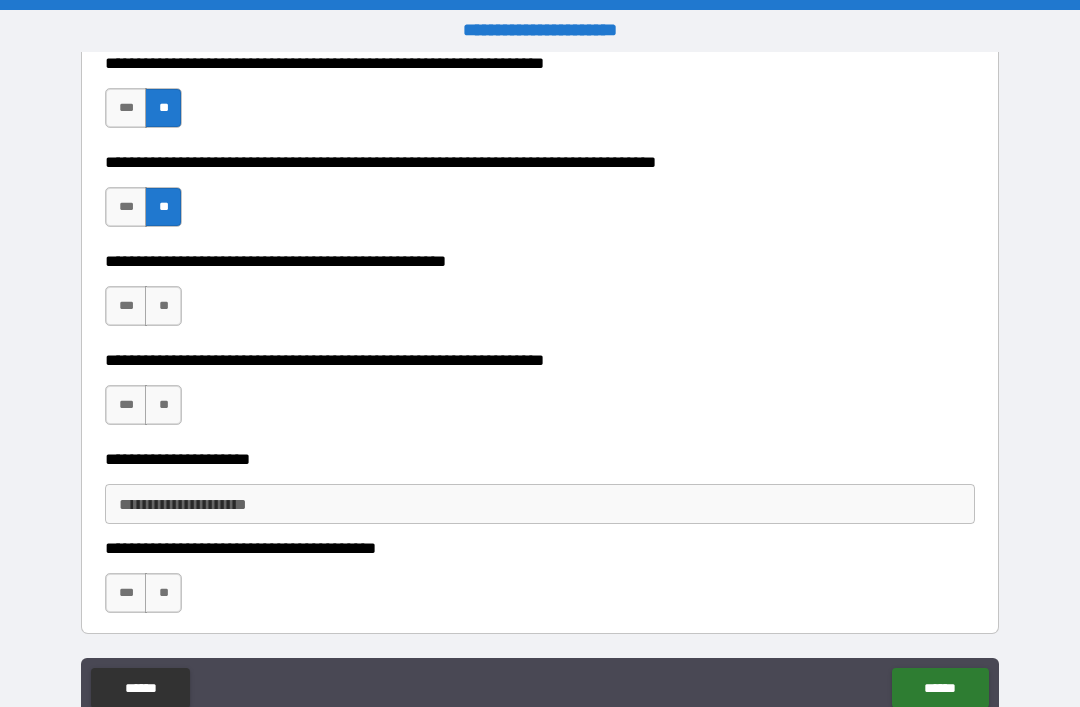 scroll, scrollTop: 3352, scrollLeft: 0, axis: vertical 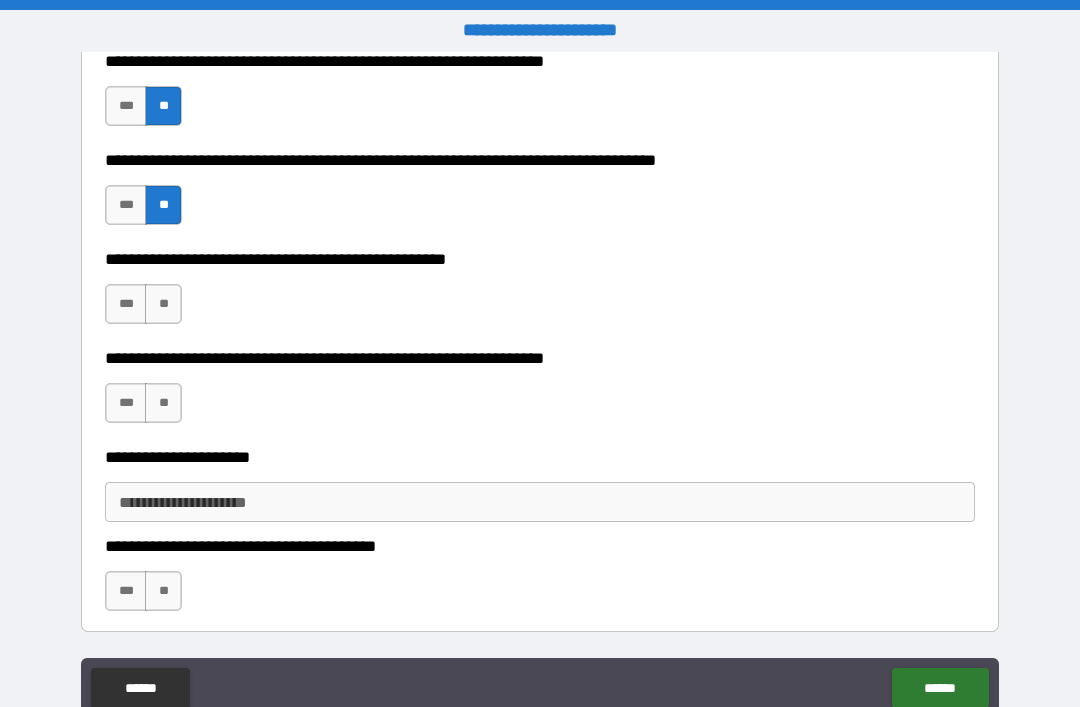 click on "**" at bounding box center [163, 304] 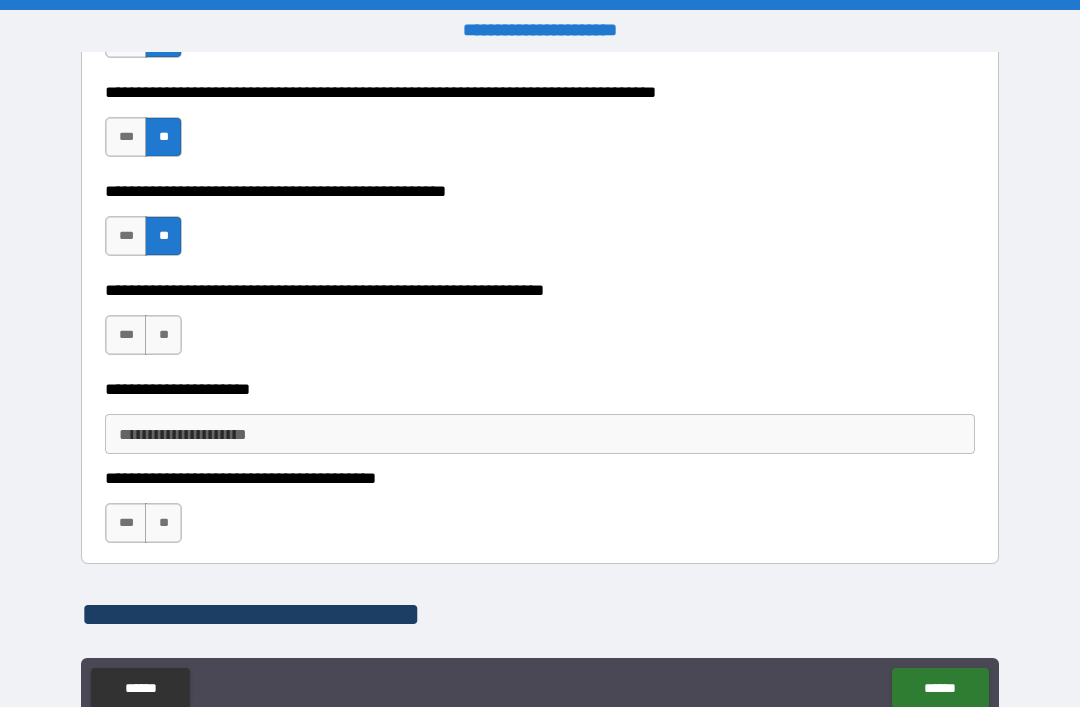 scroll, scrollTop: 3419, scrollLeft: 0, axis: vertical 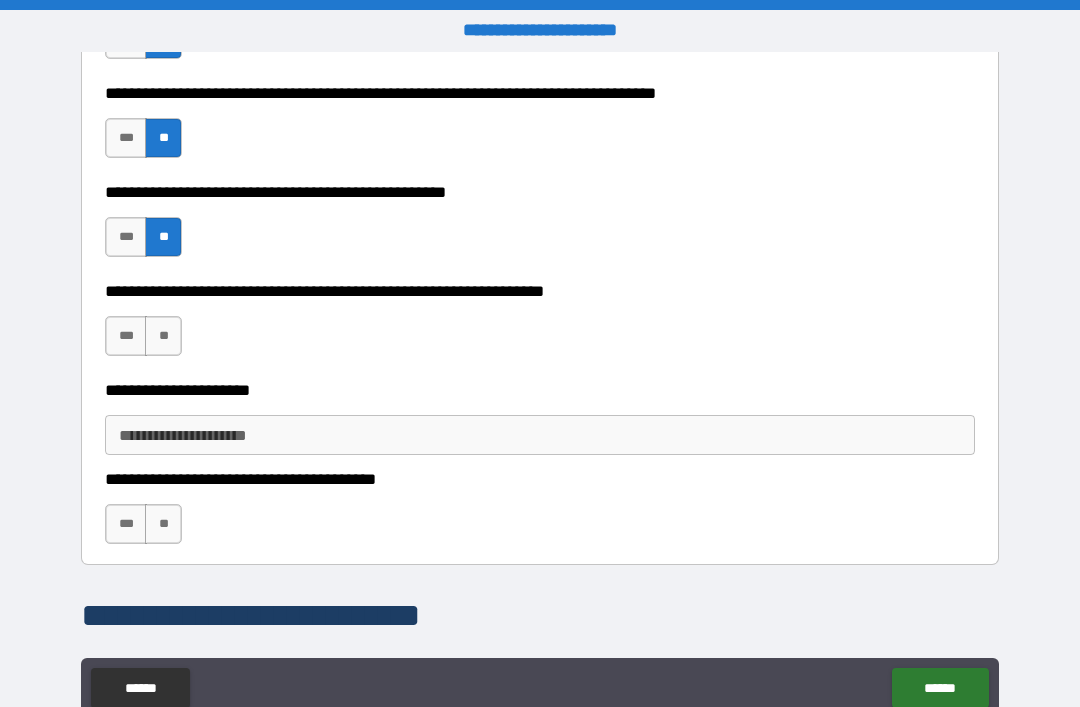 click on "**" at bounding box center (163, 336) 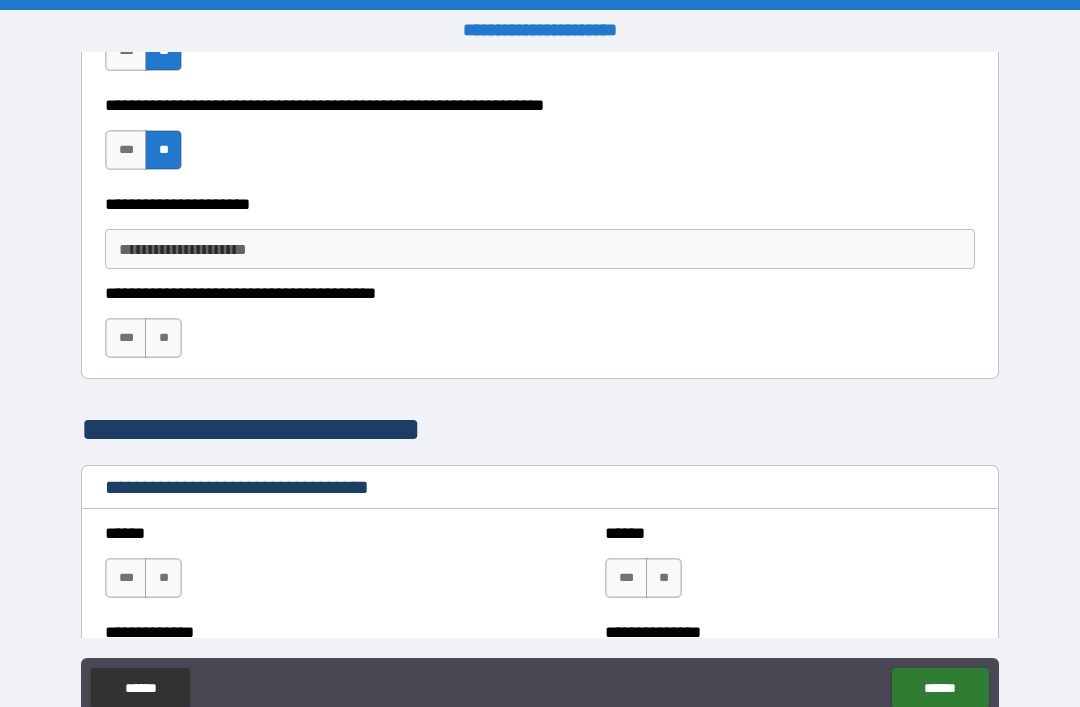 scroll, scrollTop: 3610, scrollLeft: 0, axis: vertical 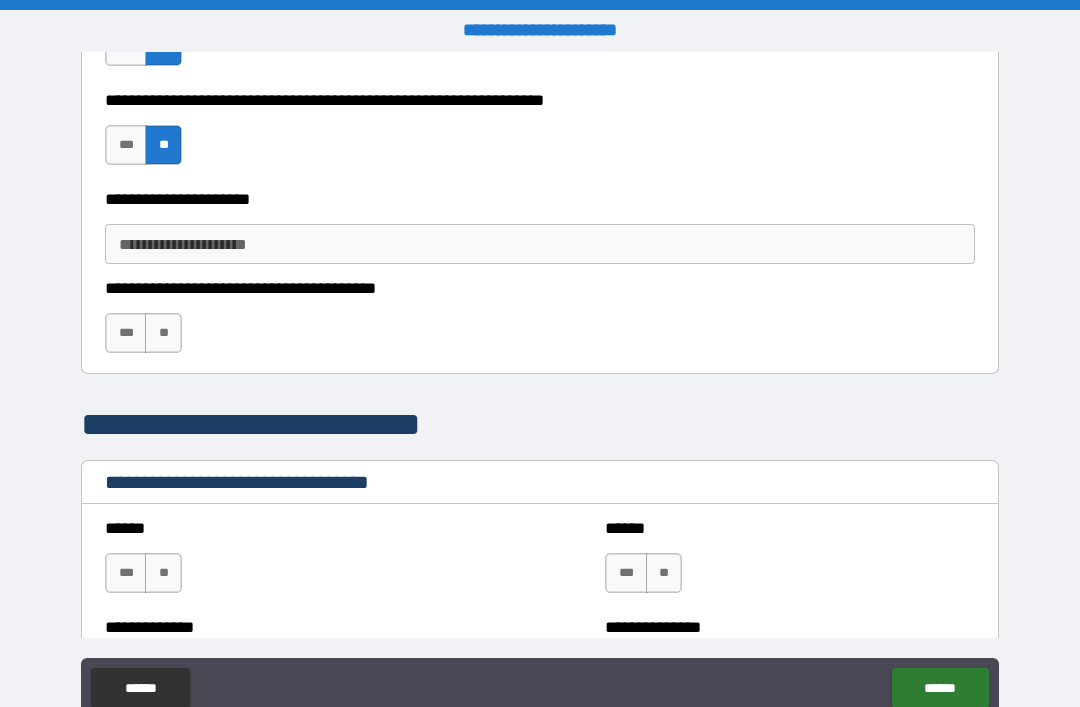 click on "**" at bounding box center [163, 333] 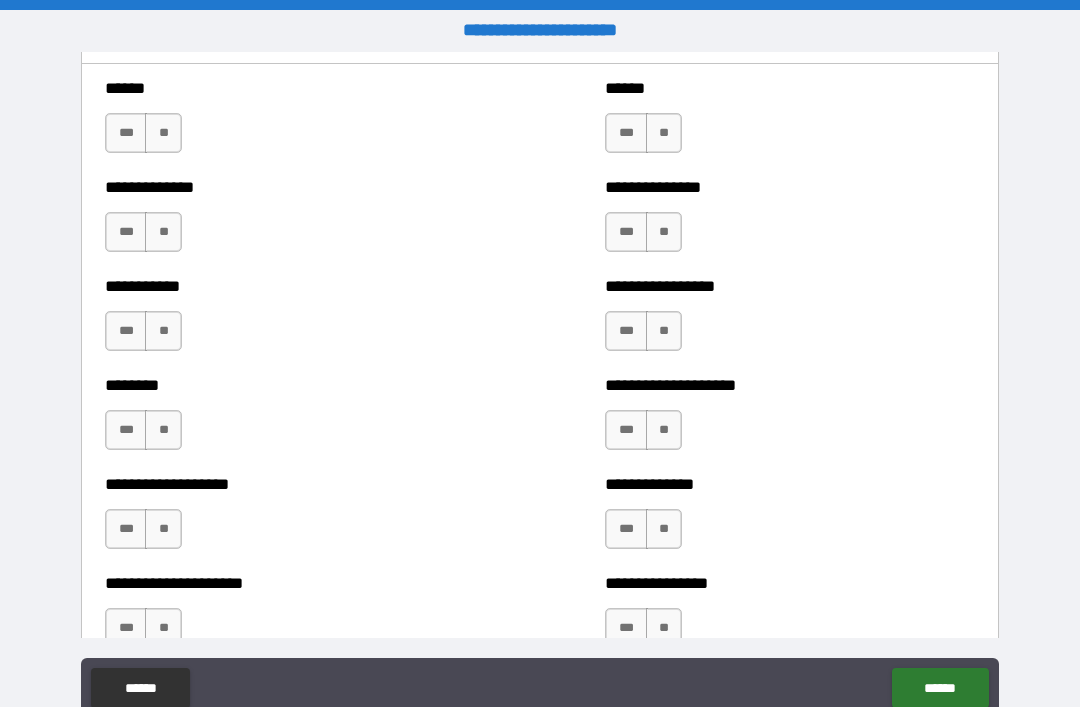 scroll, scrollTop: 4052, scrollLeft: 0, axis: vertical 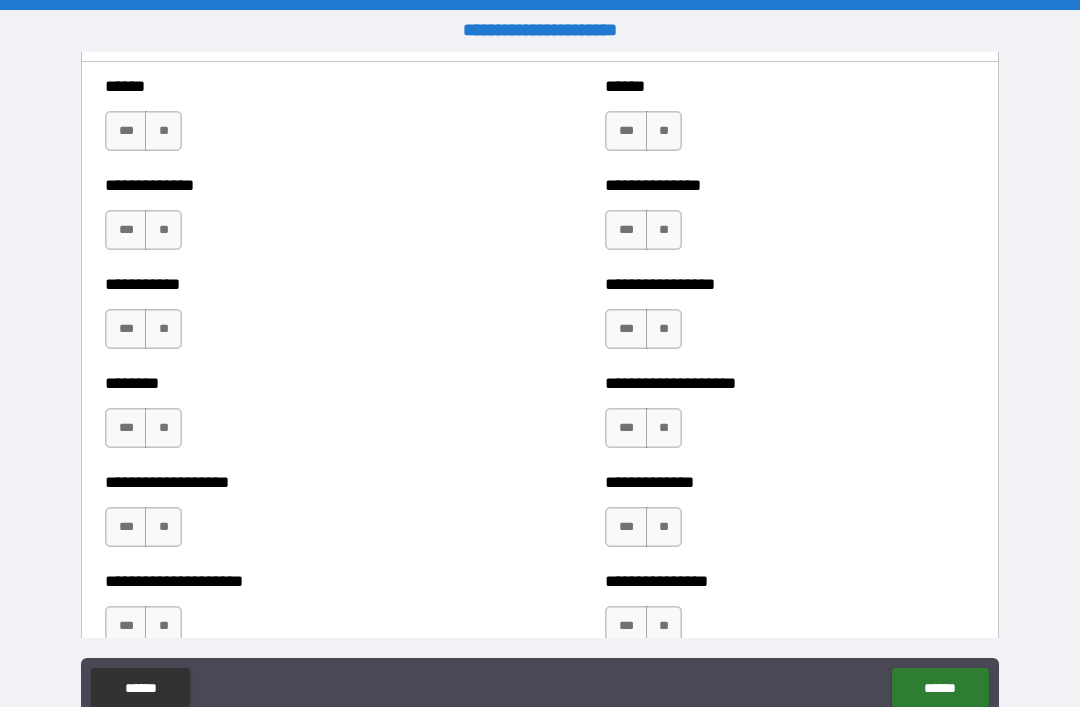 click on "**" at bounding box center (163, 131) 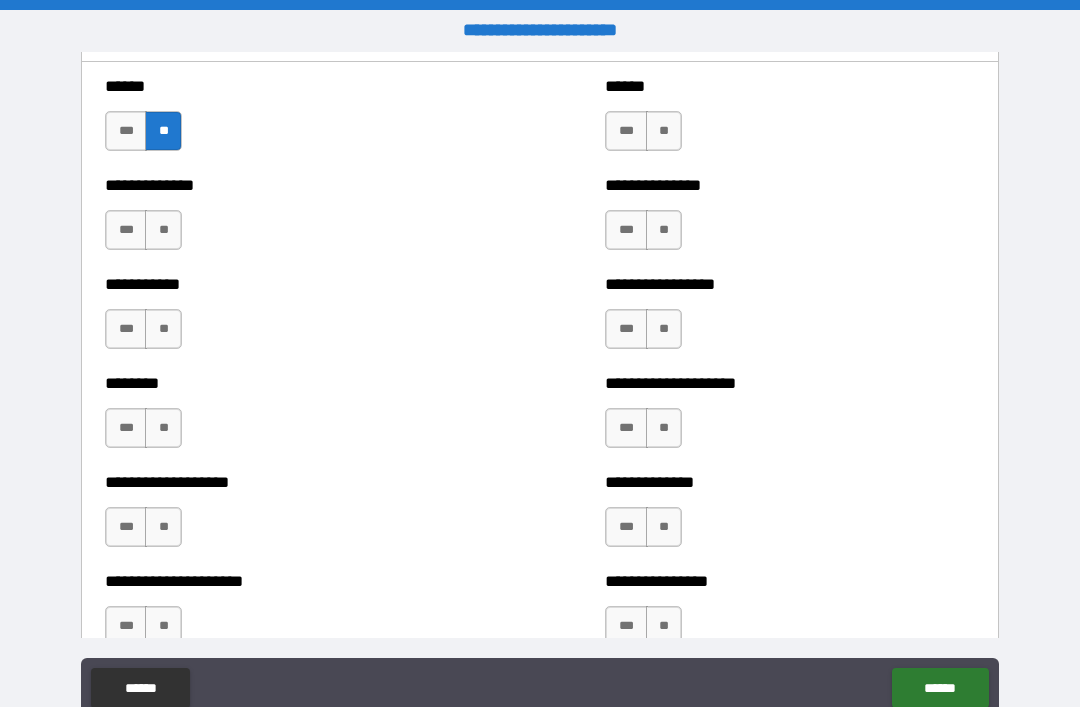 click on "**" at bounding box center [664, 131] 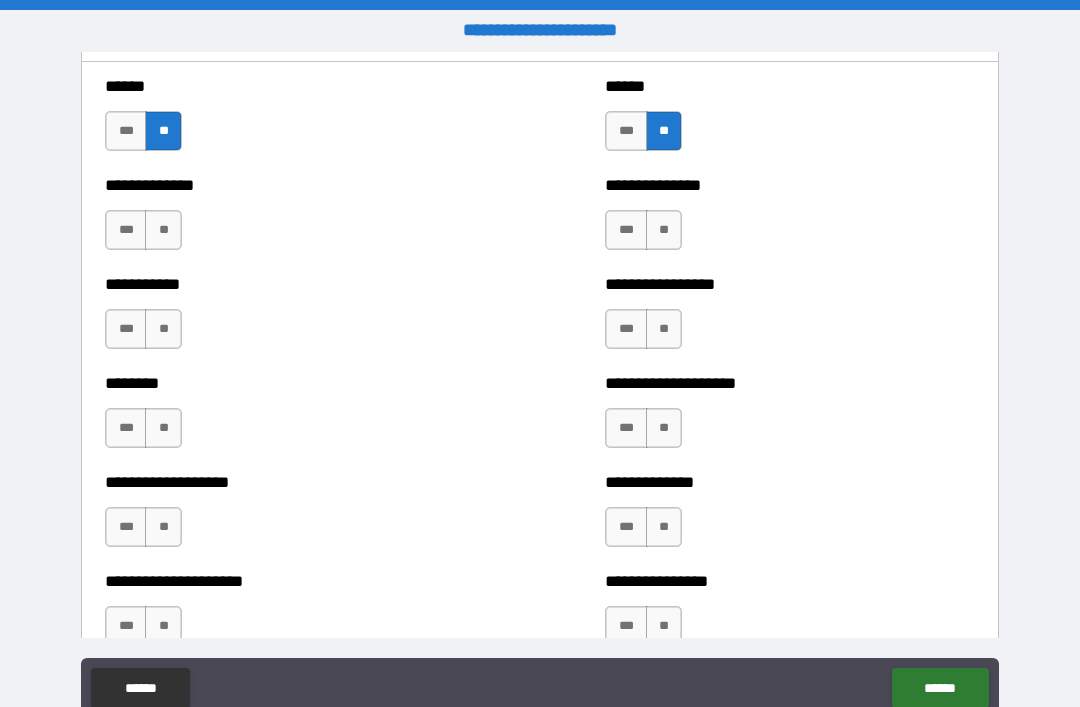 click on "**" at bounding box center (664, 230) 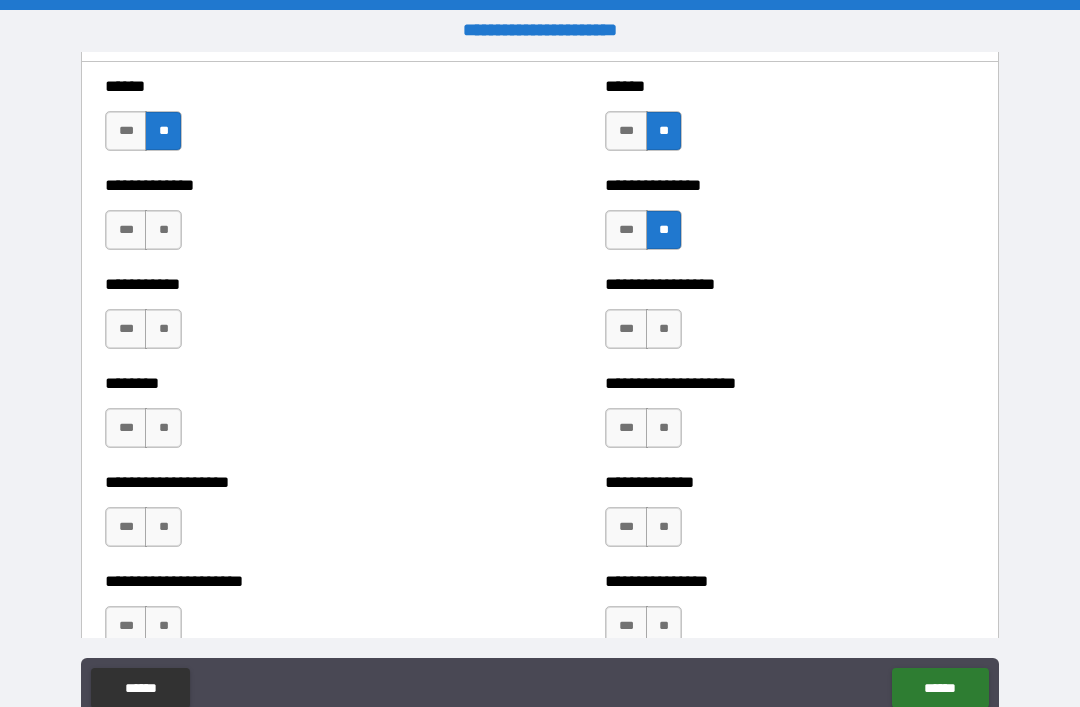 click on "**" at bounding box center [163, 230] 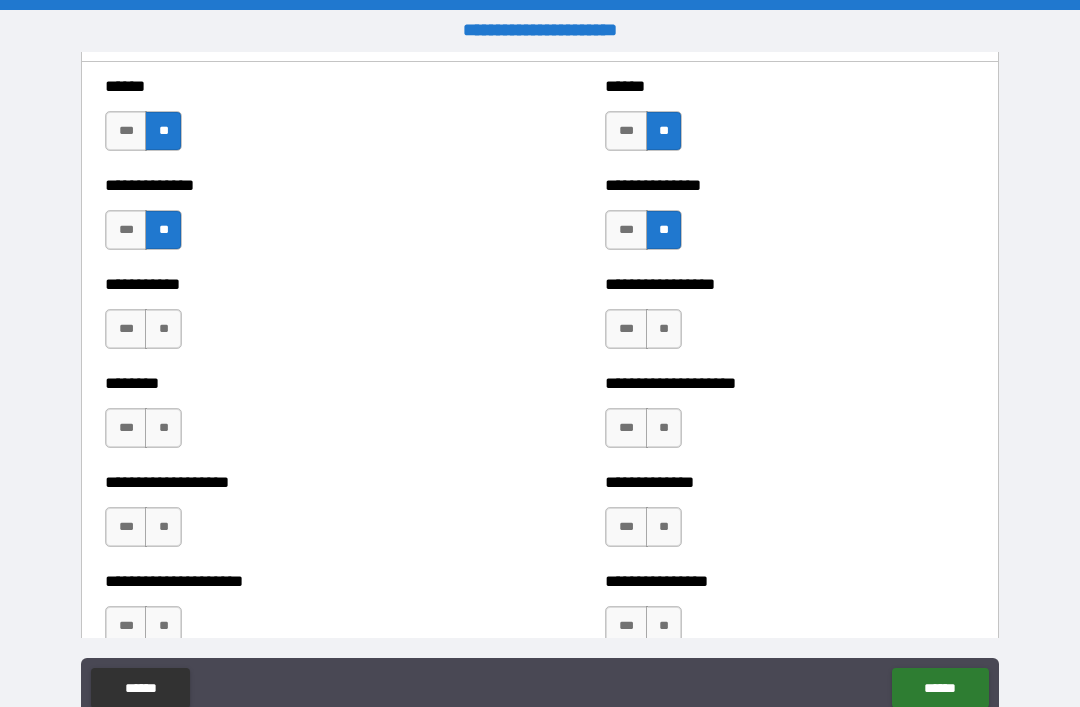 click on "**" at bounding box center (163, 329) 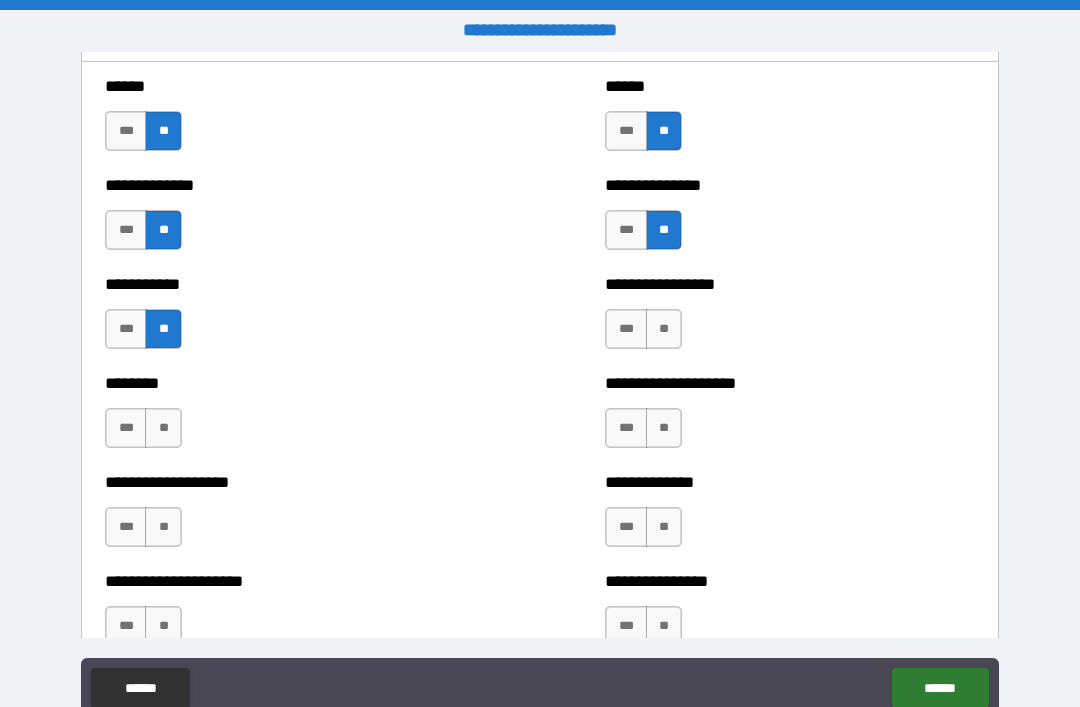 click on "**" at bounding box center (664, 329) 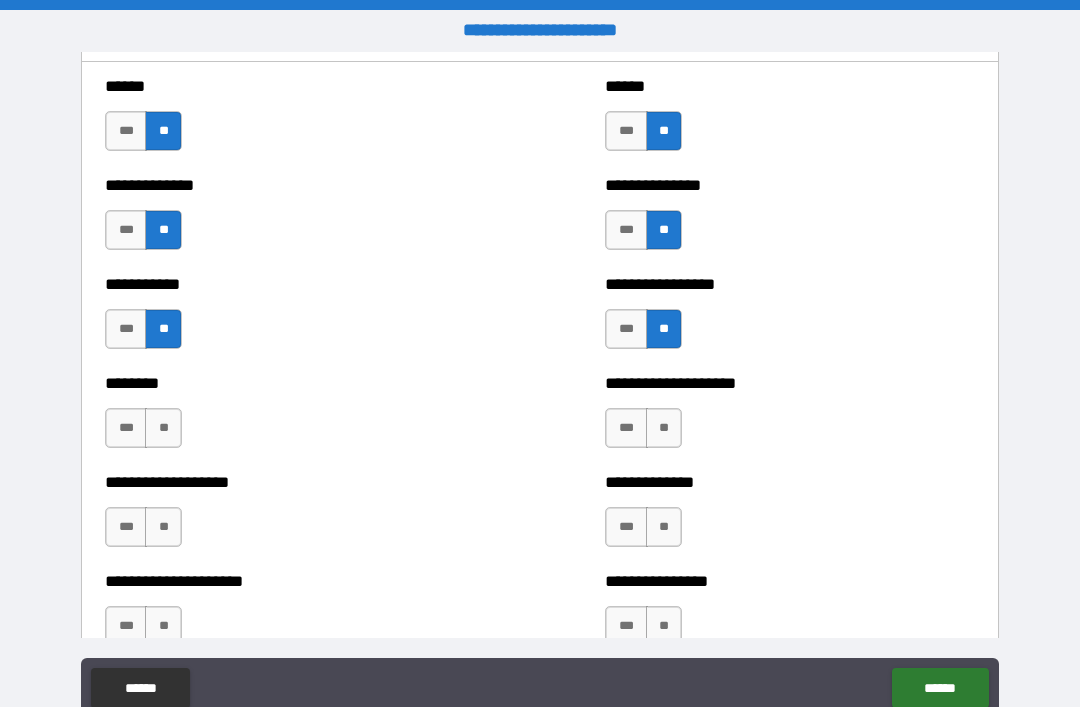 click on "**" at bounding box center [163, 428] 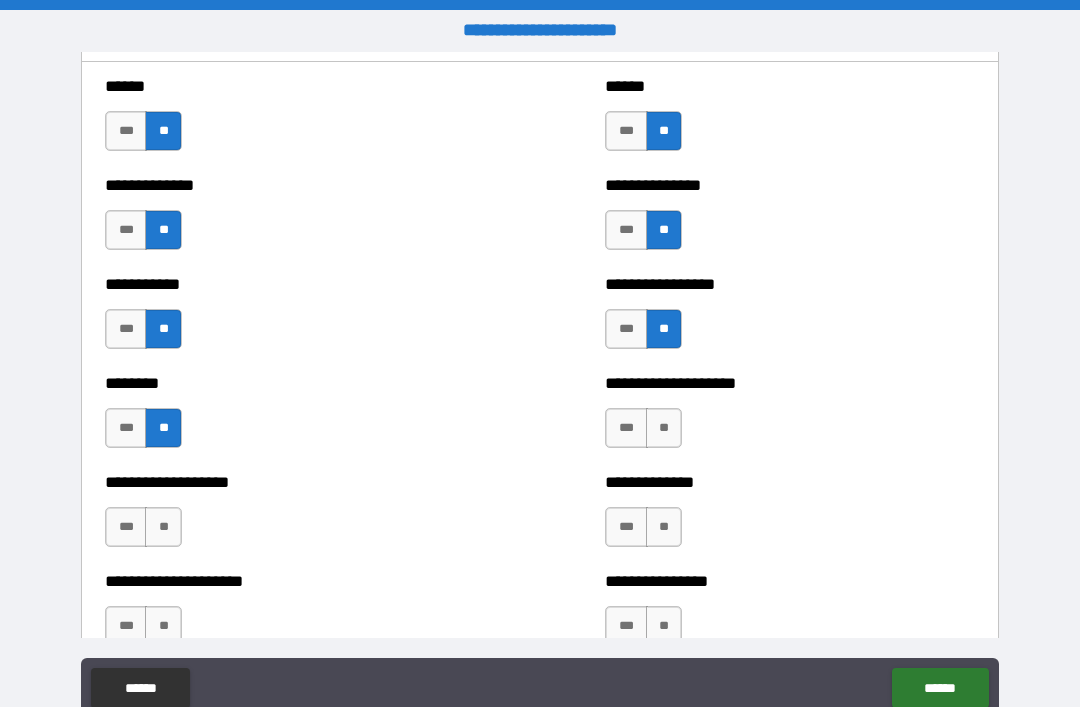 click on "**" at bounding box center [664, 428] 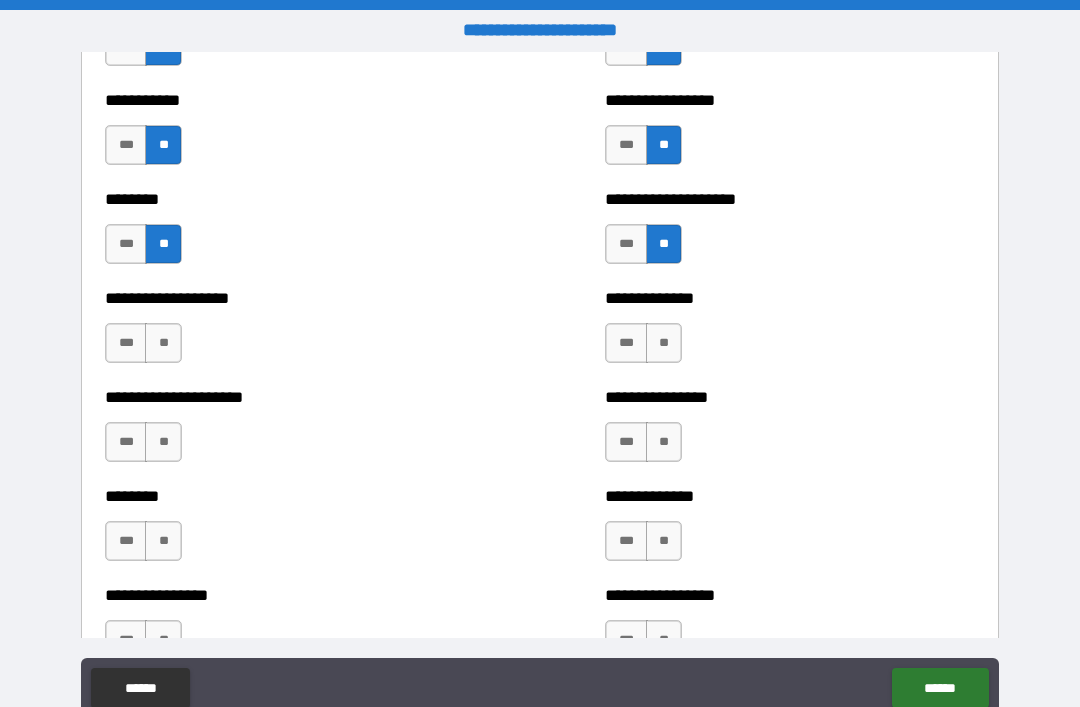 scroll, scrollTop: 4240, scrollLeft: 0, axis: vertical 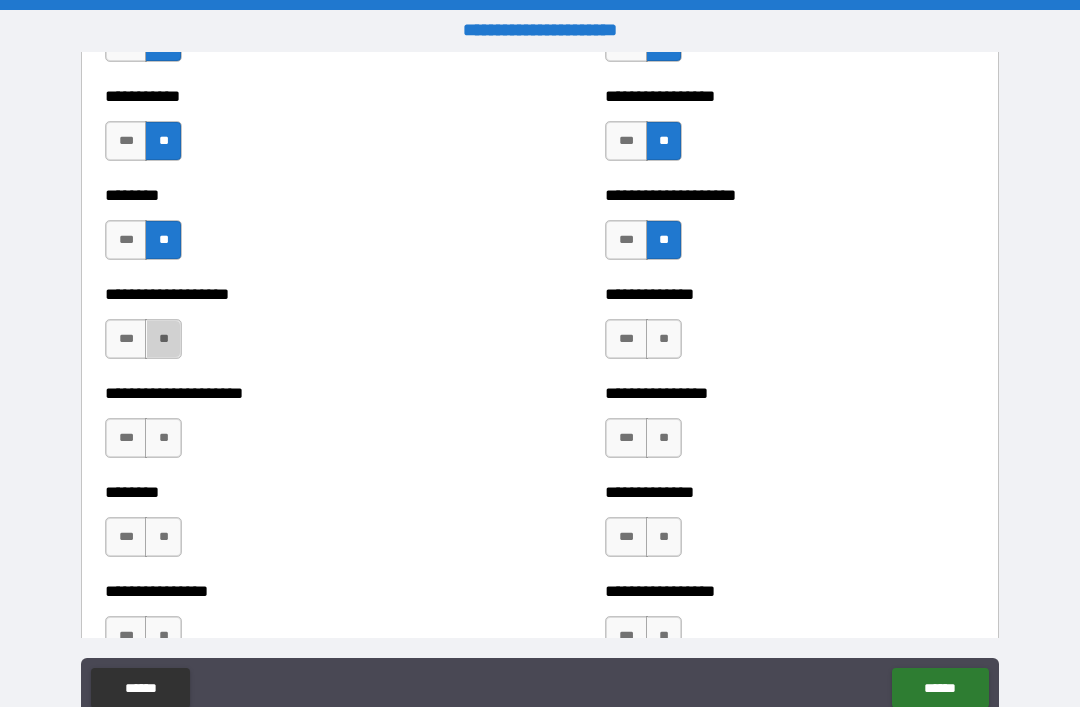 click on "**" at bounding box center [163, 339] 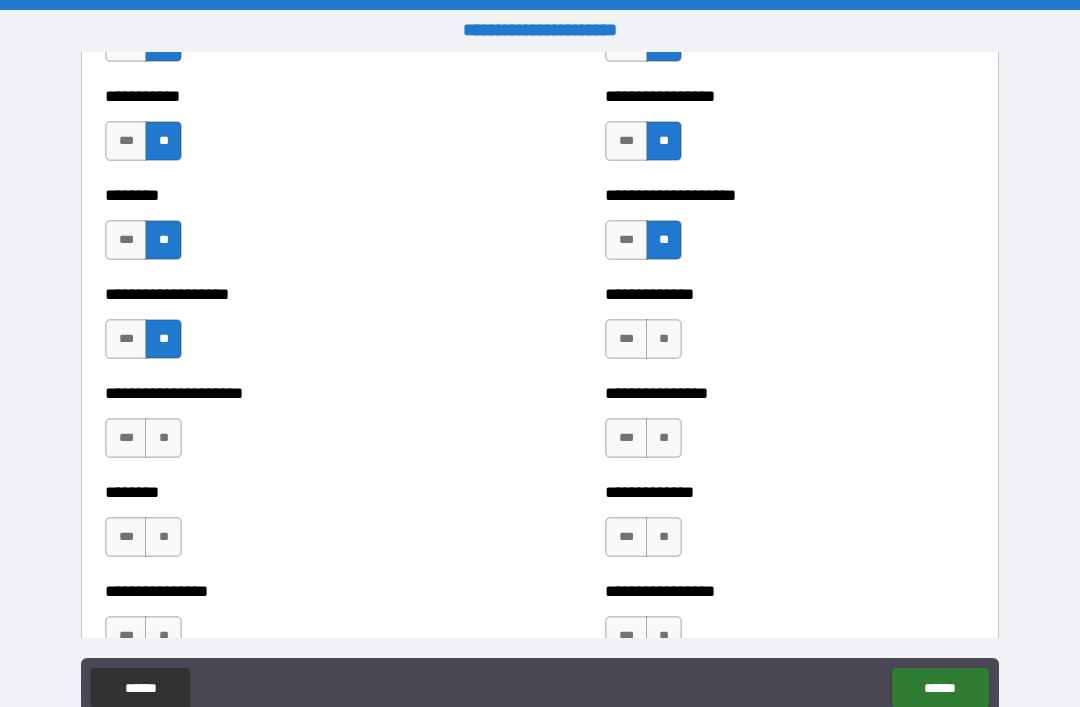 click on "**" at bounding box center [664, 339] 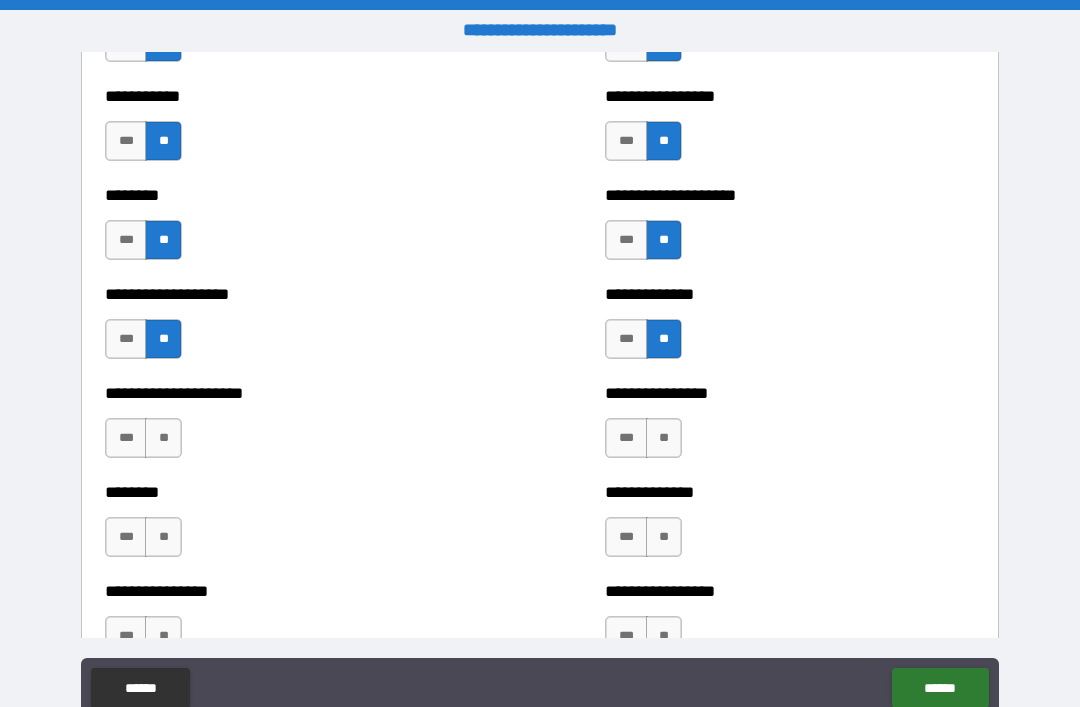 click on "**" at bounding box center (664, 438) 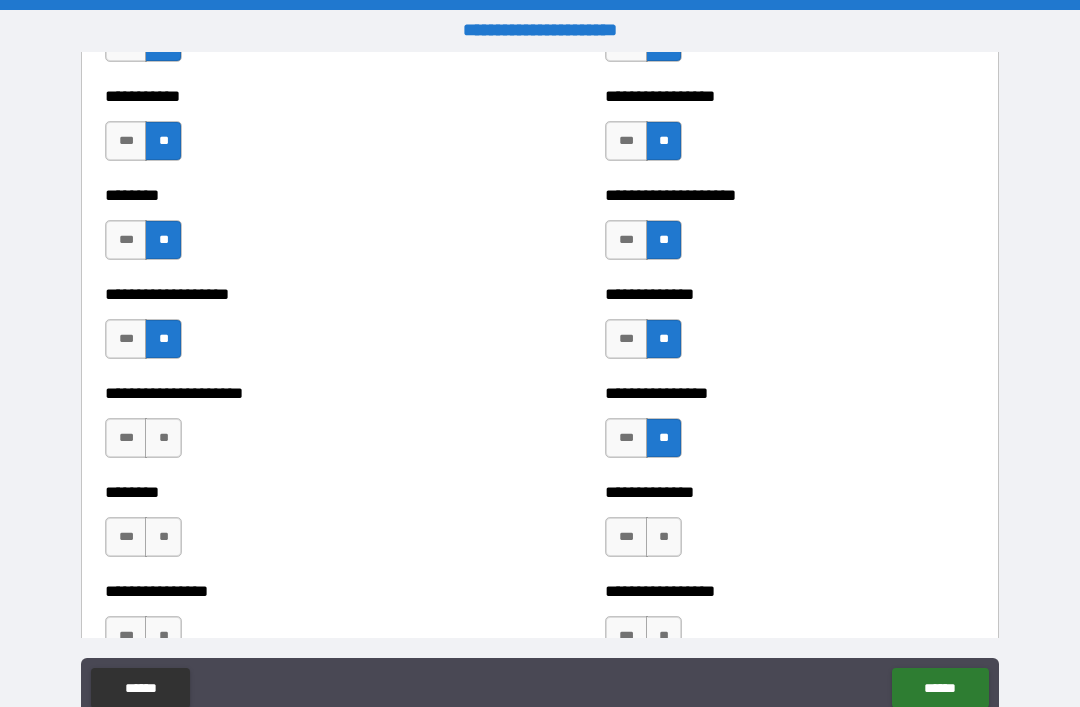 click on "**" at bounding box center [163, 438] 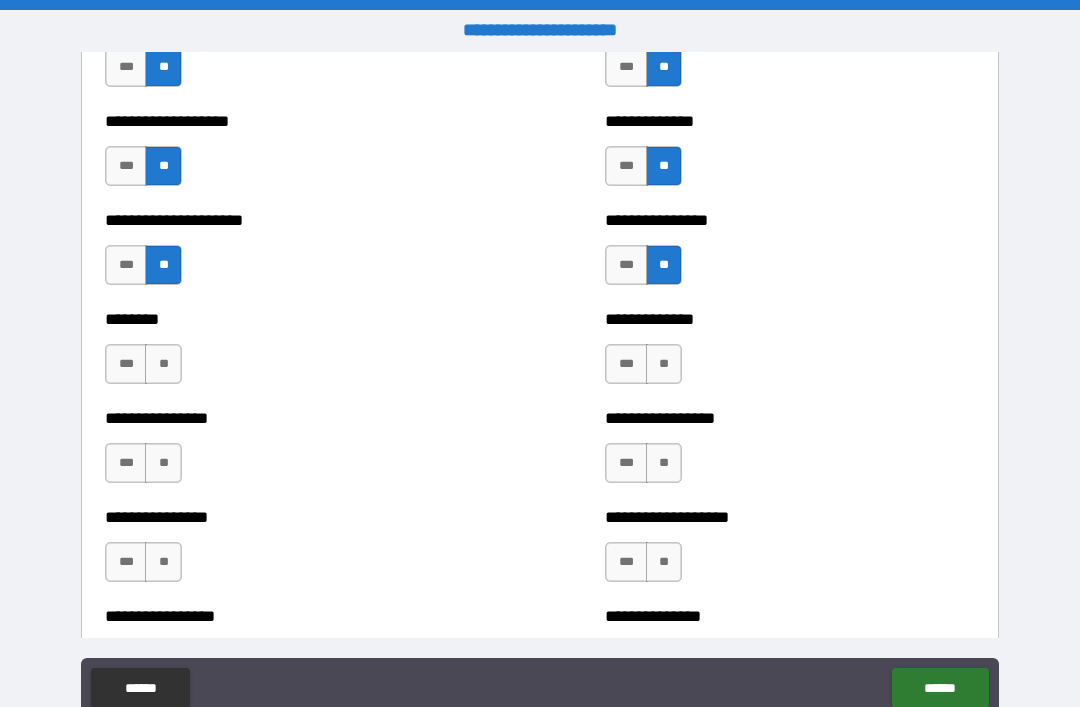 scroll, scrollTop: 4414, scrollLeft: 0, axis: vertical 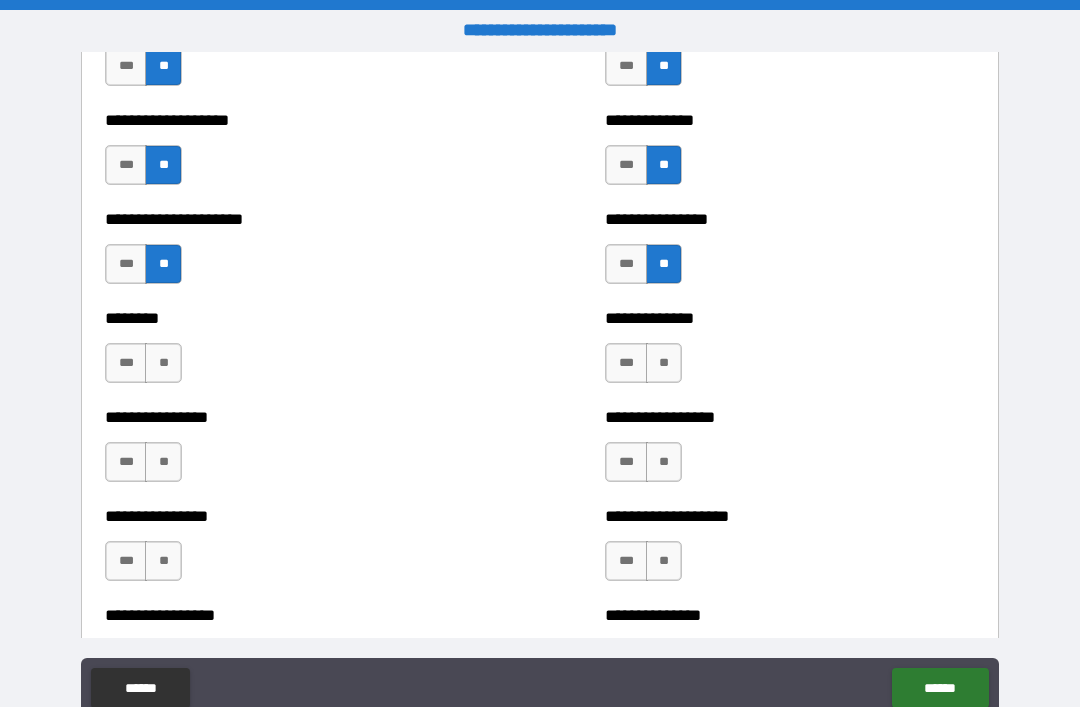 click on "**" at bounding box center (163, 363) 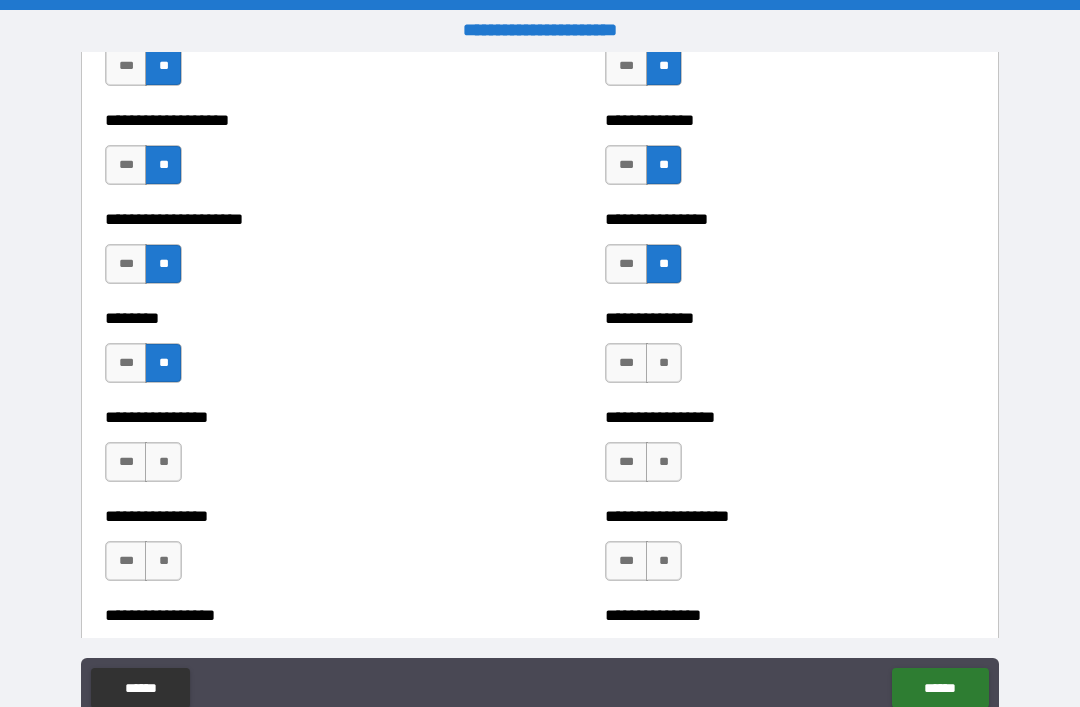 click on "**" at bounding box center (664, 363) 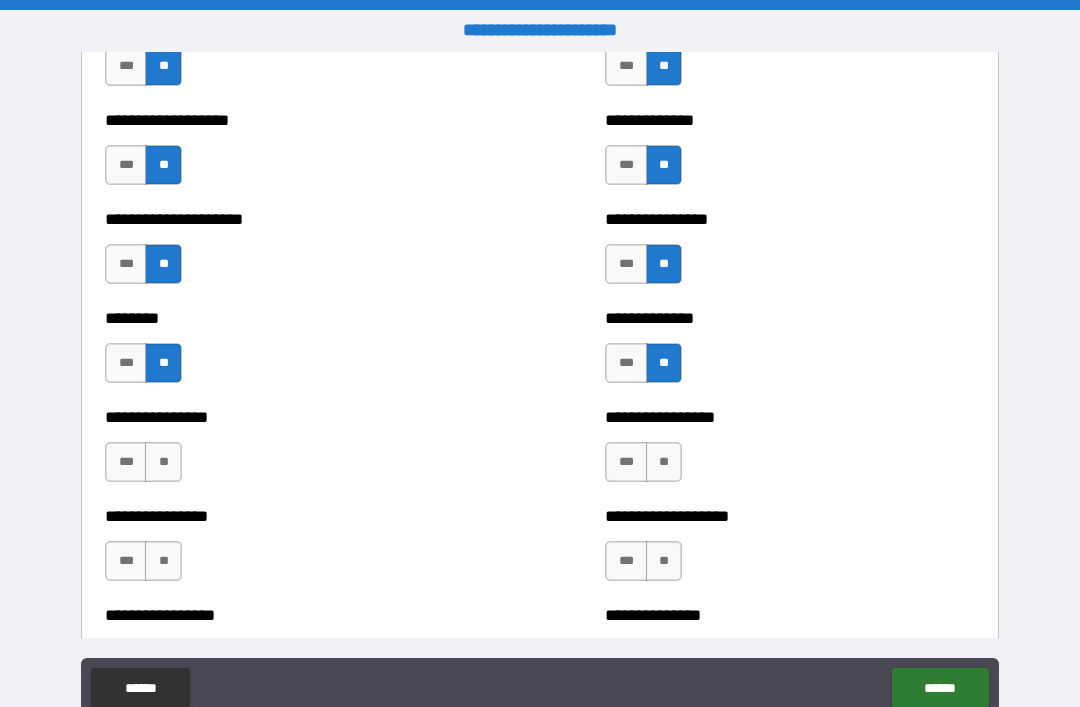 scroll, scrollTop: 4495, scrollLeft: 0, axis: vertical 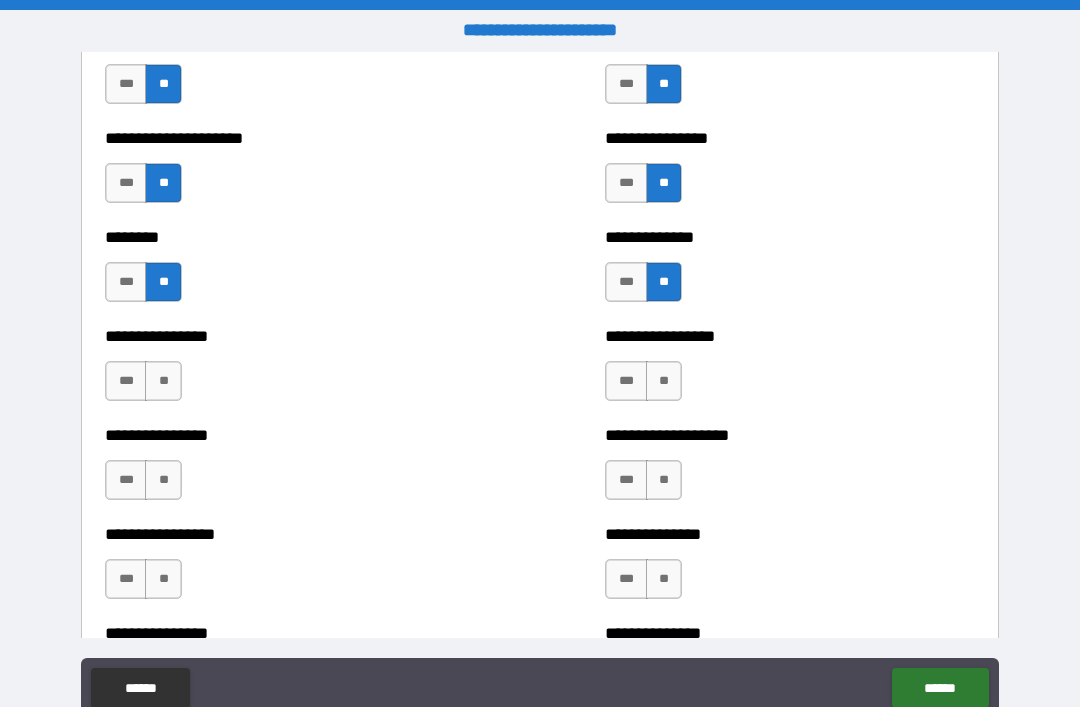 click on "**" at bounding box center (163, 381) 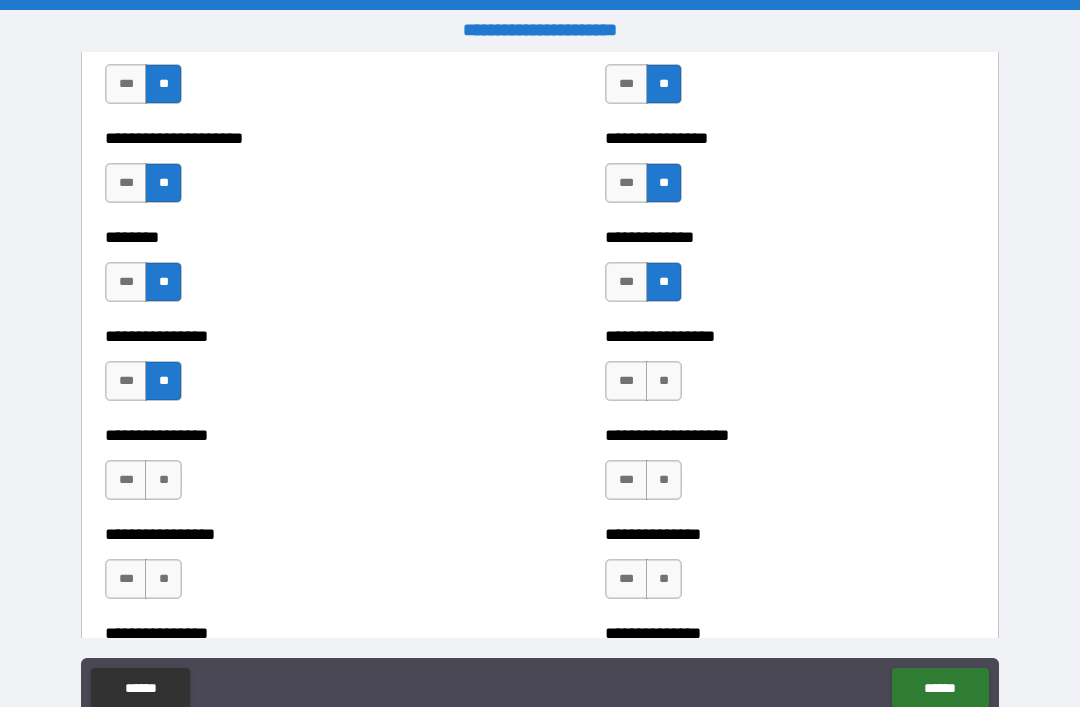 click on "**" at bounding box center [664, 381] 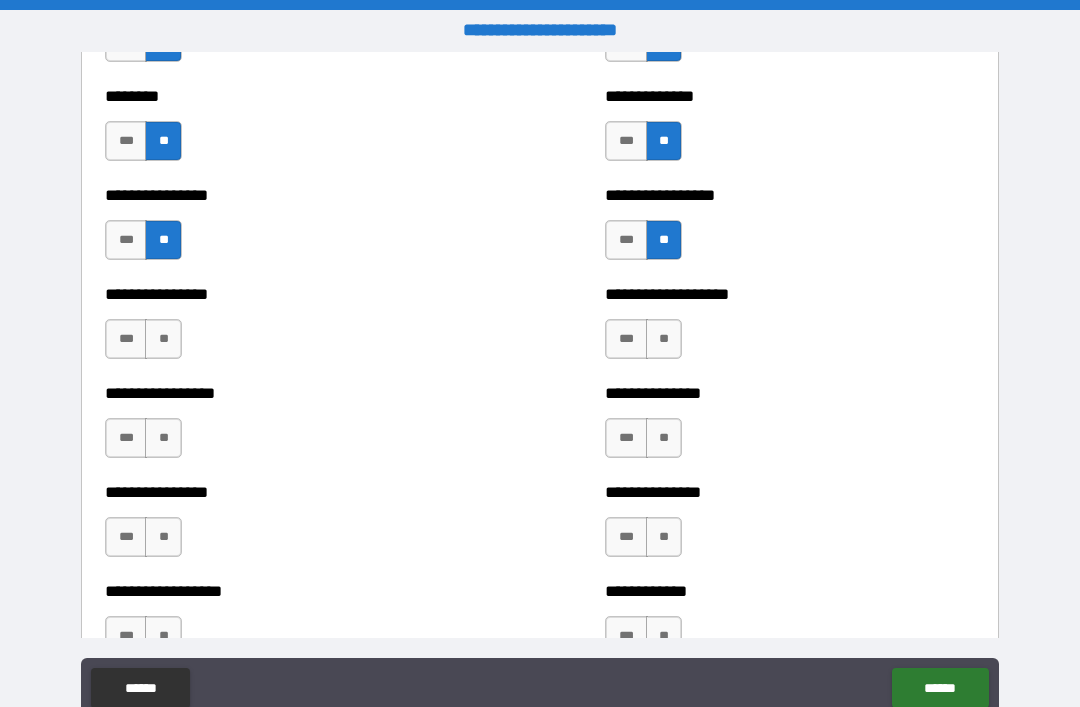 scroll, scrollTop: 4649, scrollLeft: 0, axis: vertical 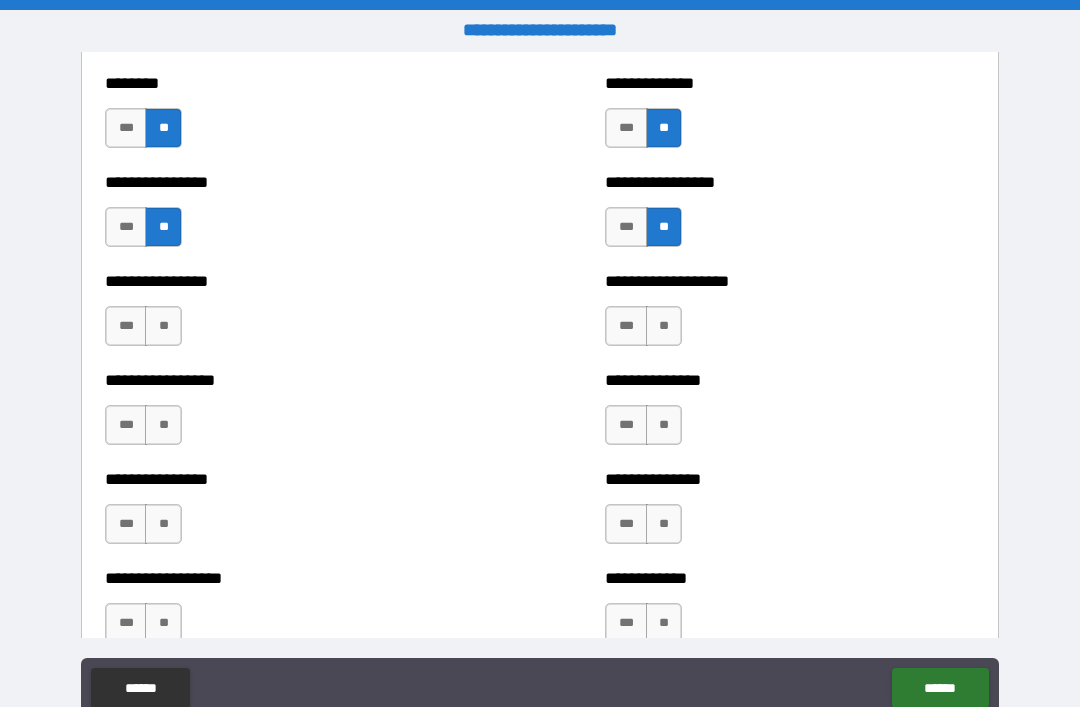 click on "**" at bounding box center (664, 326) 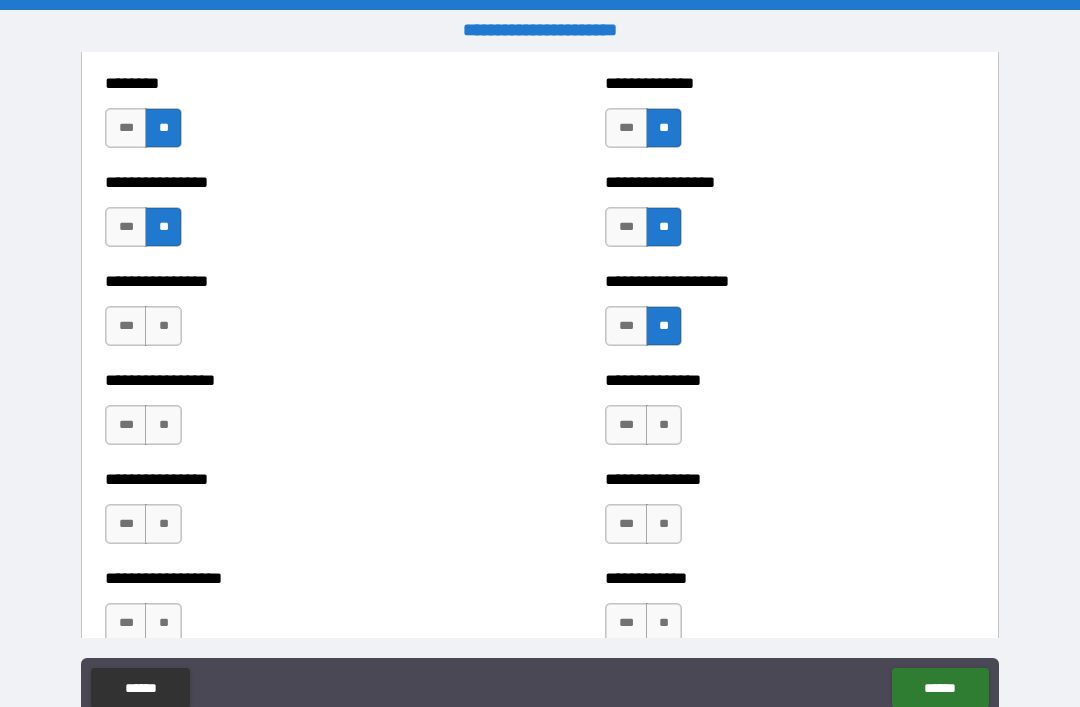 click on "**" at bounding box center (163, 326) 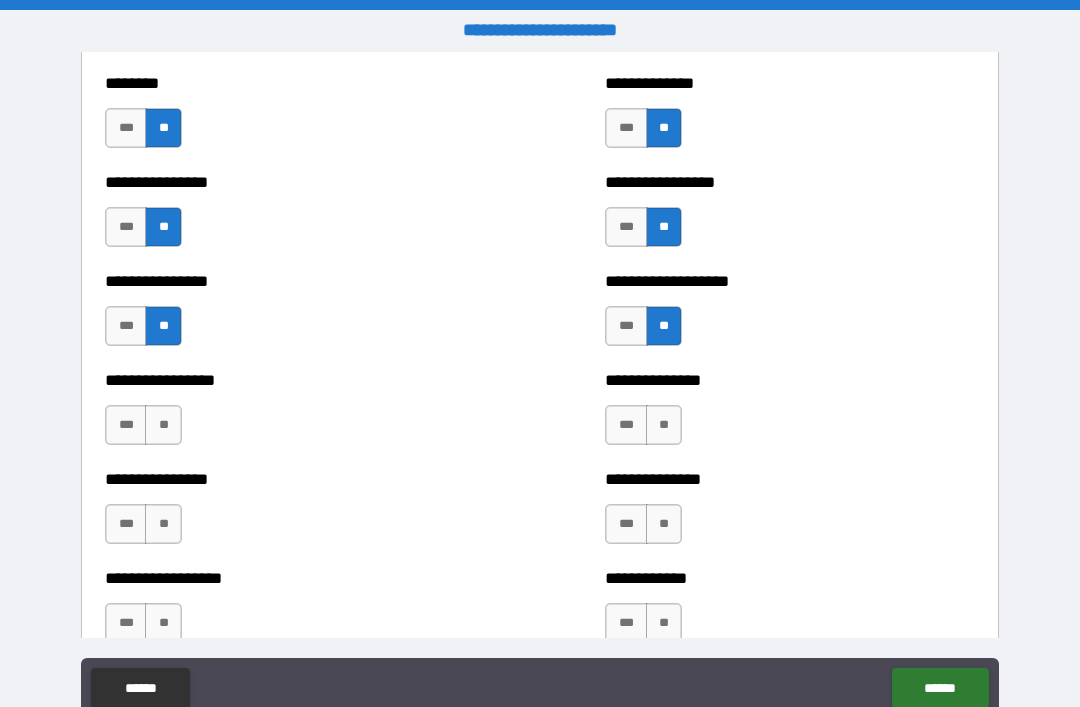 click on "**" at bounding box center (664, 425) 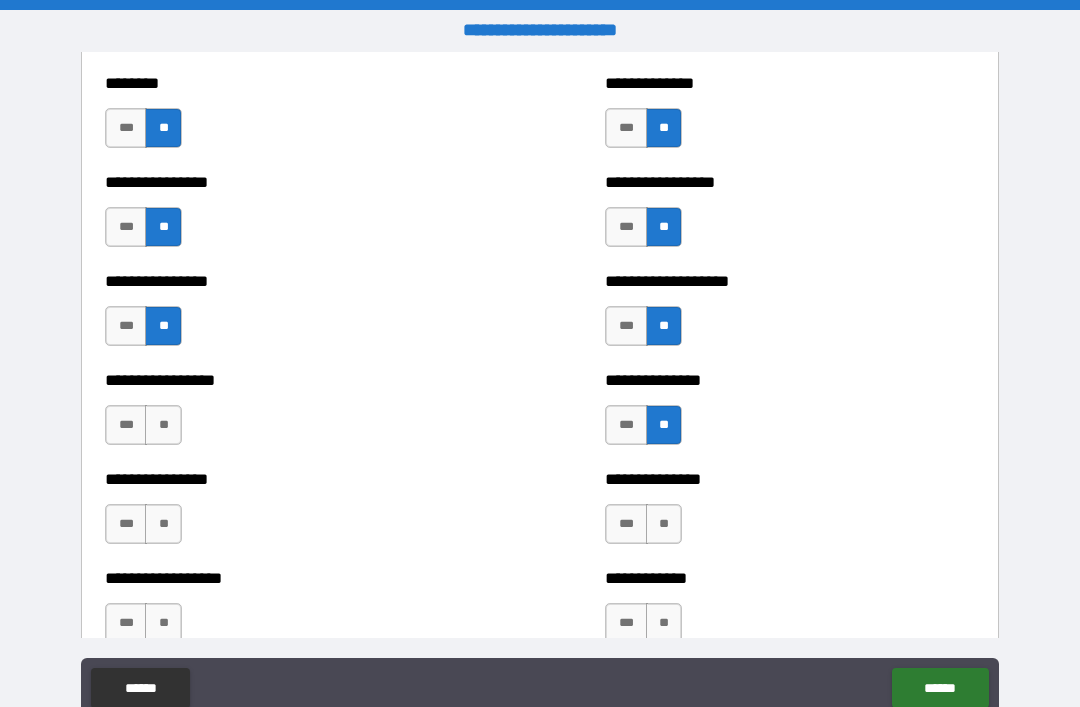 click on "**" at bounding box center (163, 425) 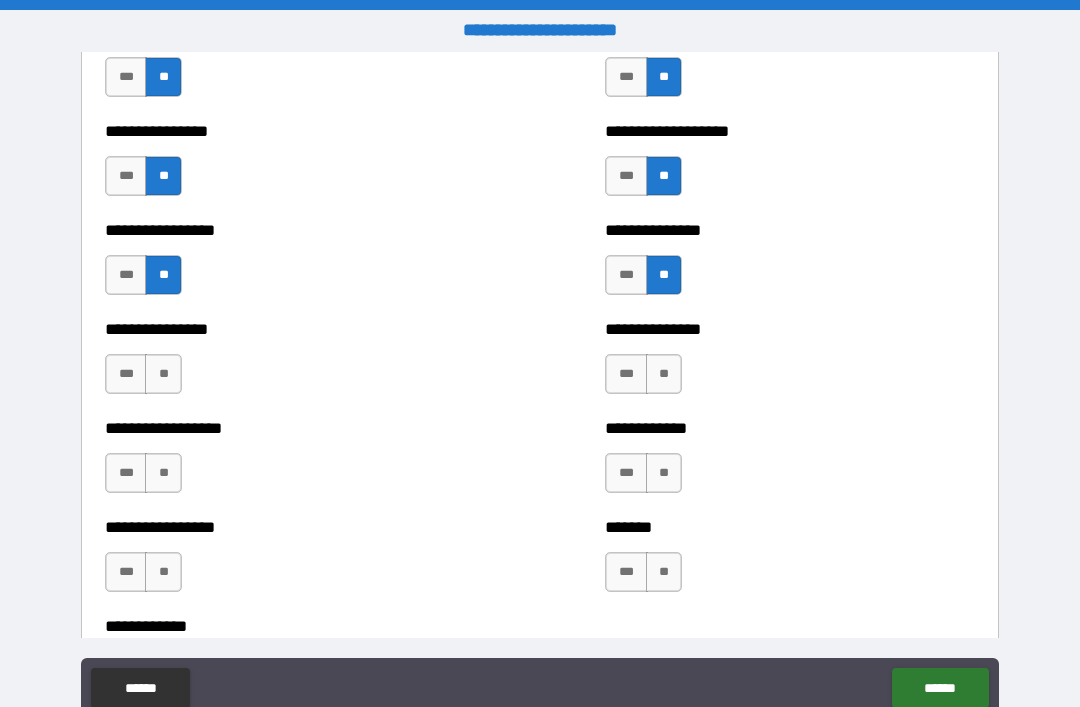 scroll, scrollTop: 4803, scrollLeft: 0, axis: vertical 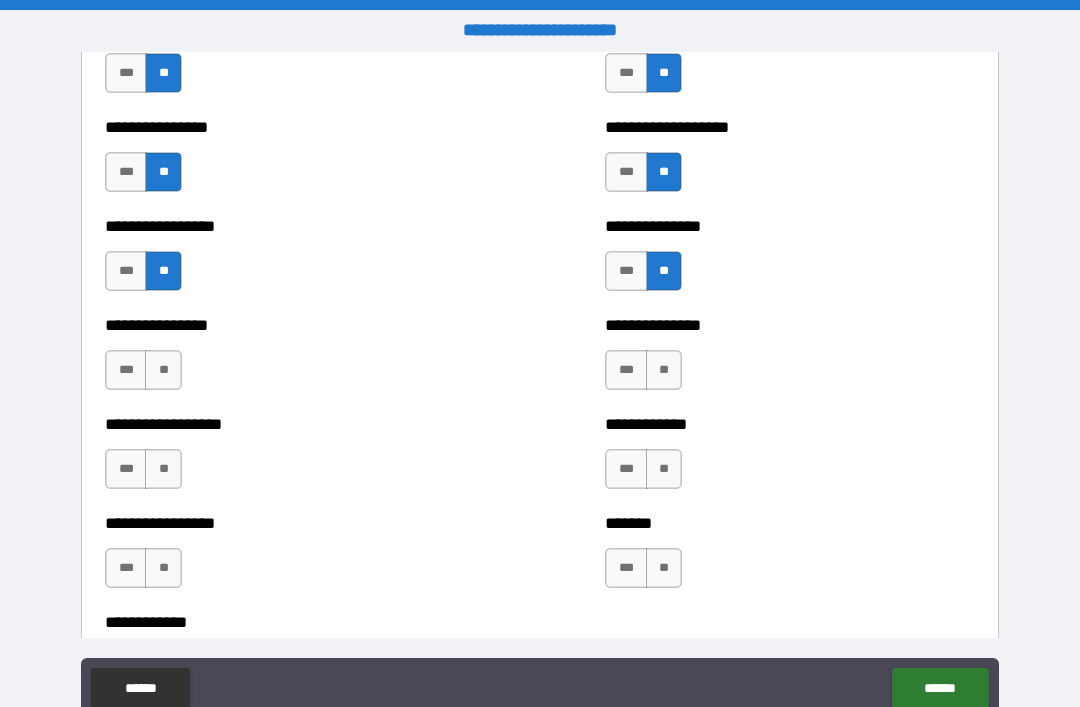 click on "**" at bounding box center (664, 370) 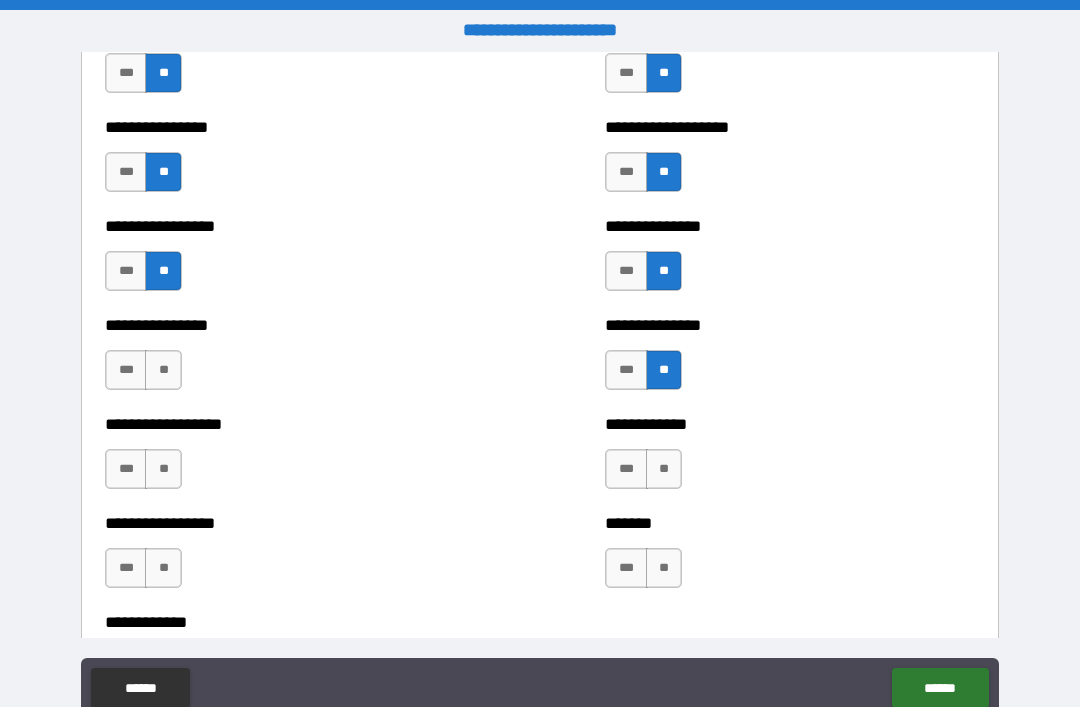 click on "**" at bounding box center [163, 370] 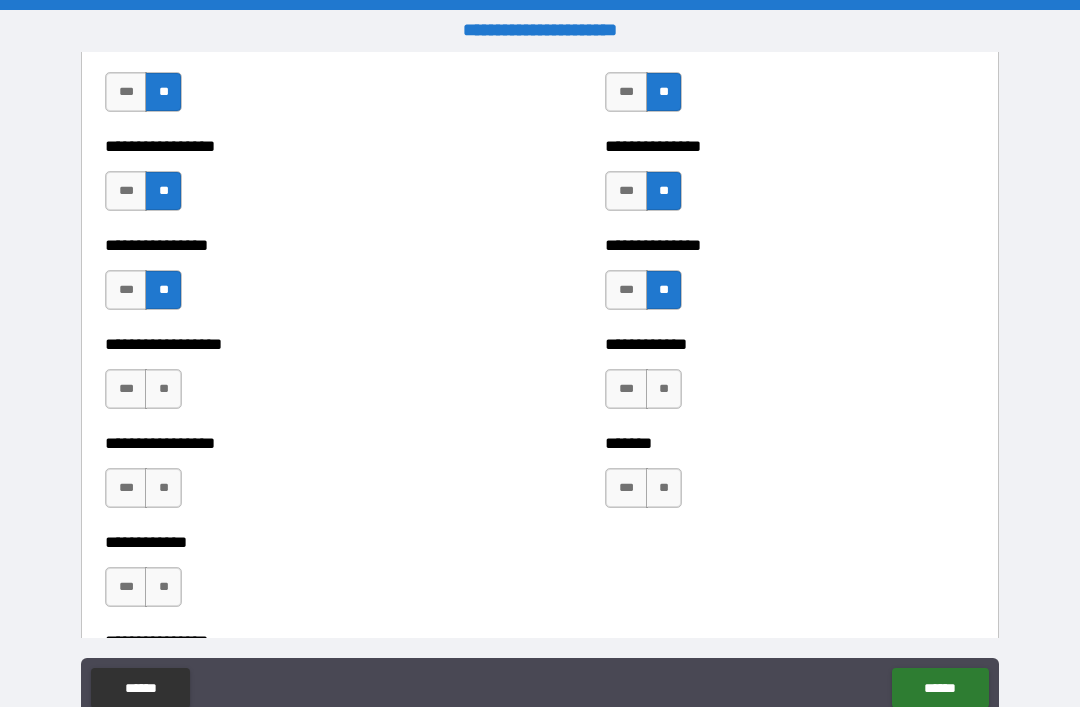 scroll, scrollTop: 4887, scrollLeft: 0, axis: vertical 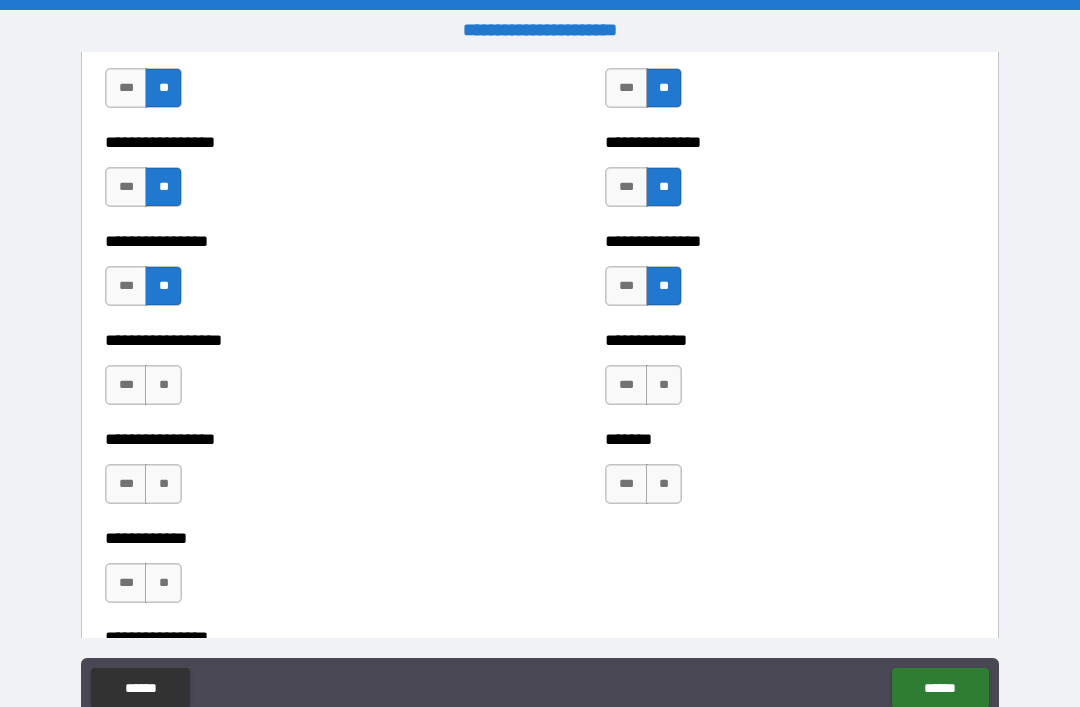 click on "**" at bounding box center [664, 385] 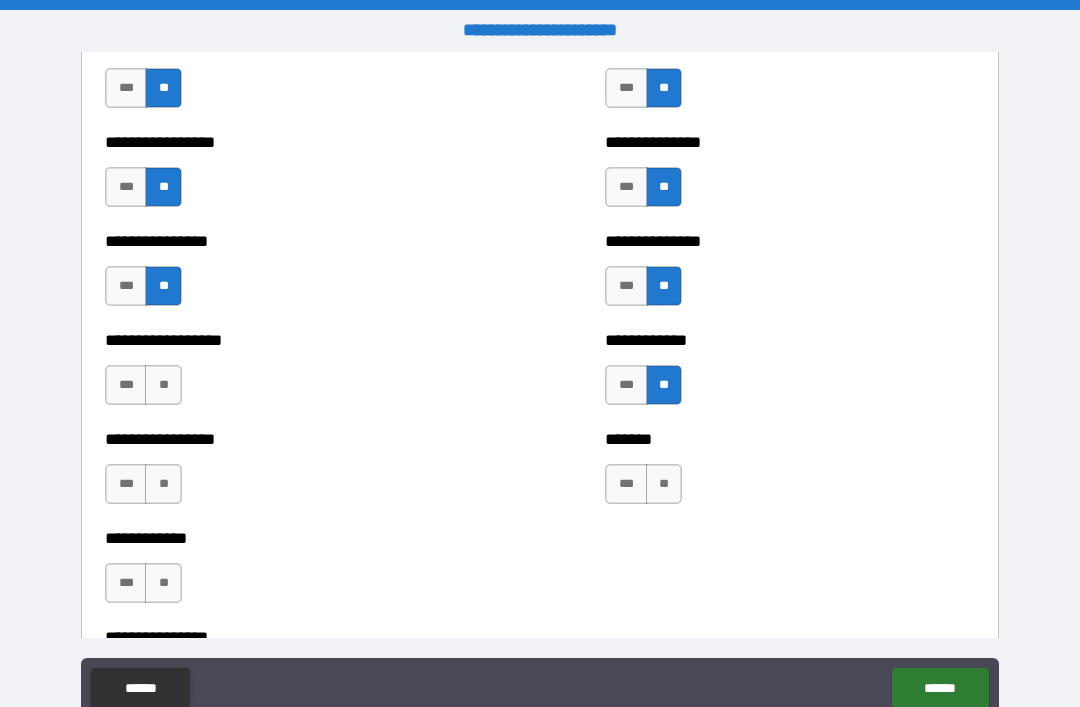 click on "**" at bounding box center (163, 385) 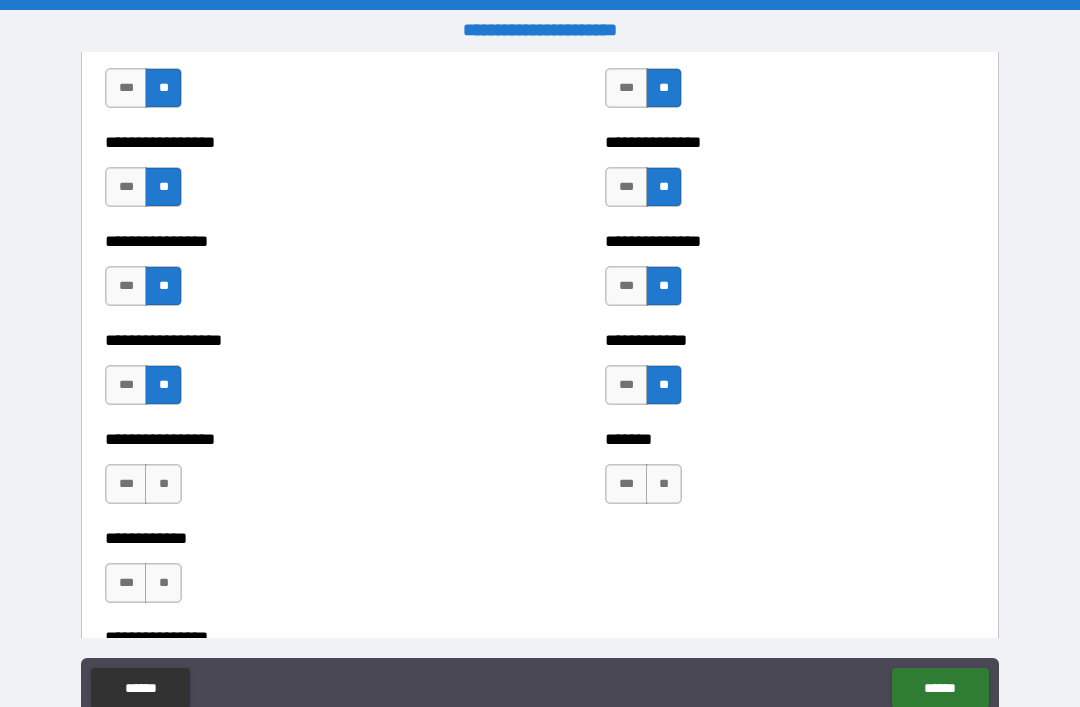 click on "**" at bounding box center (664, 484) 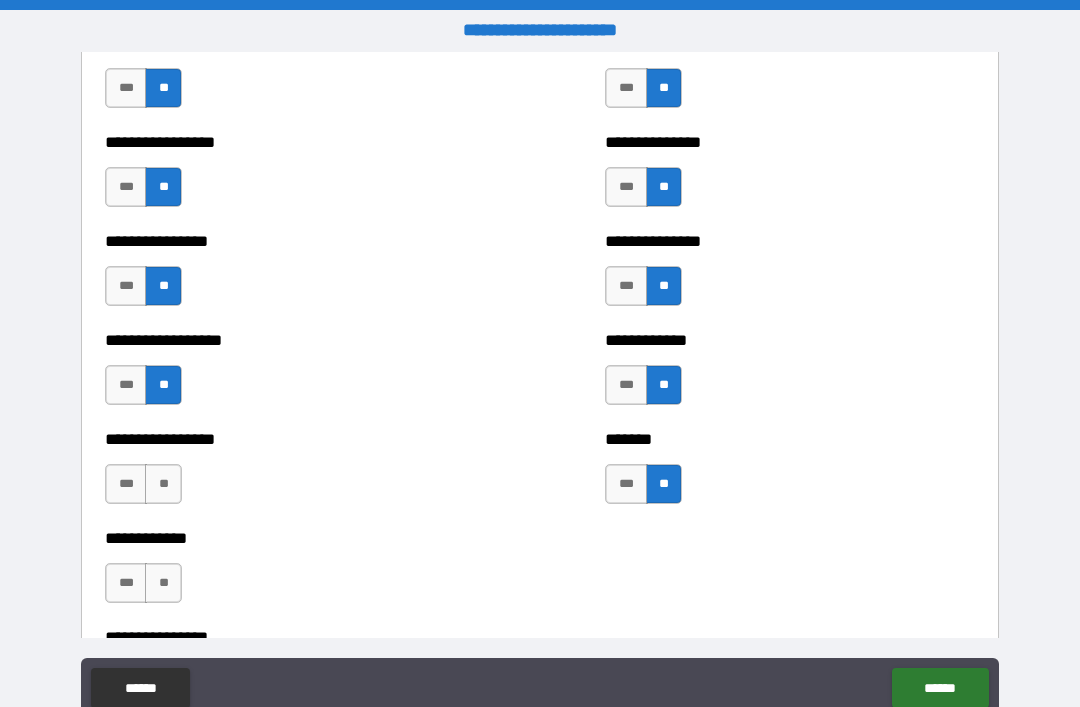 click on "**" at bounding box center [163, 484] 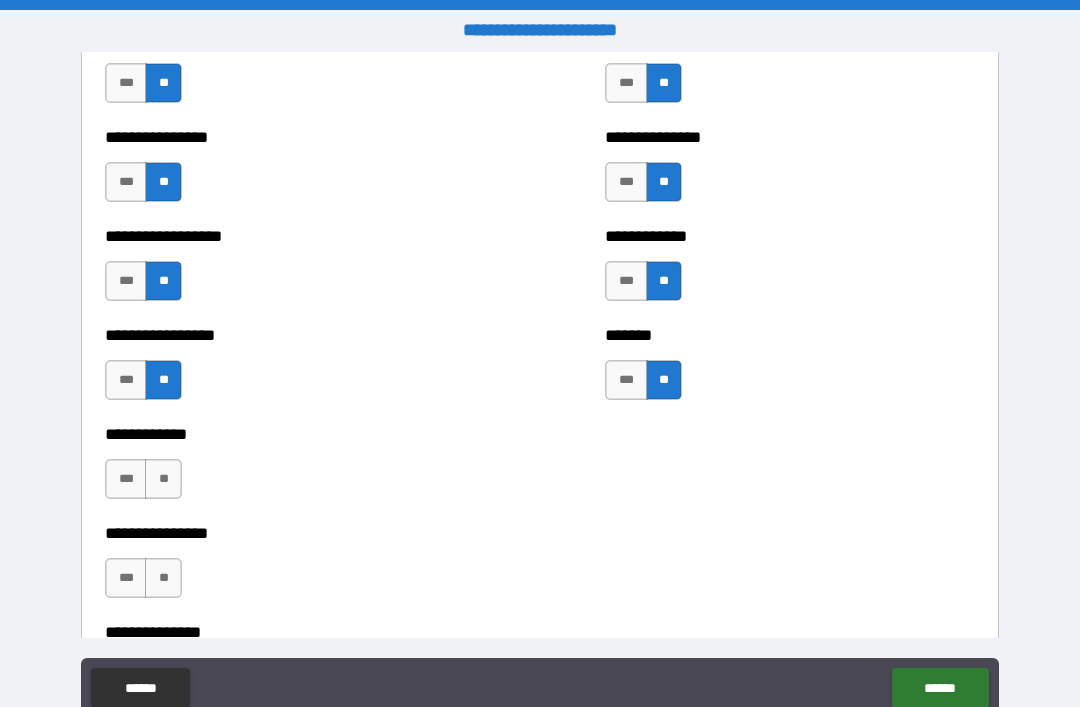scroll, scrollTop: 5005, scrollLeft: 0, axis: vertical 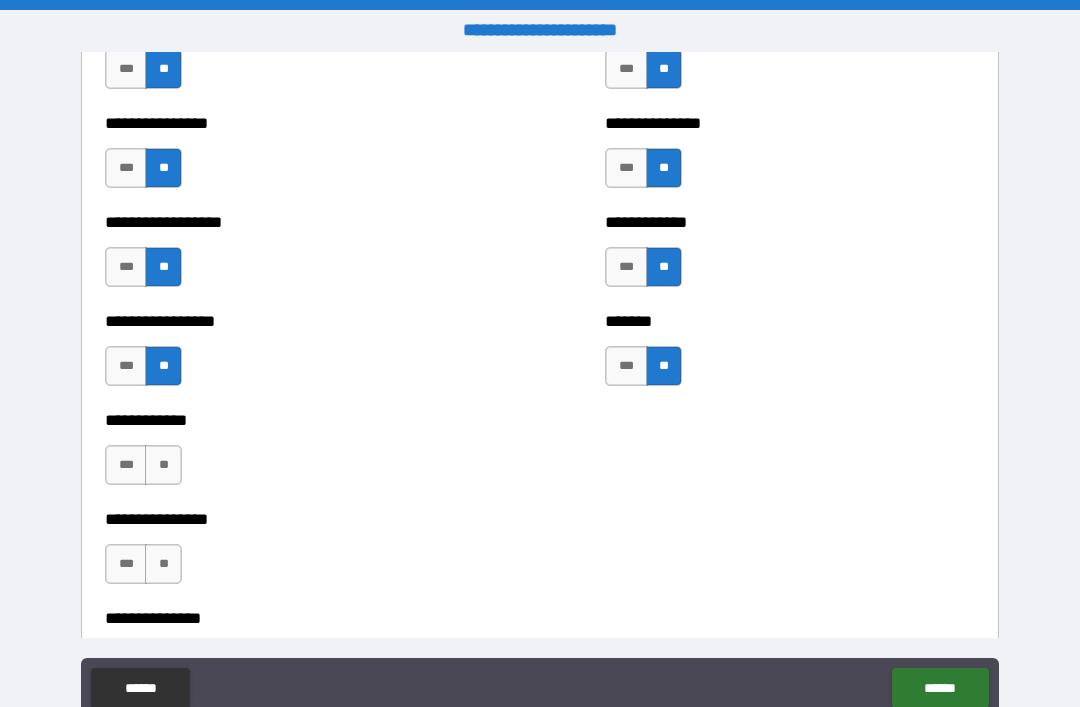 click on "**" at bounding box center (163, 465) 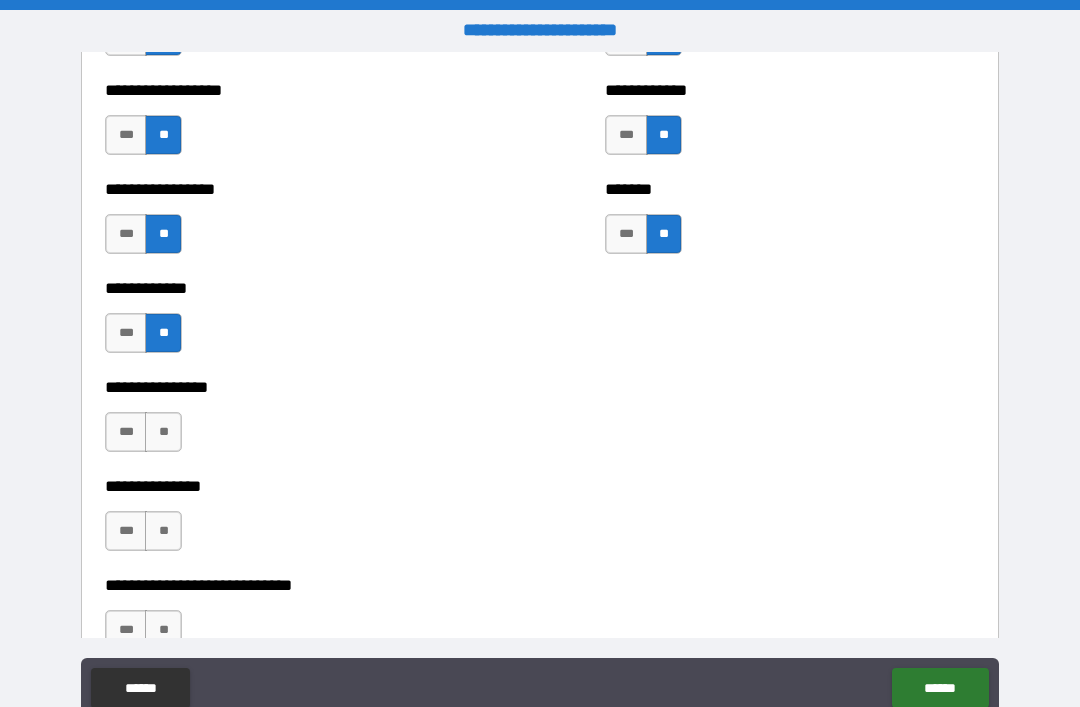 click on "**" at bounding box center [163, 432] 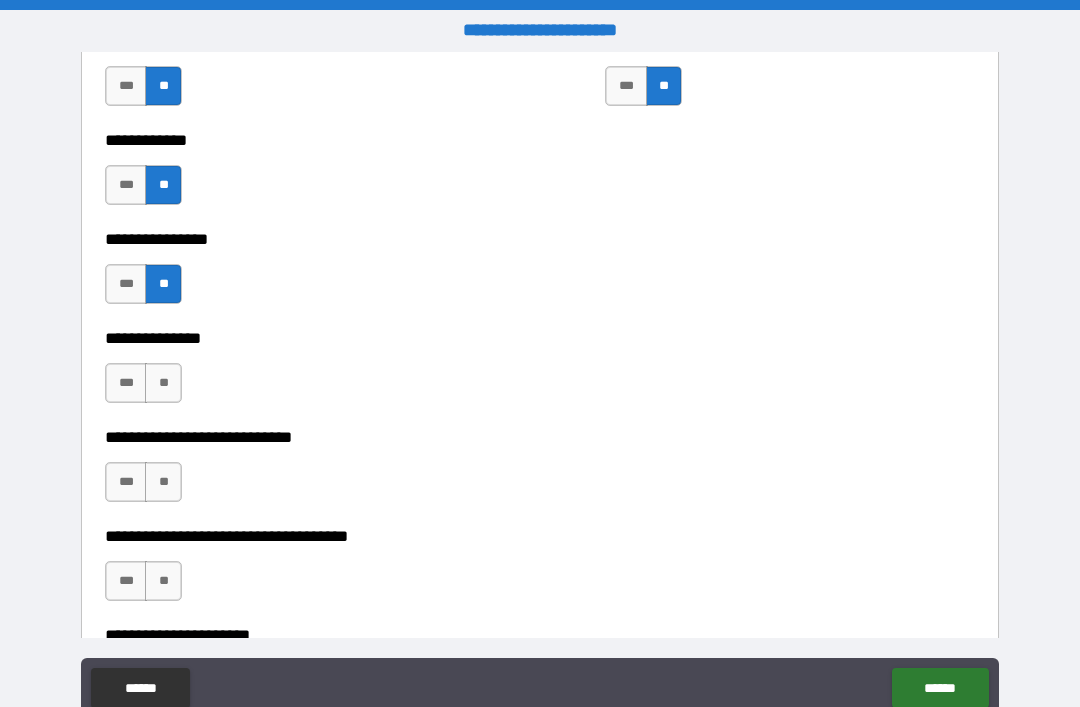 click on "**" at bounding box center [163, 383] 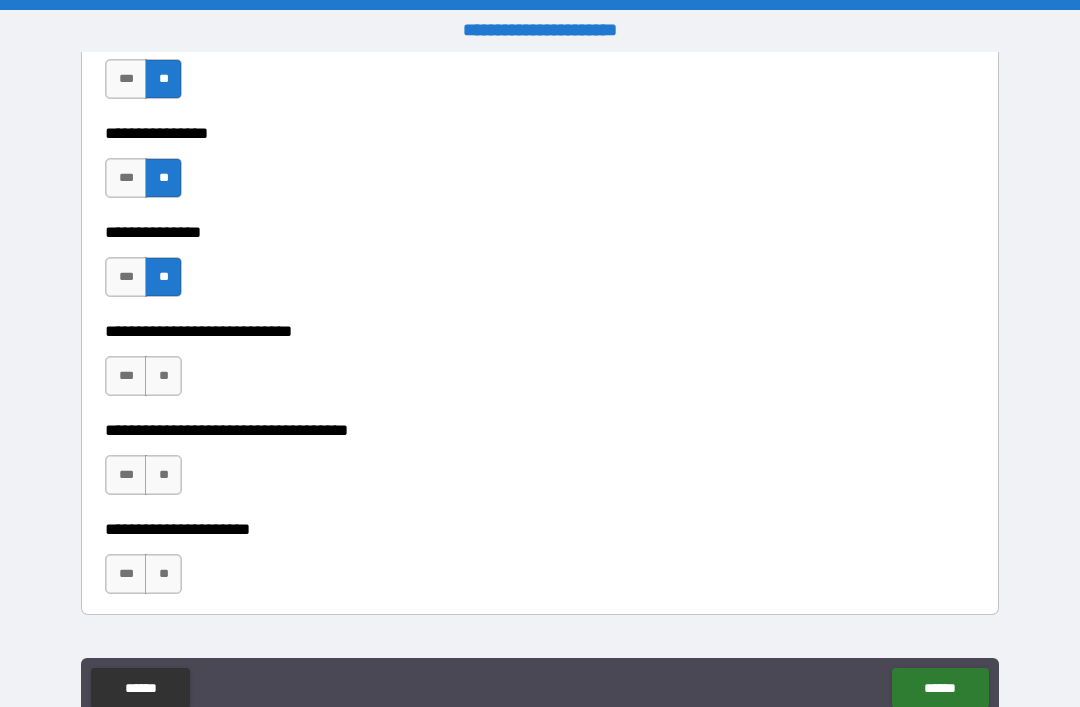 click on "**" at bounding box center (163, 376) 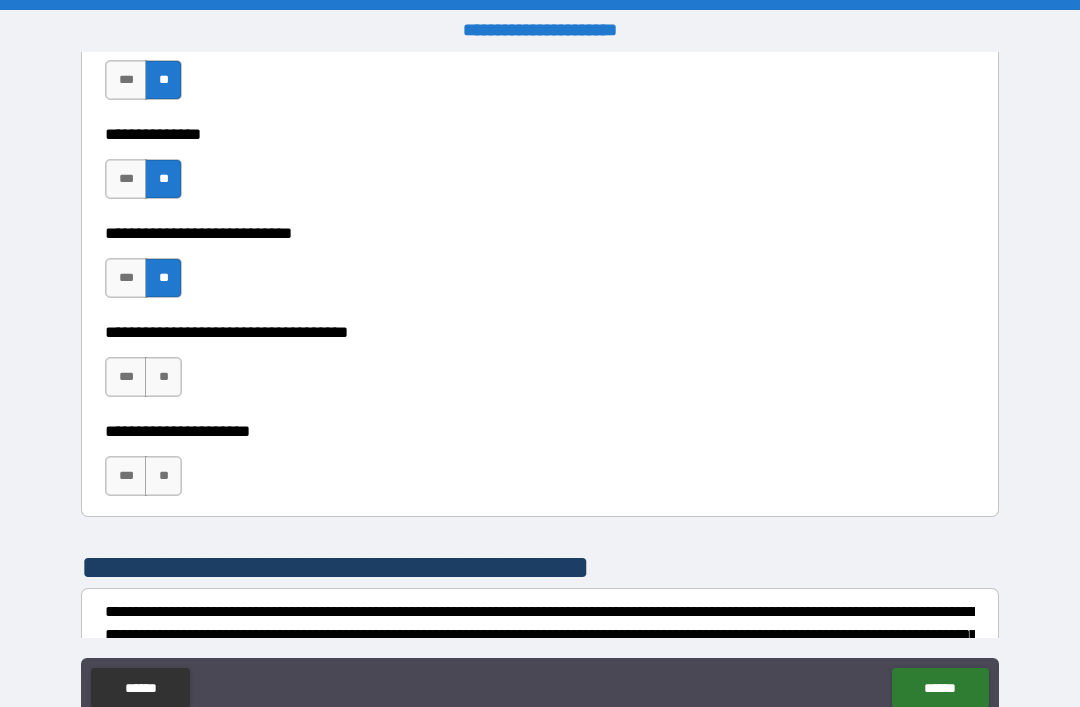 click on "**" at bounding box center (163, 377) 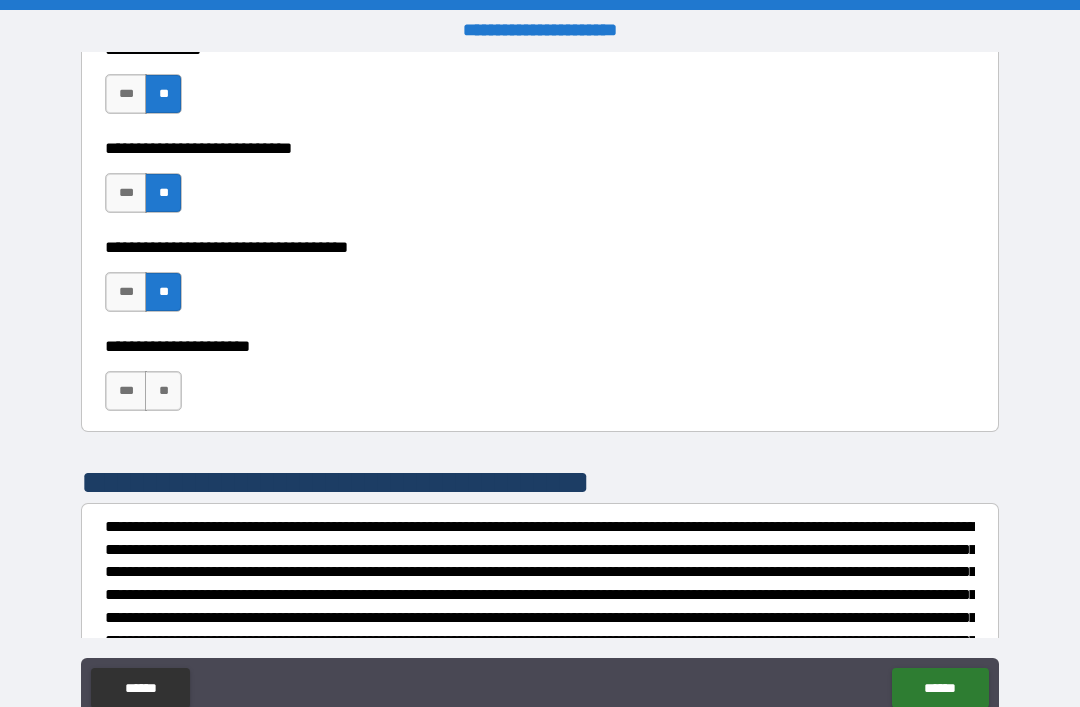 click on "**" at bounding box center (163, 391) 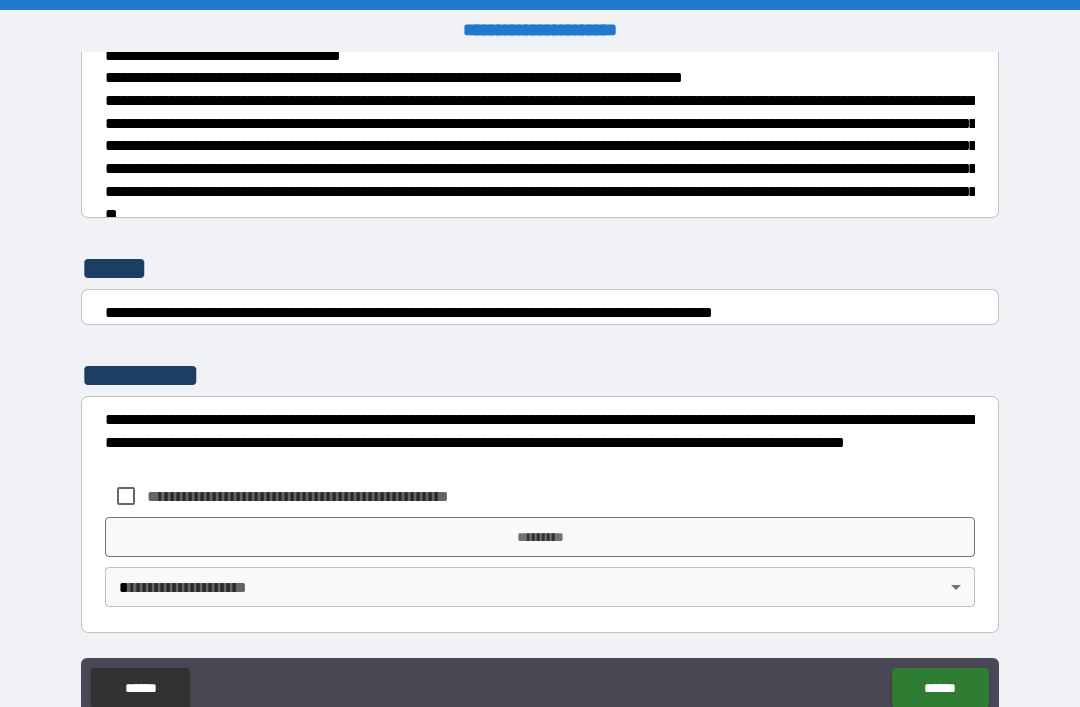 scroll, scrollTop: 7470, scrollLeft: 0, axis: vertical 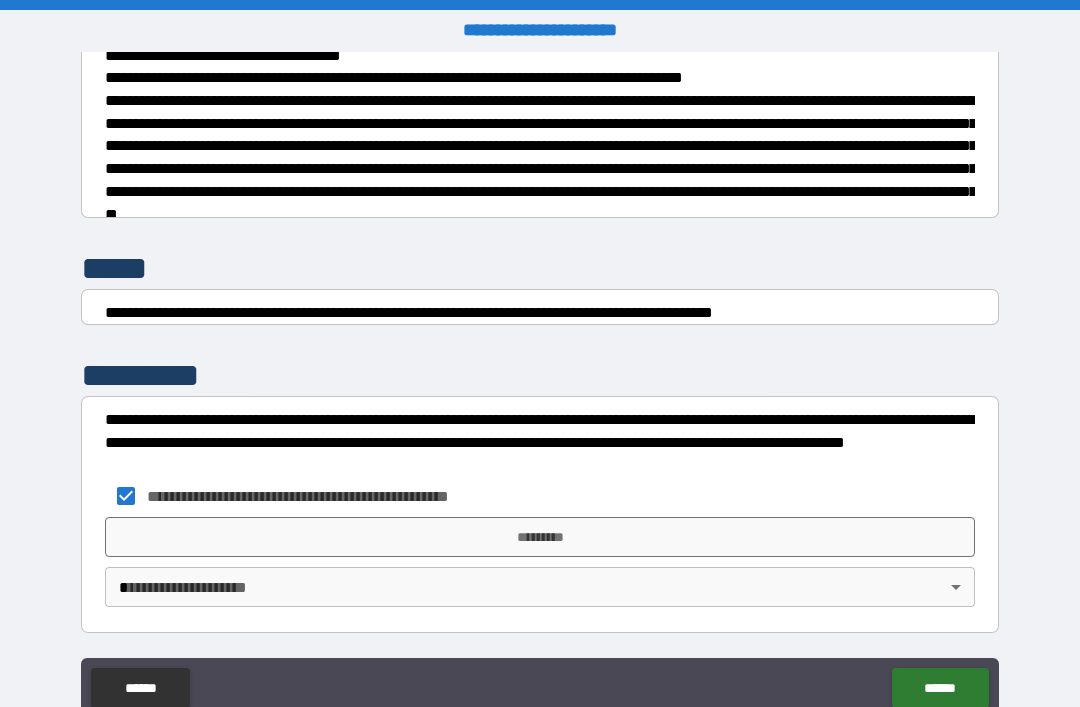 click on "*********" at bounding box center [540, 537] 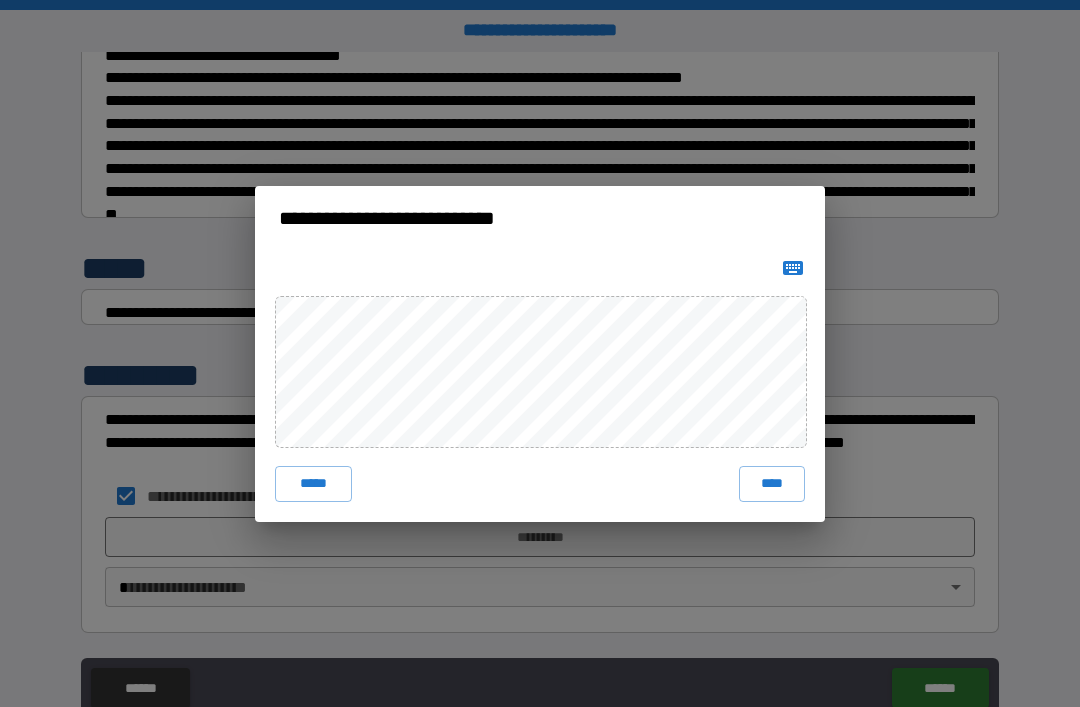 click on "****" at bounding box center (772, 484) 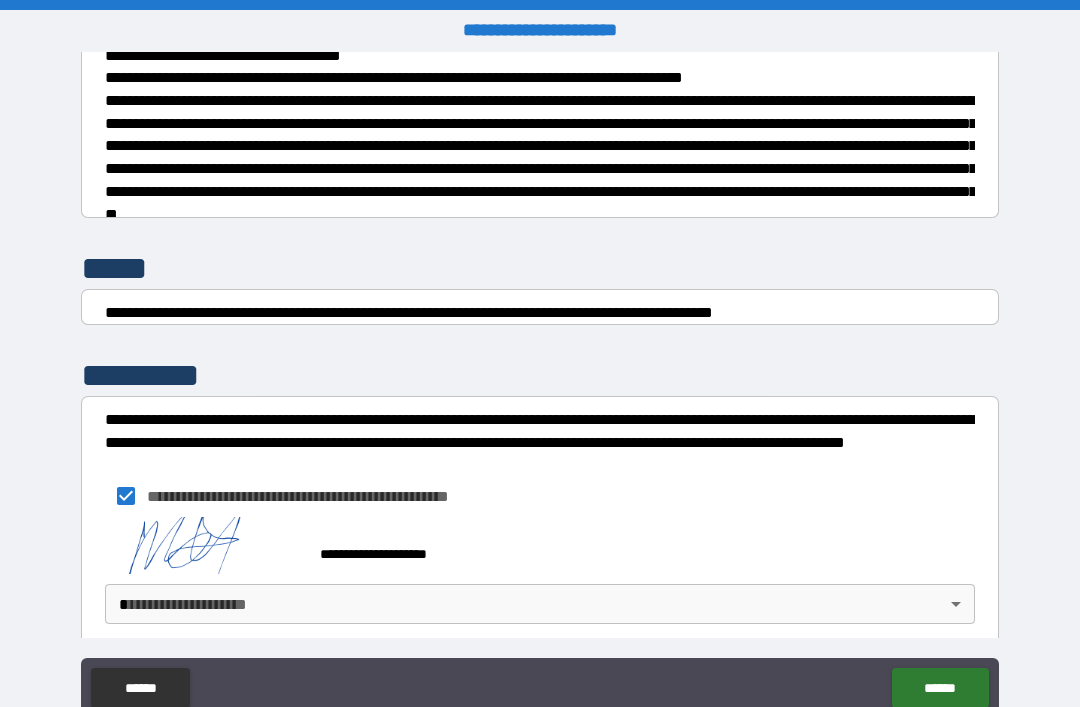click on "**********" at bounding box center (540, 385) 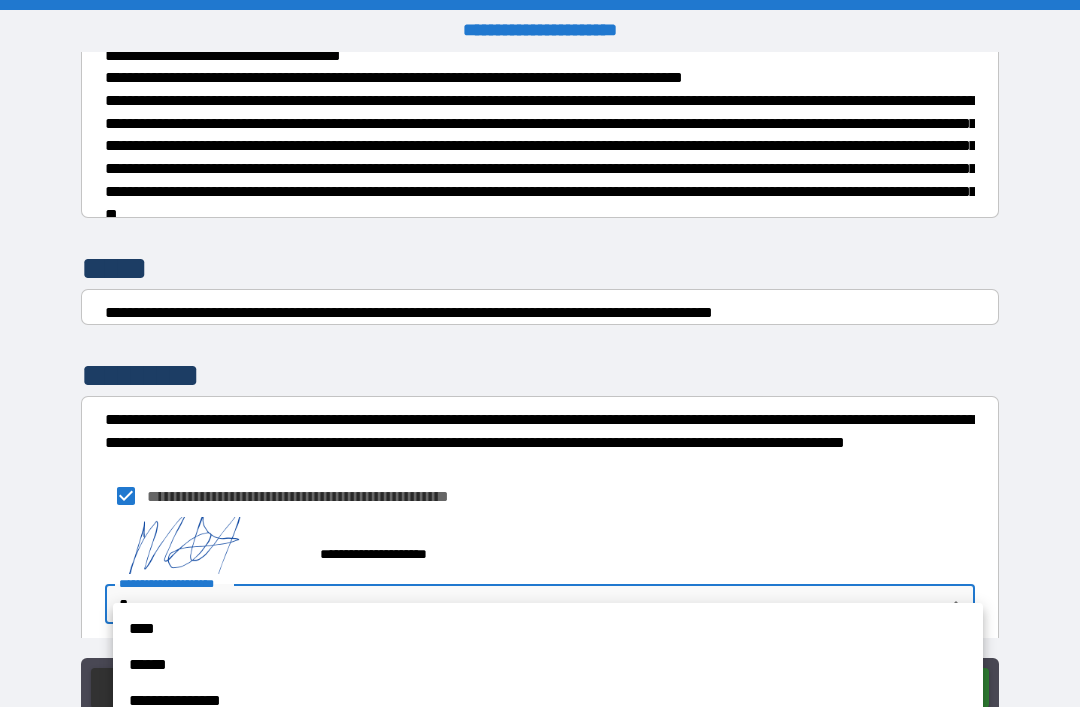 click on "**********" at bounding box center [548, 701] 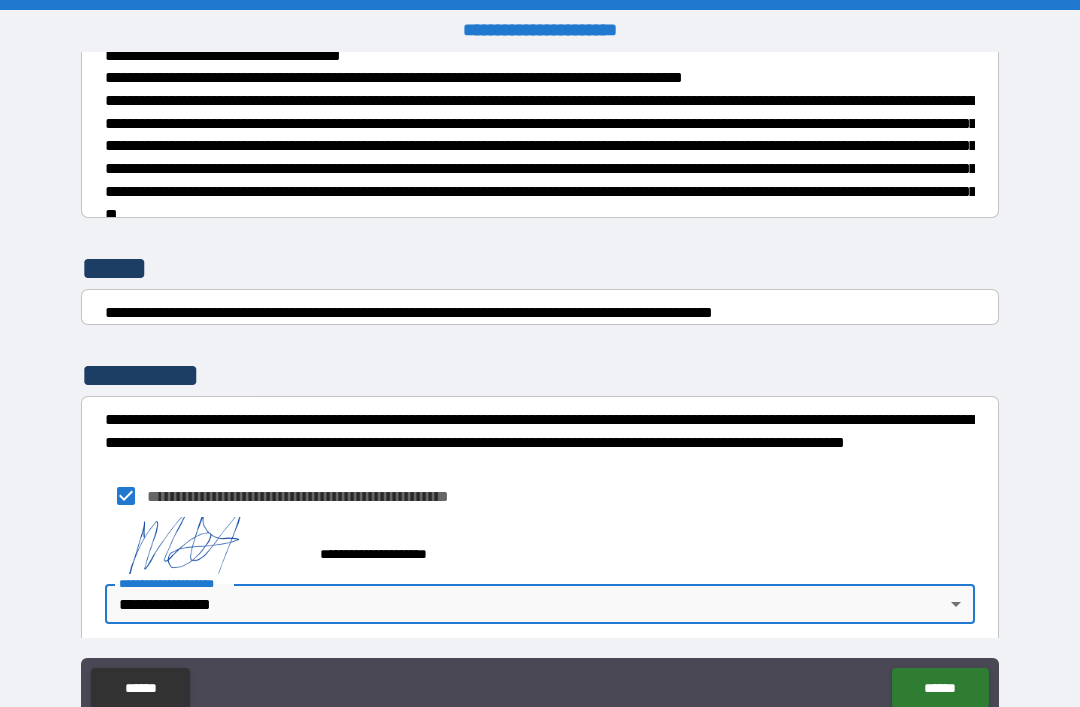 type on "**********" 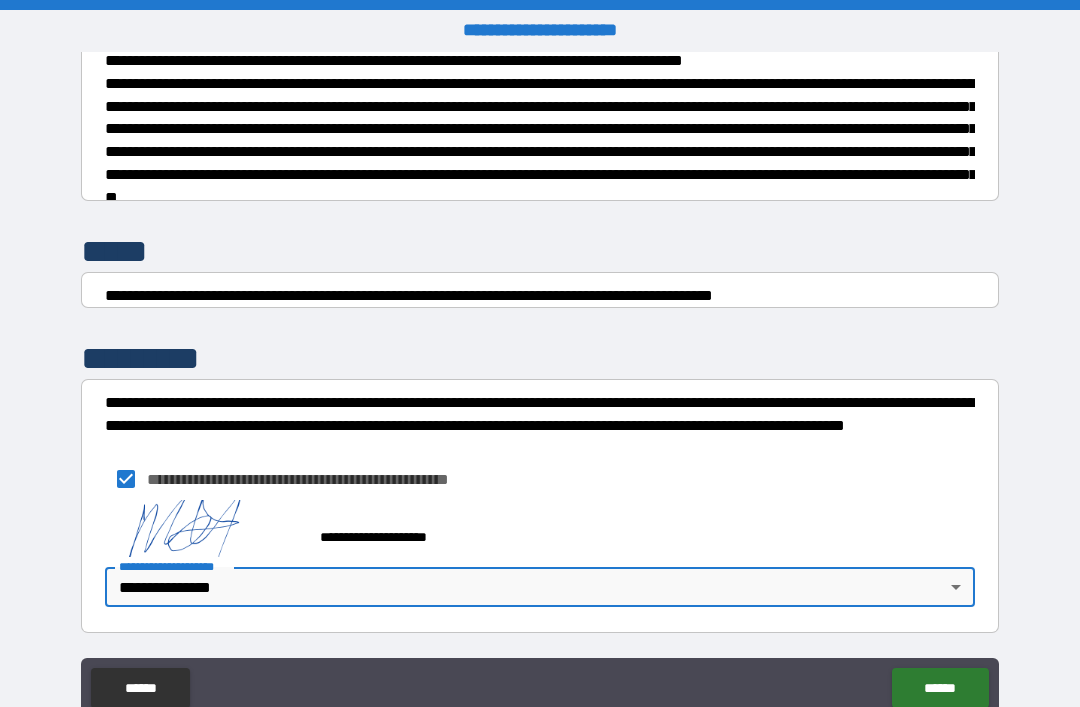 scroll, scrollTop: 7489, scrollLeft: 0, axis: vertical 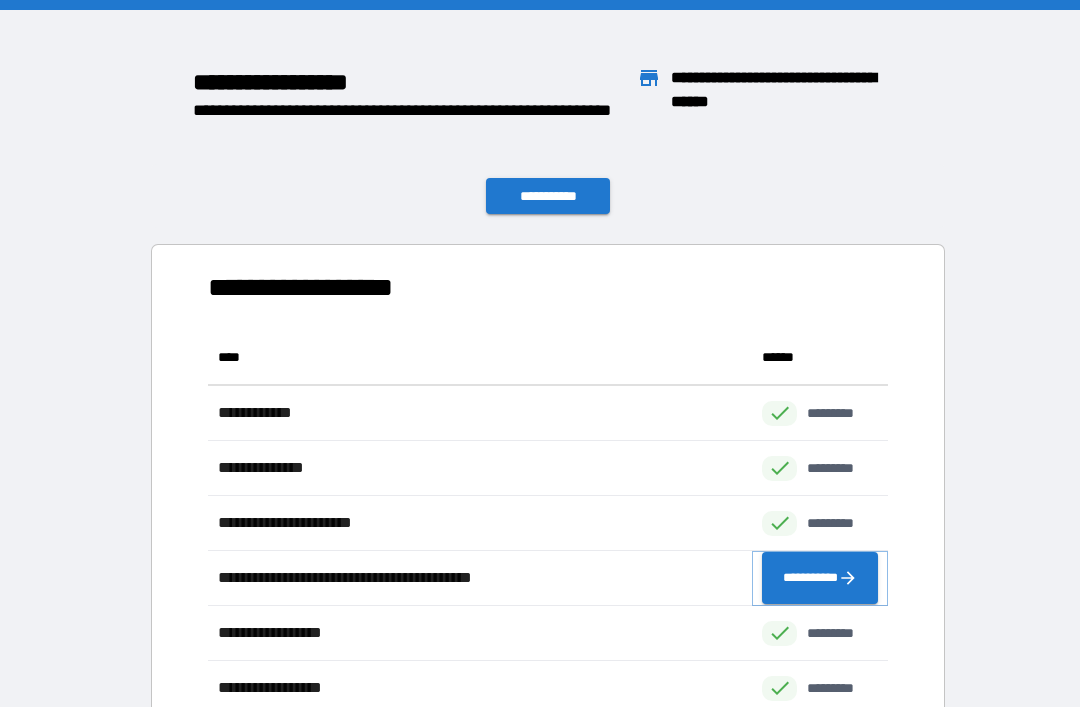 click on "**********" at bounding box center (820, 578) 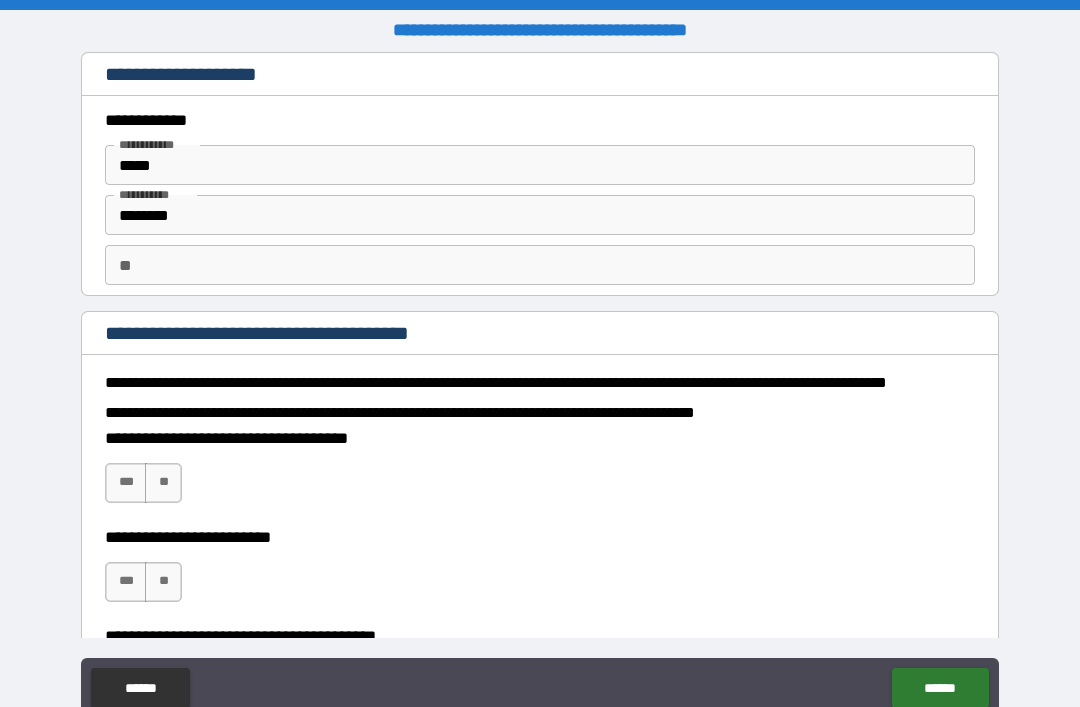 type on "*" 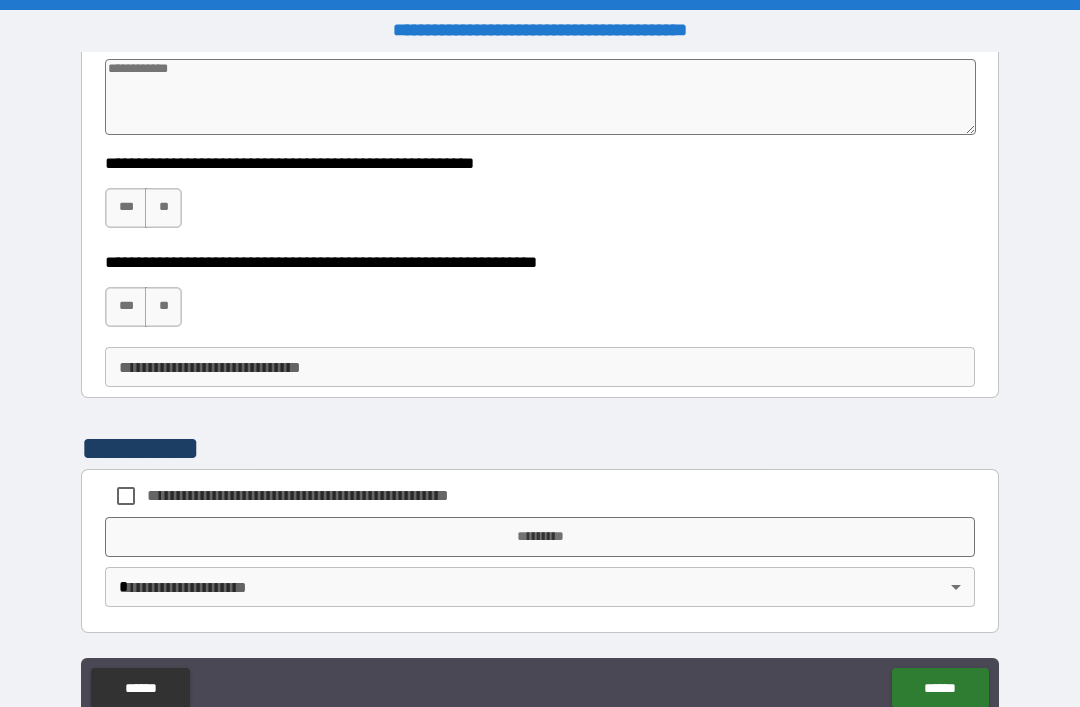 scroll, scrollTop: 1109, scrollLeft: 0, axis: vertical 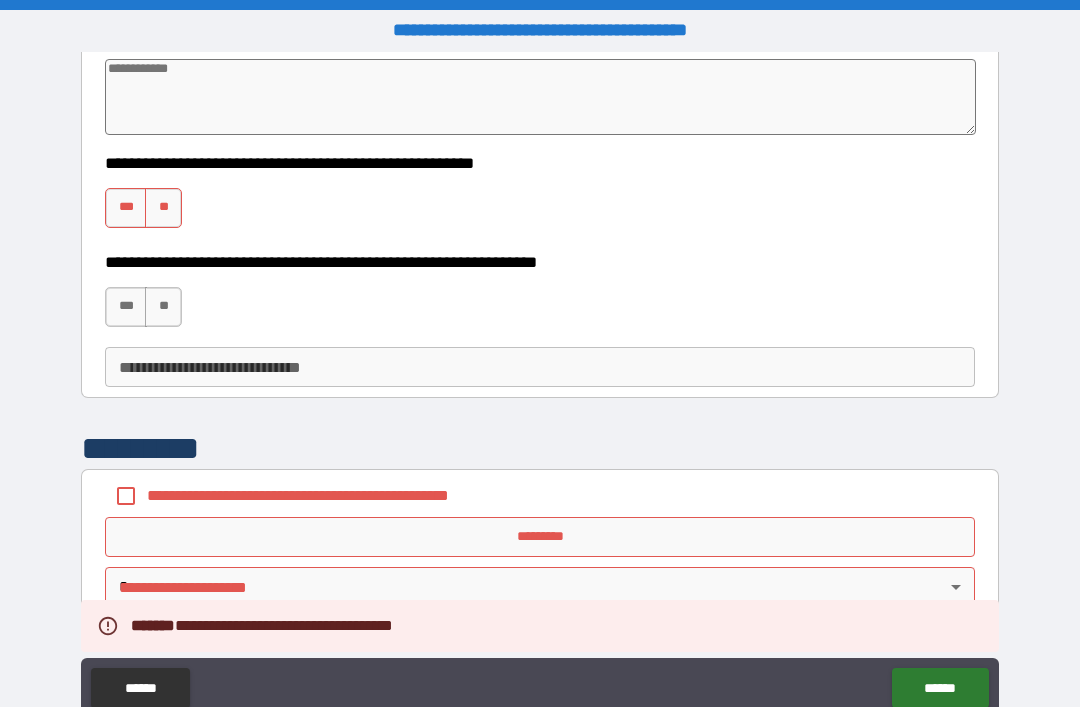 type on "*" 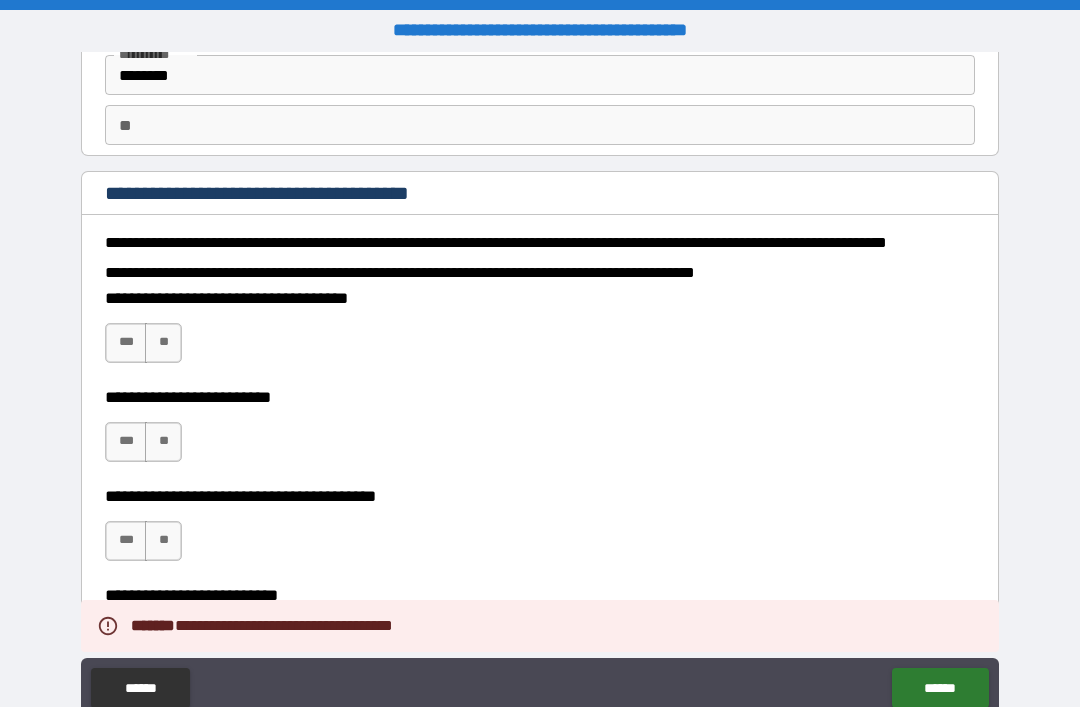 scroll, scrollTop: 110, scrollLeft: 0, axis: vertical 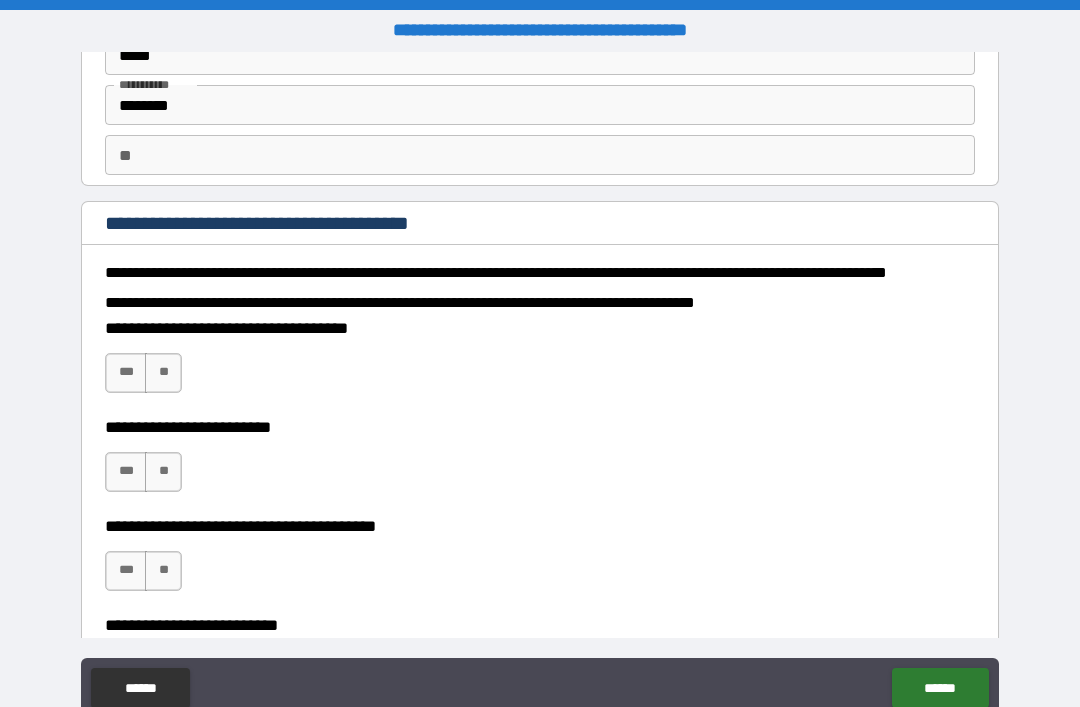 click on "**********" at bounding box center (540, 462) 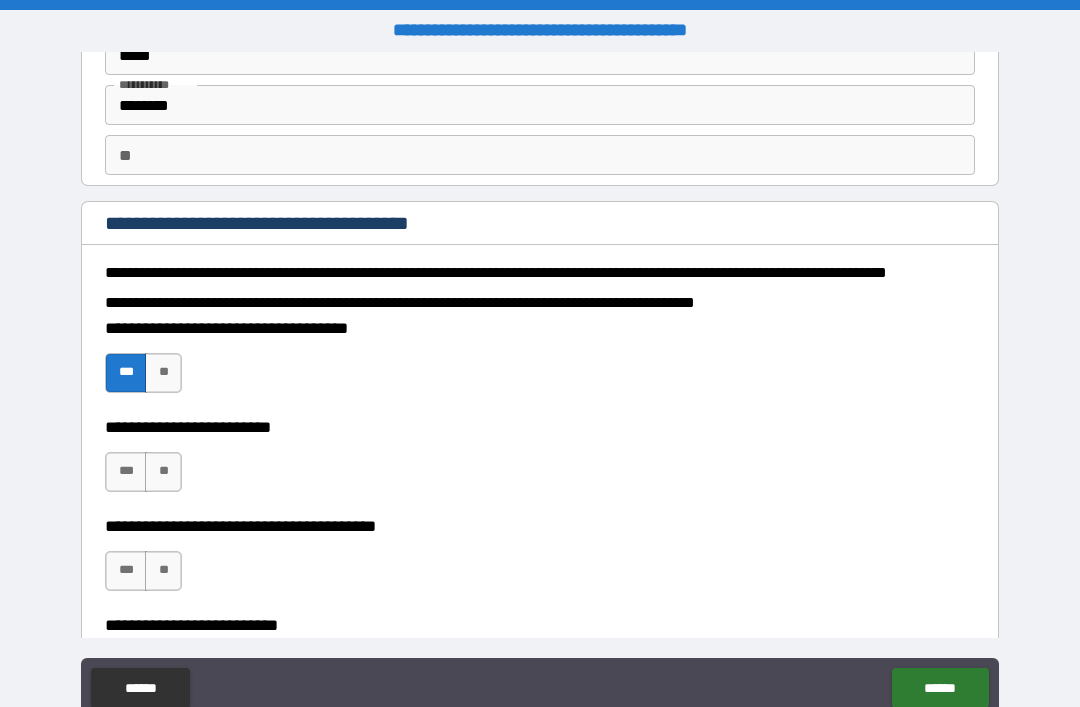 type on "*" 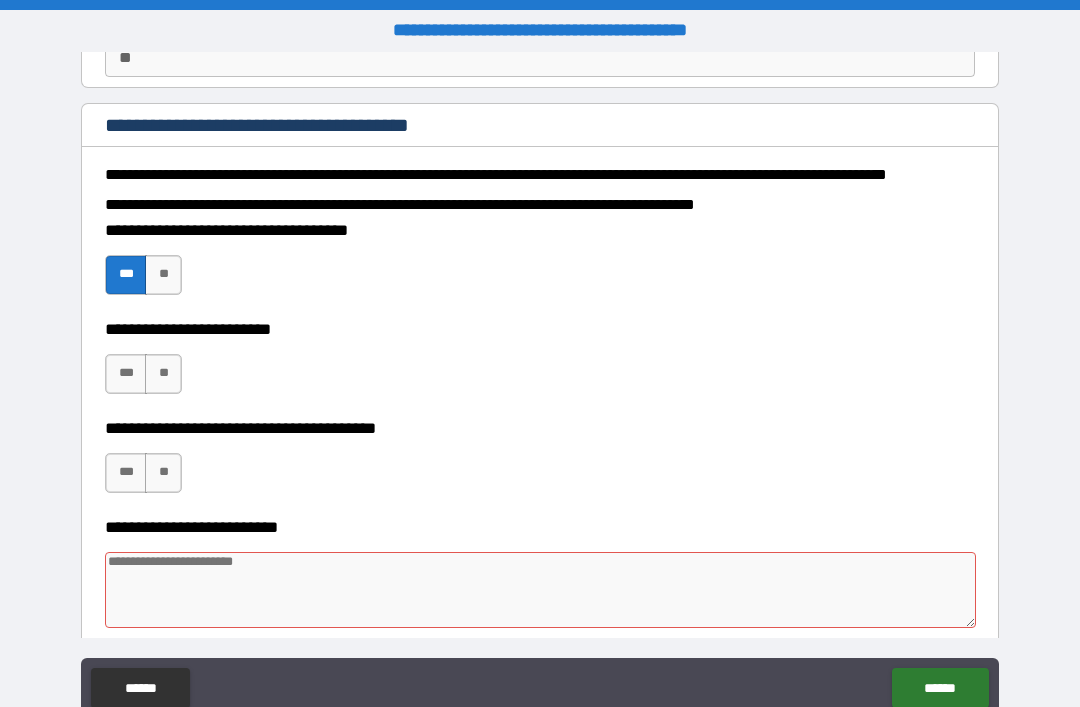 click on "***" at bounding box center (126, 374) 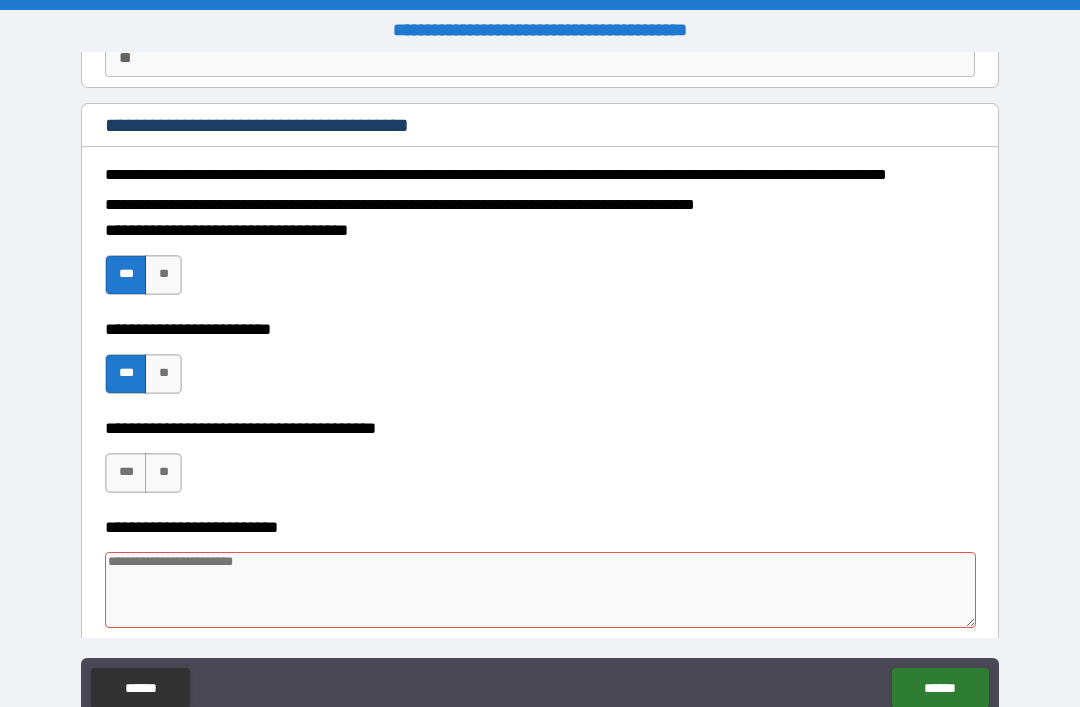 type on "*" 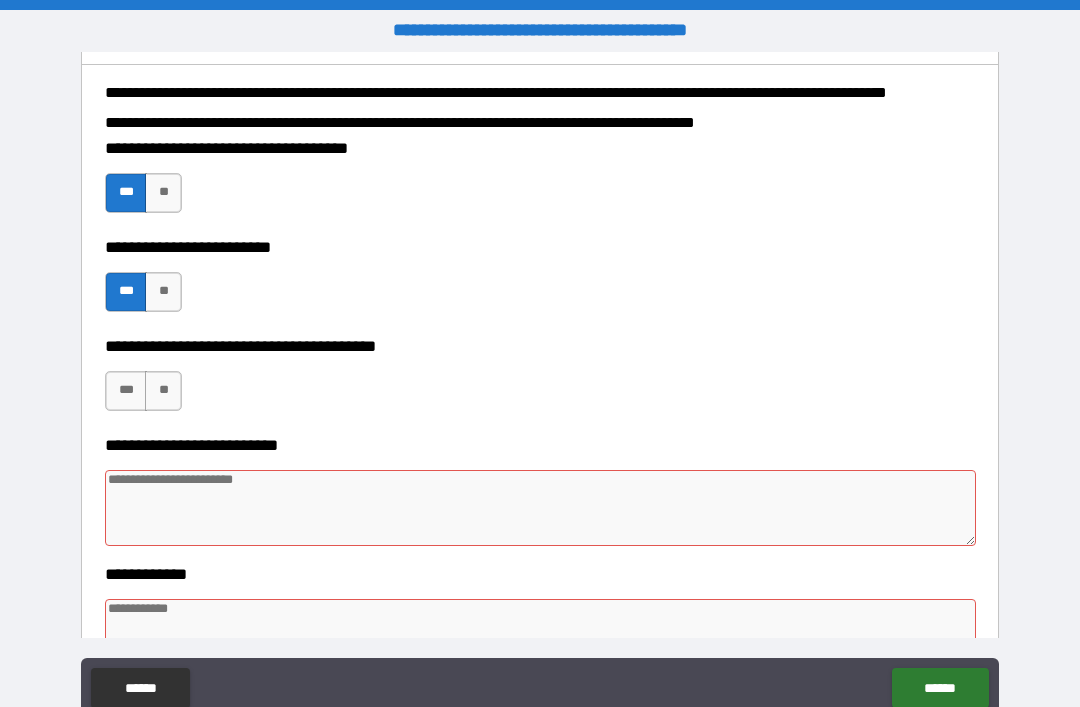 click on "***" at bounding box center [126, 391] 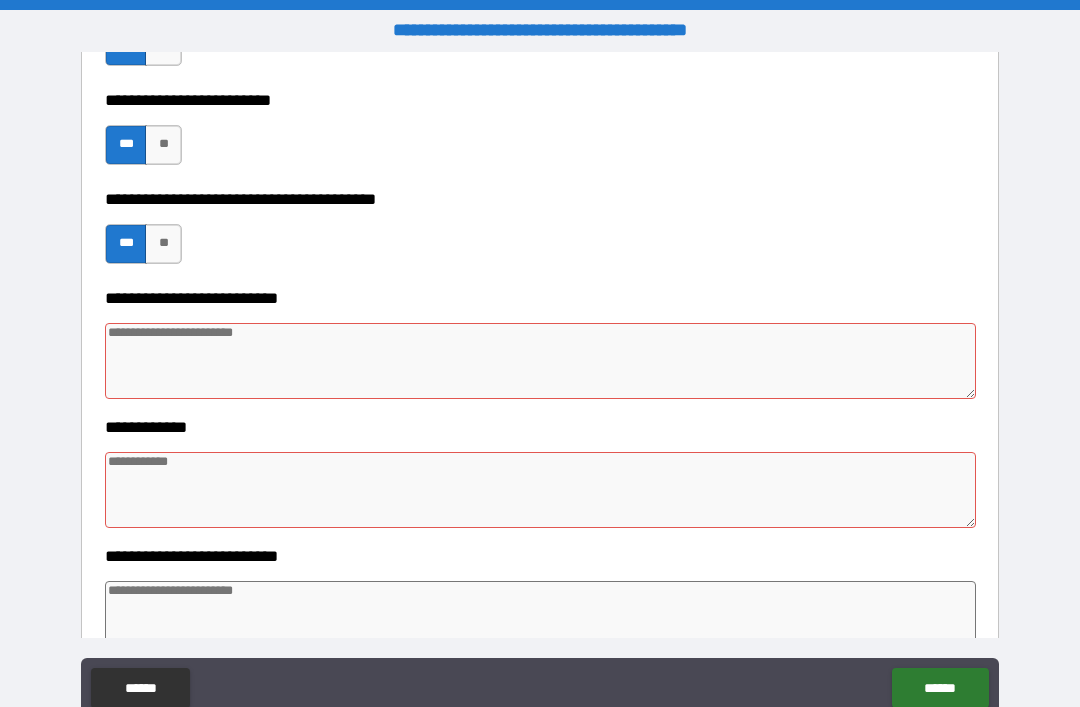 scroll, scrollTop: 512, scrollLeft: 0, axis: vertical 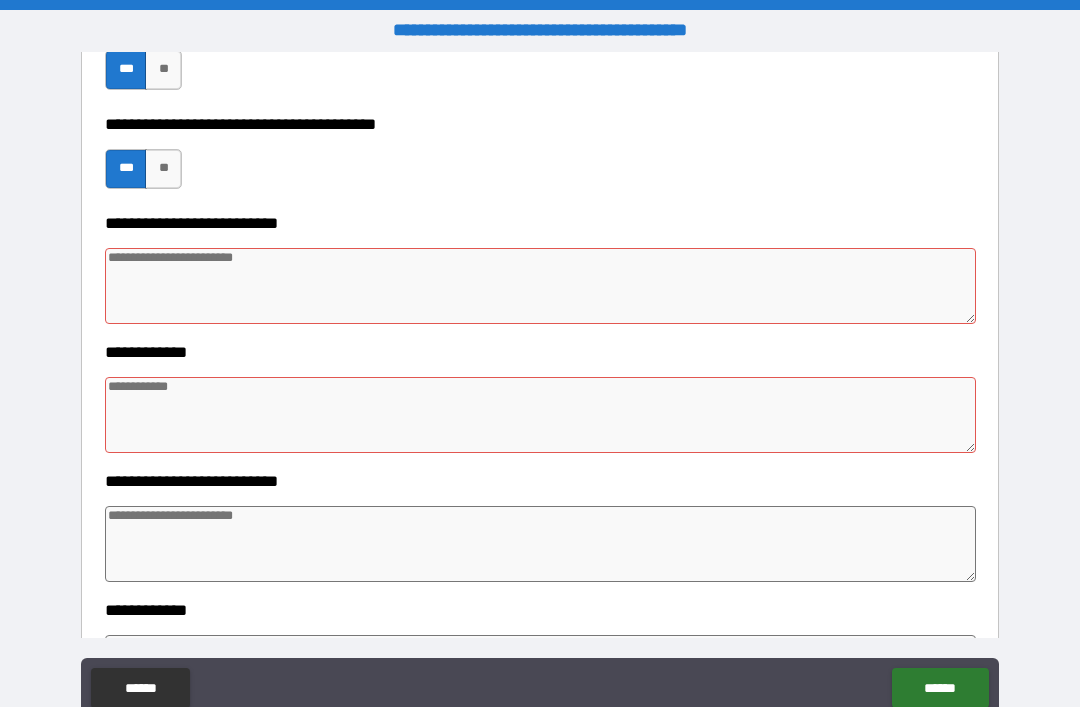 click at bounding box center [540, 286] 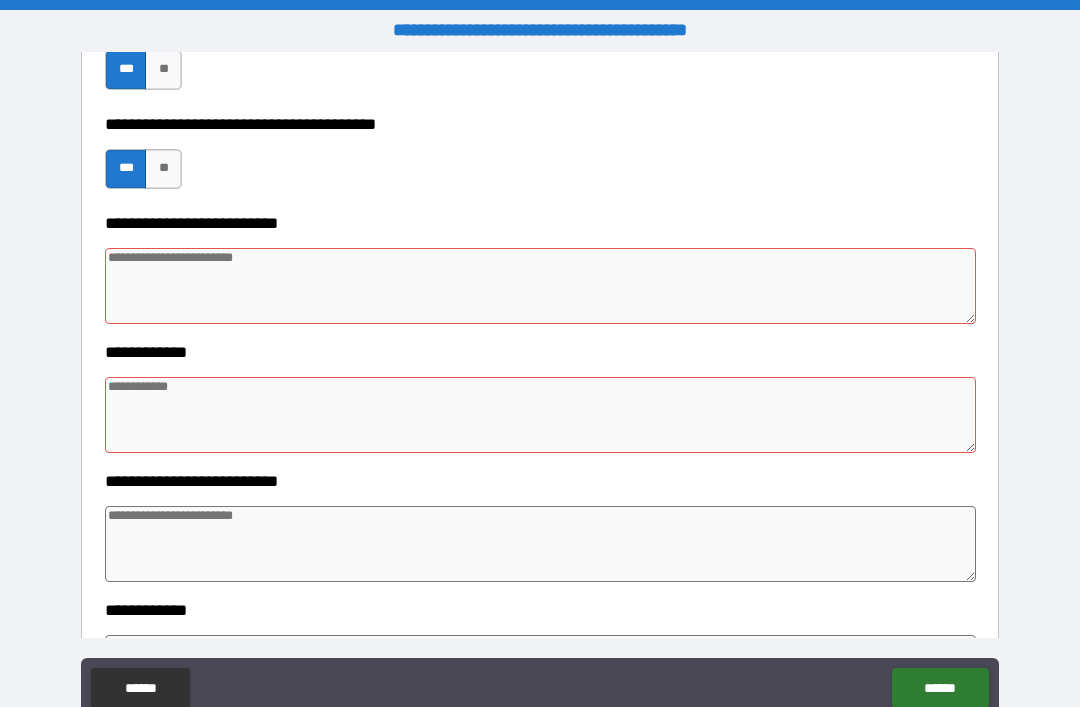 type on "*" 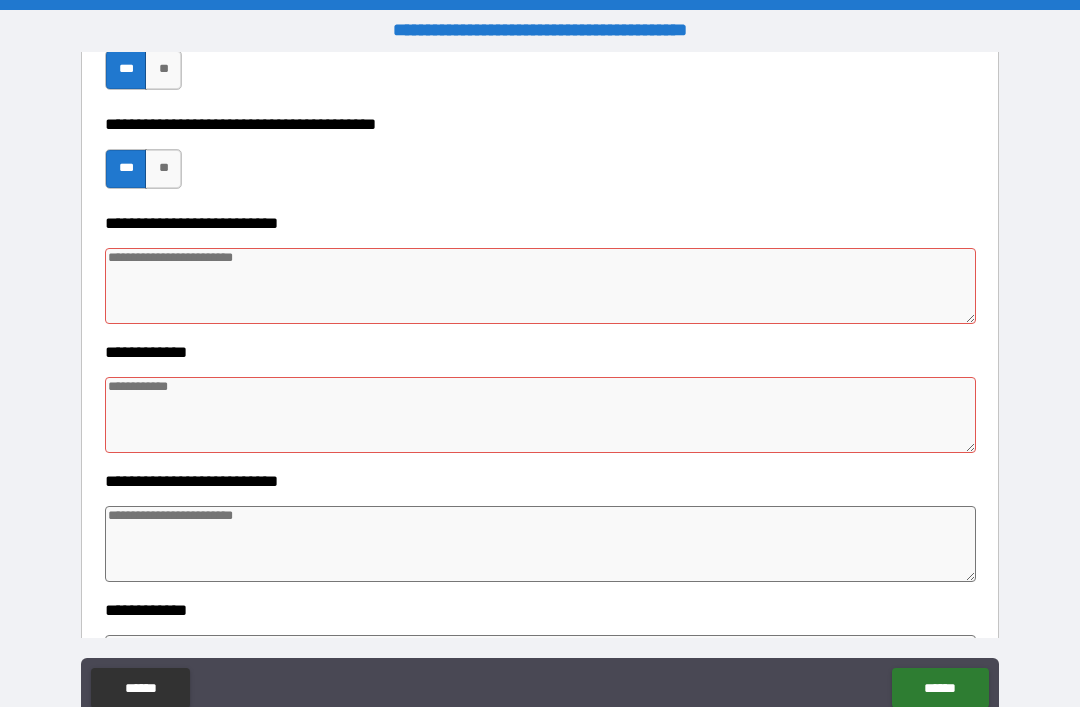 type on "*" 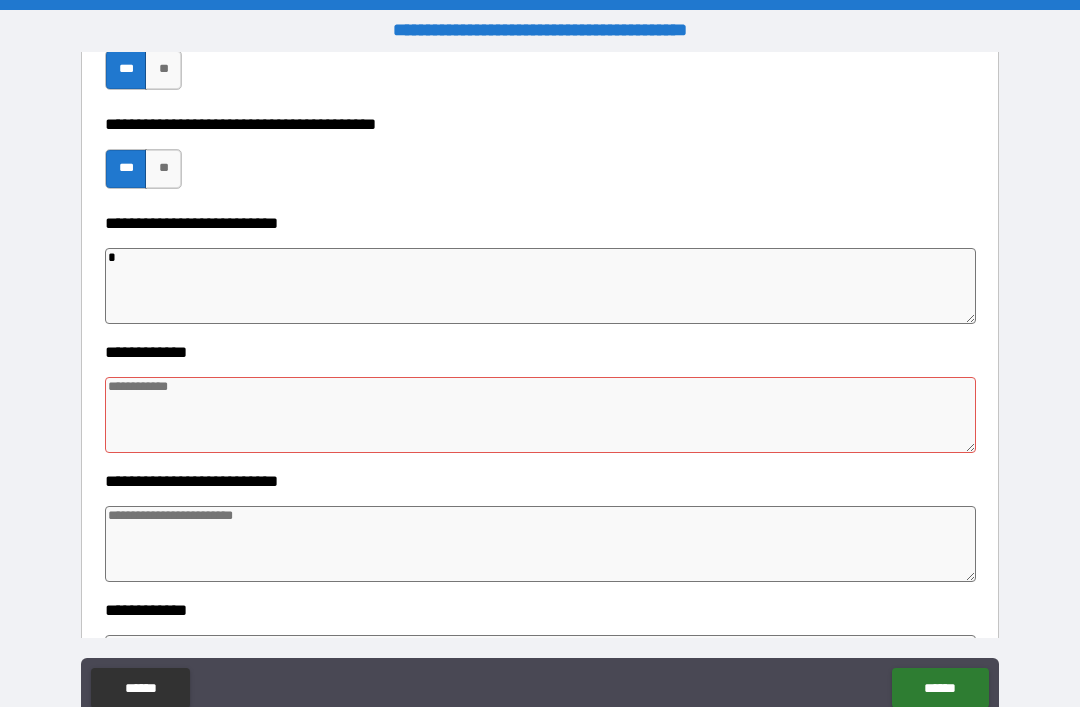 type on "**" 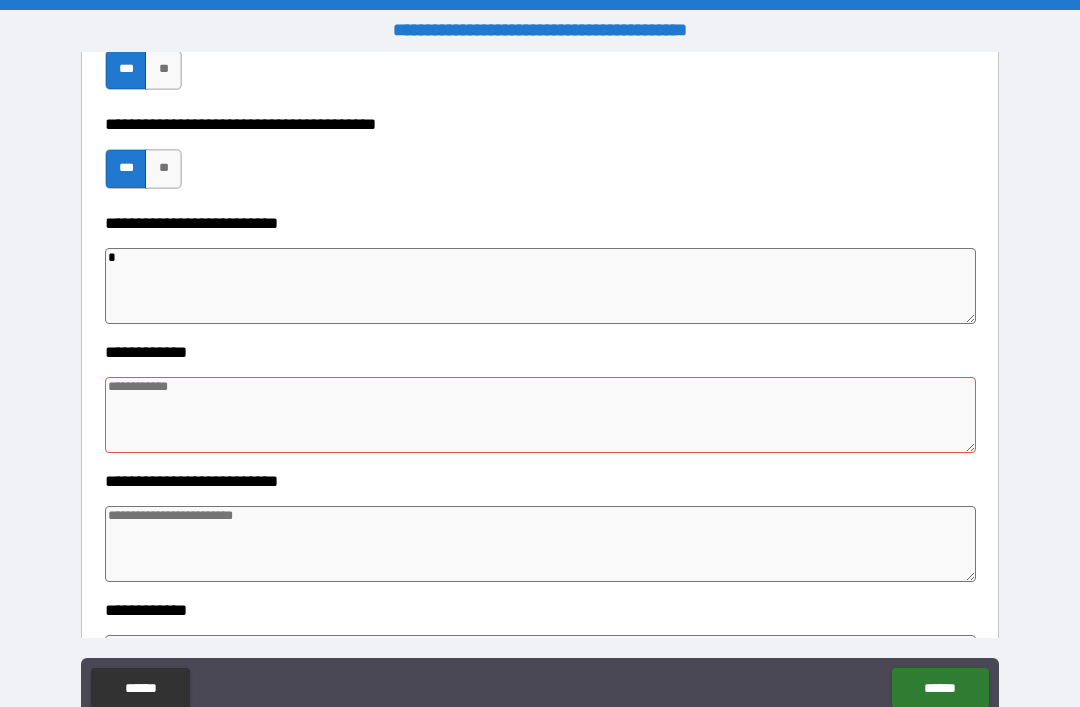 type on "*" 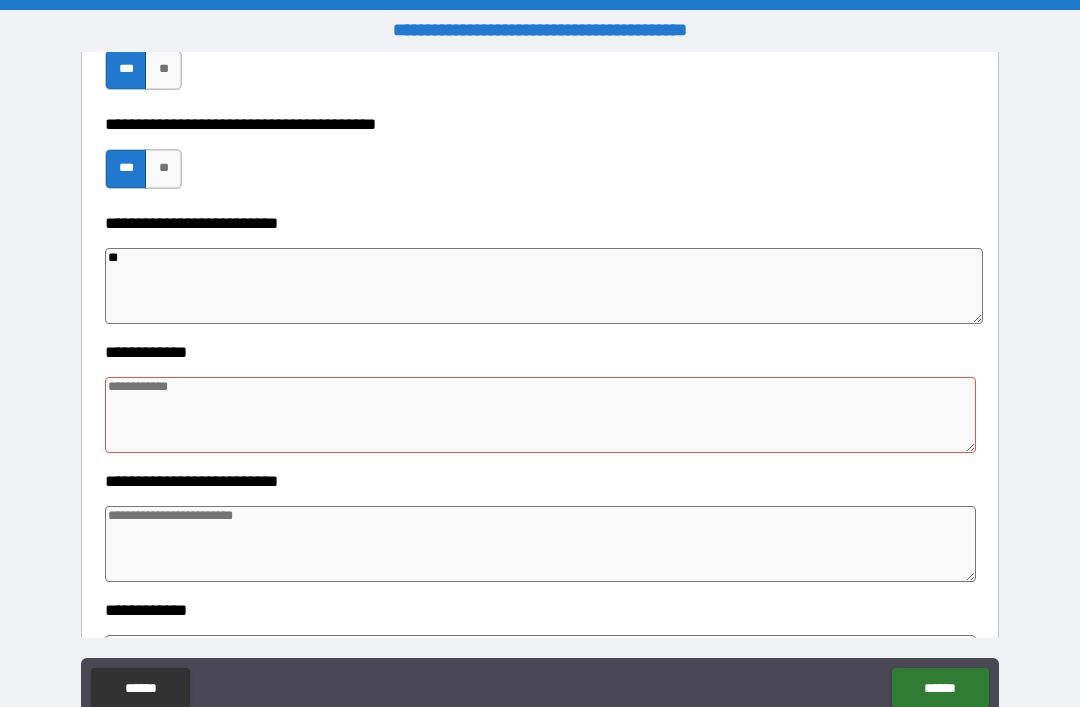 type on "***" 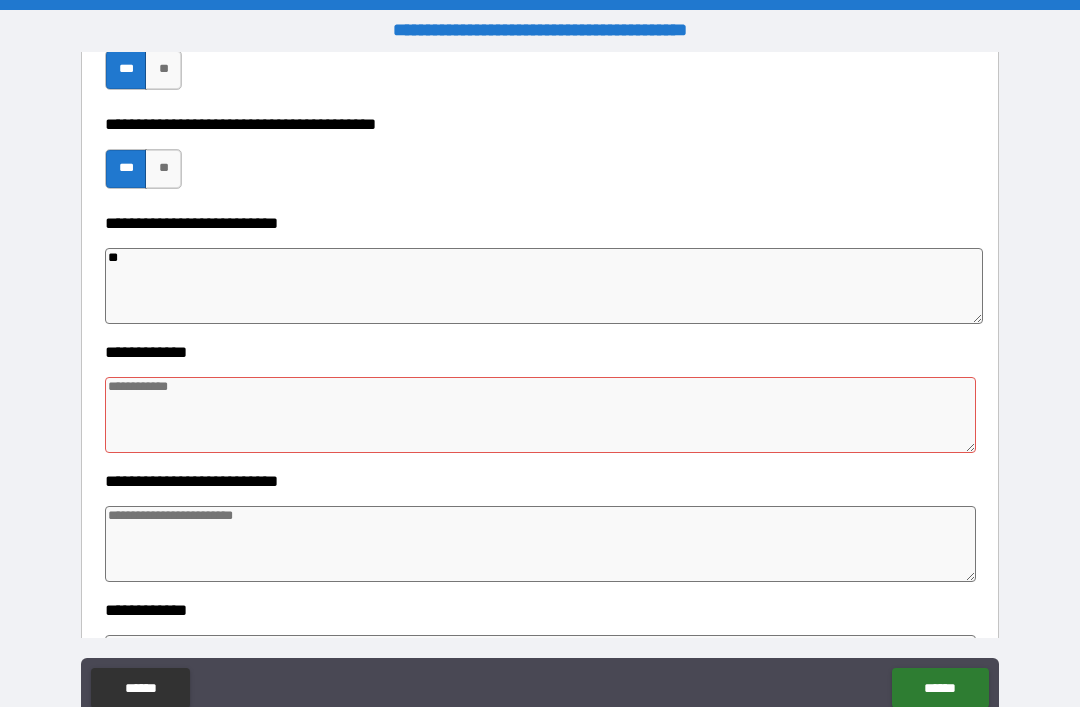 type on "*" 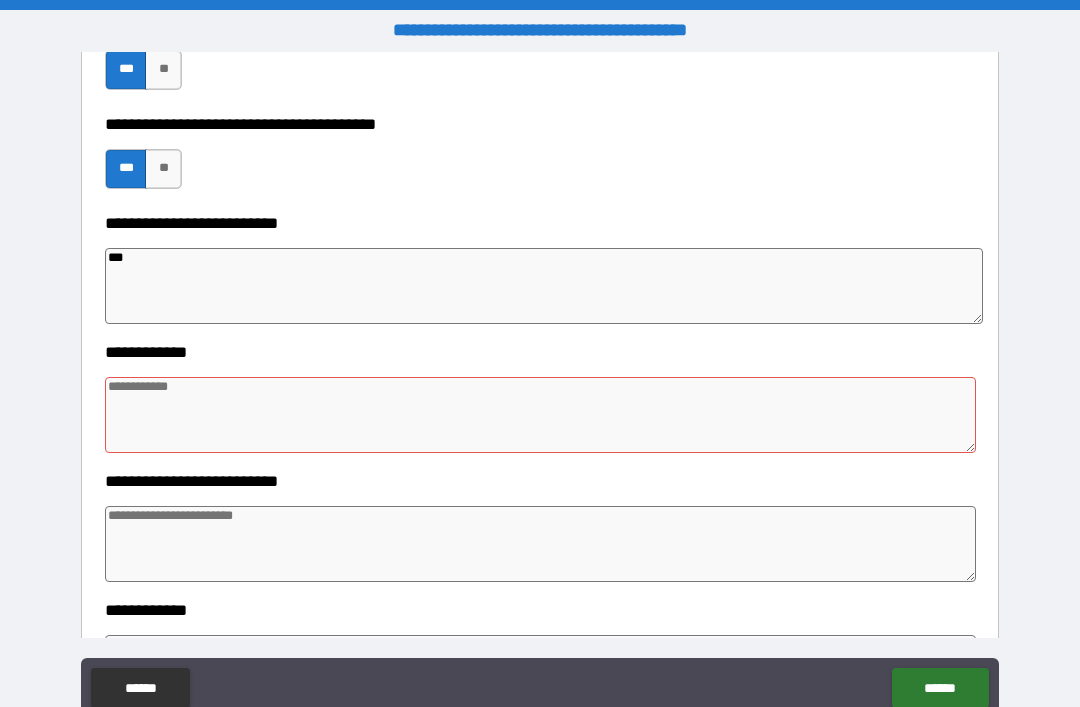 type on "****" 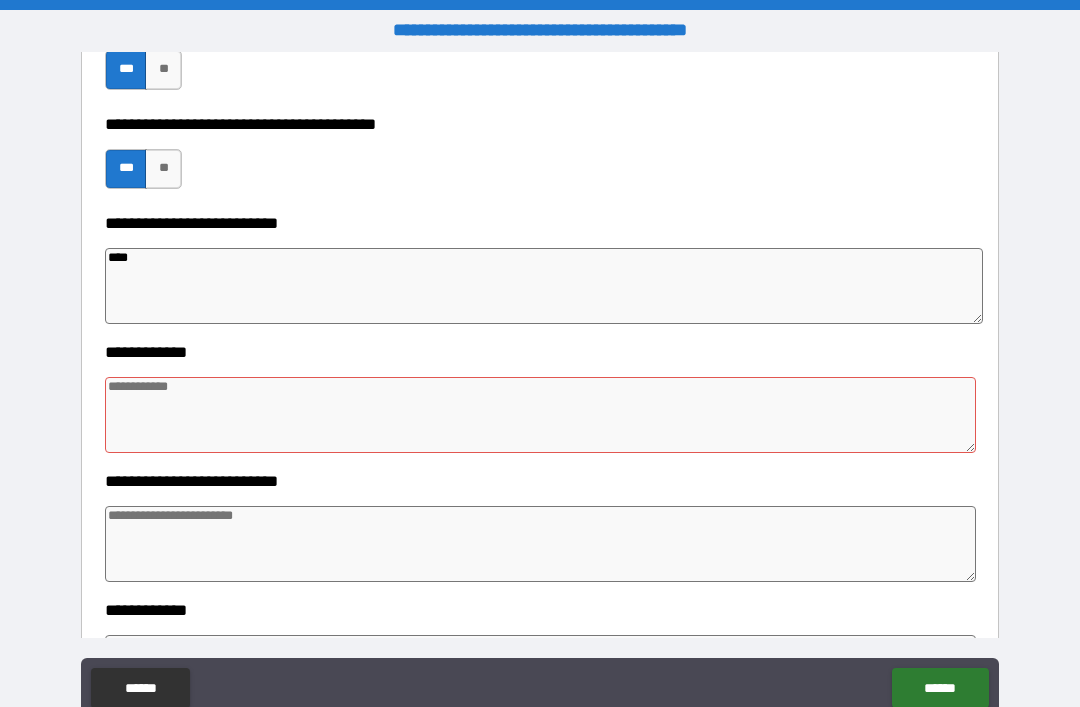 type on "*" 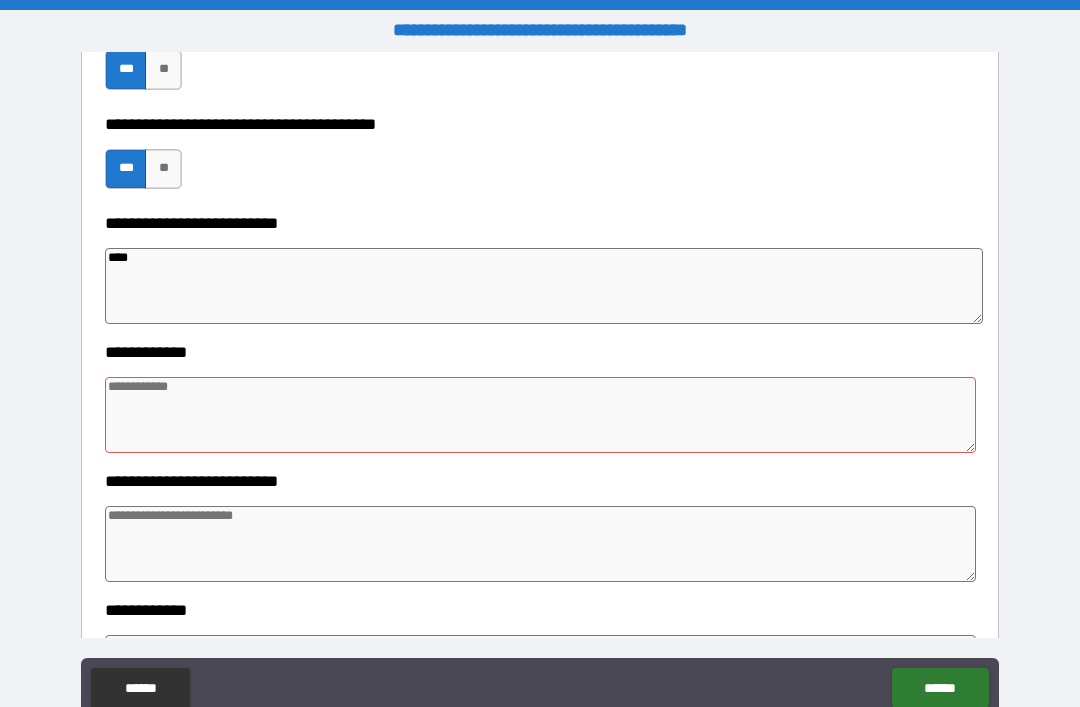 type on "*" 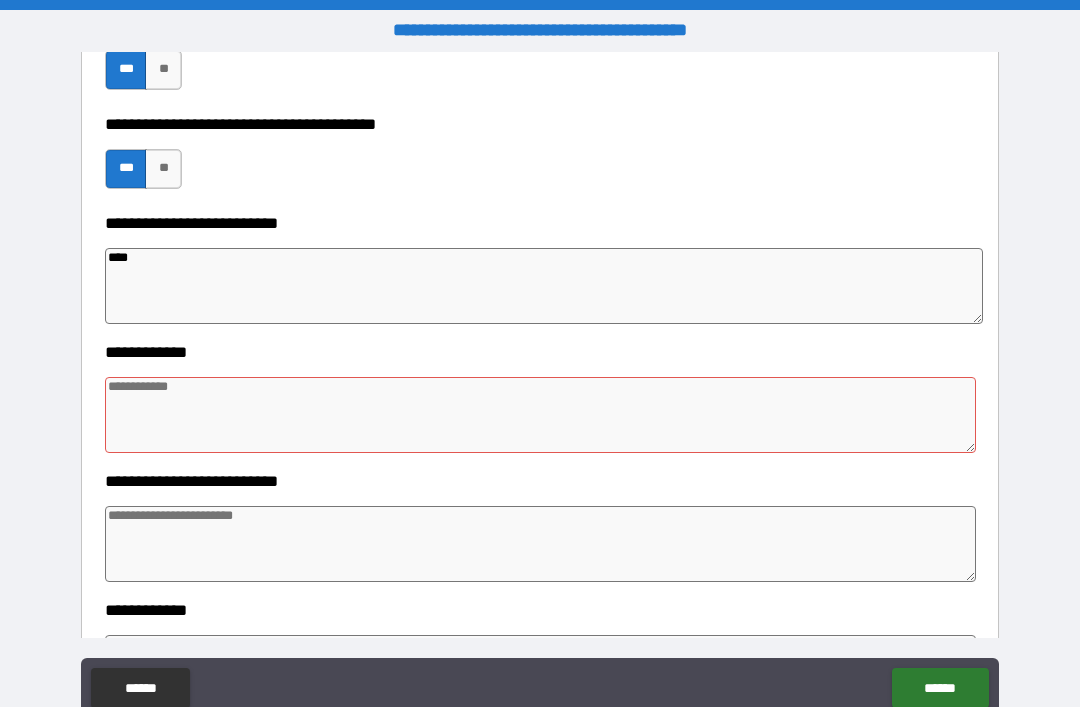 type on "*" 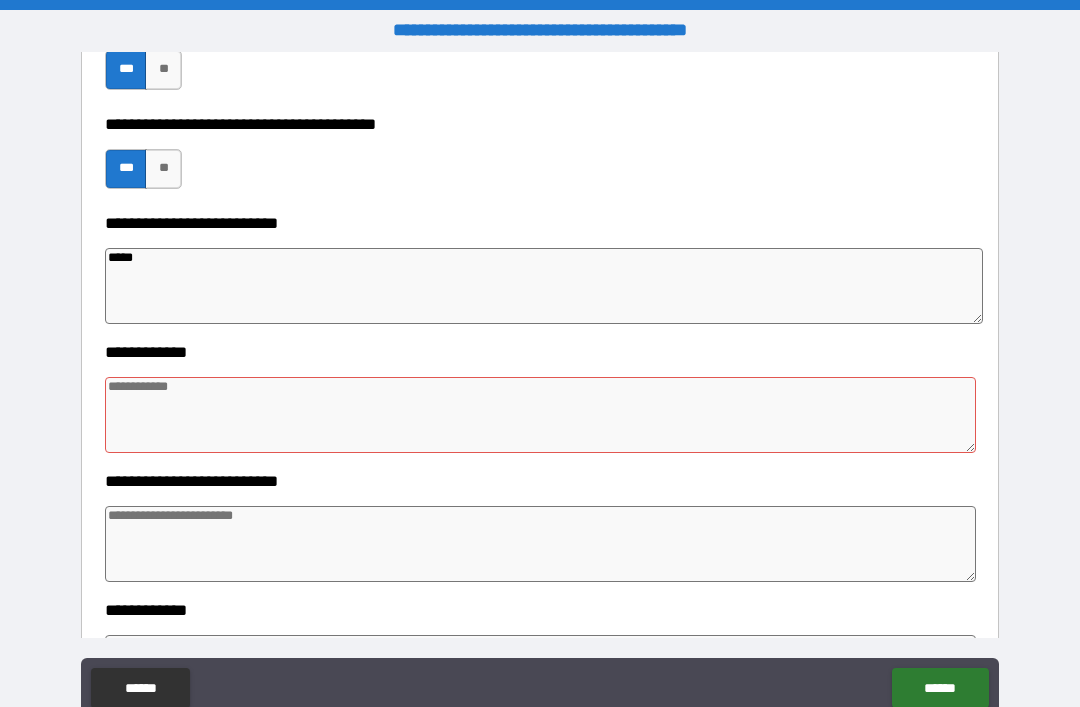 type on "*" 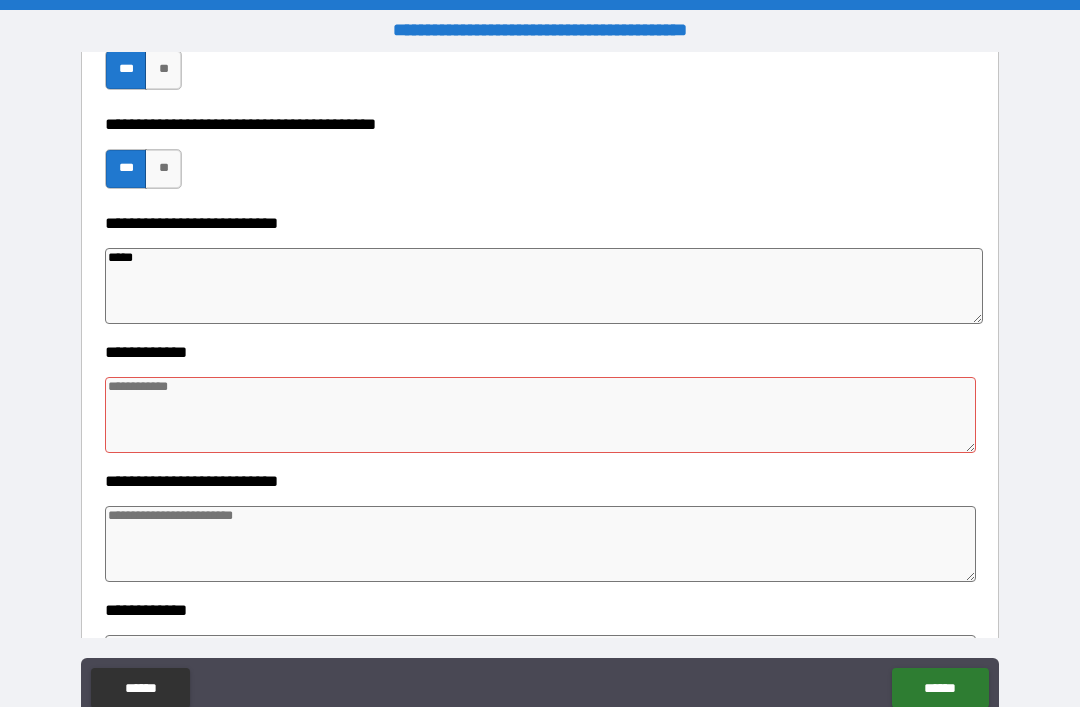 type on "*" 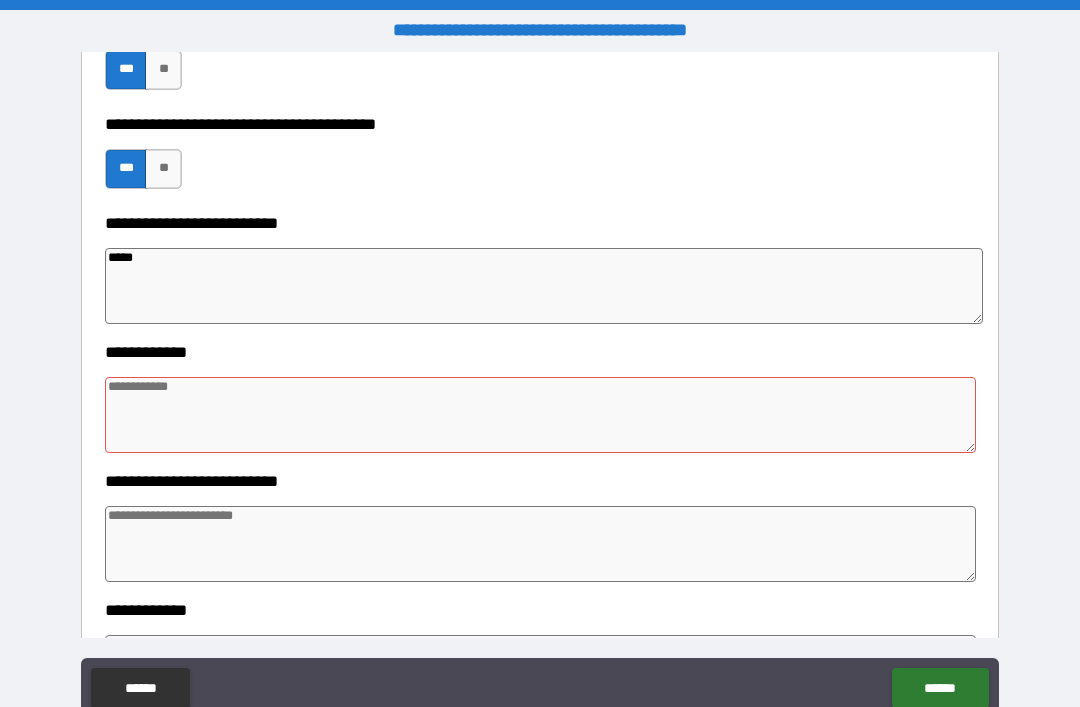 type on "*" 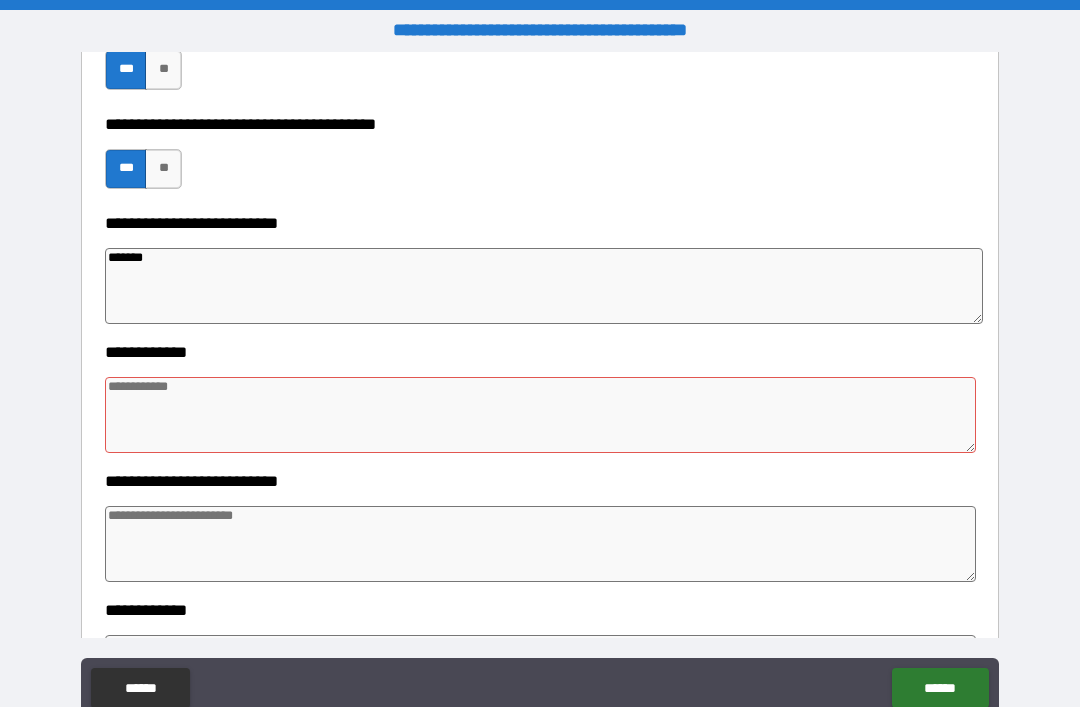 type on "*******" 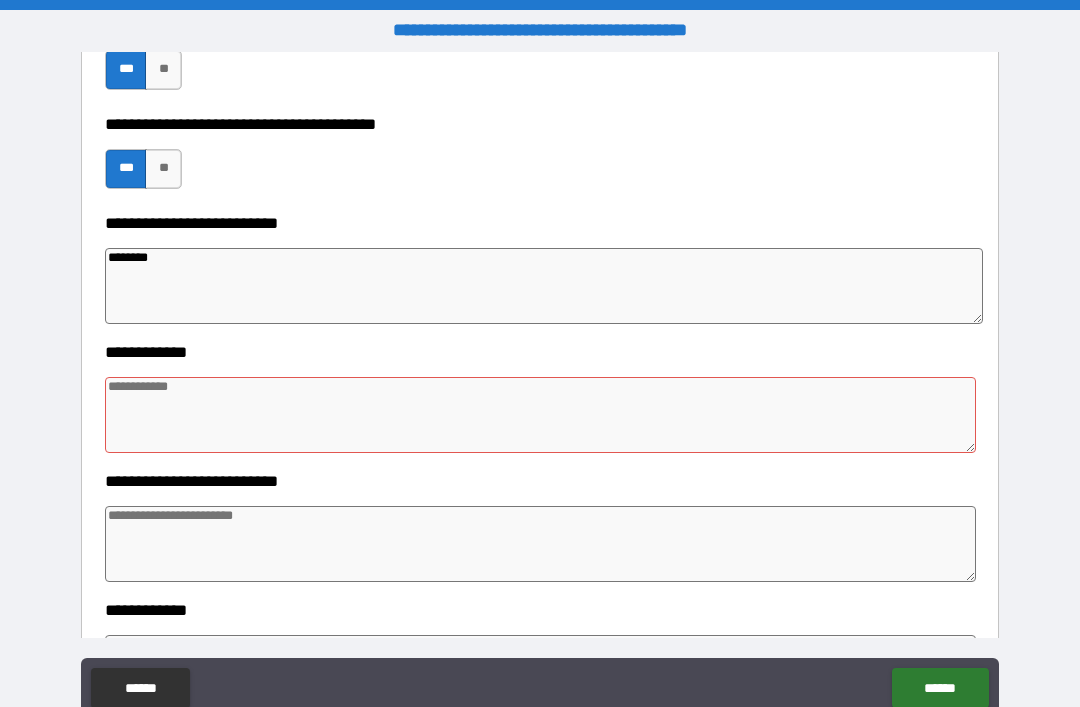 type on "*" 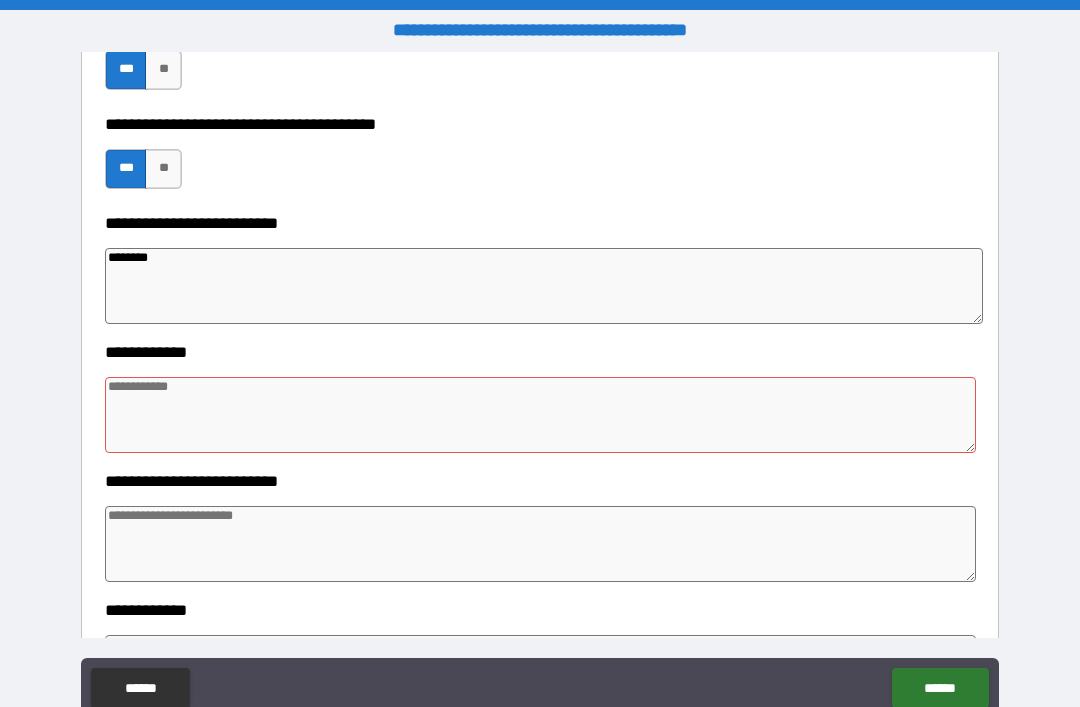 type on "*" 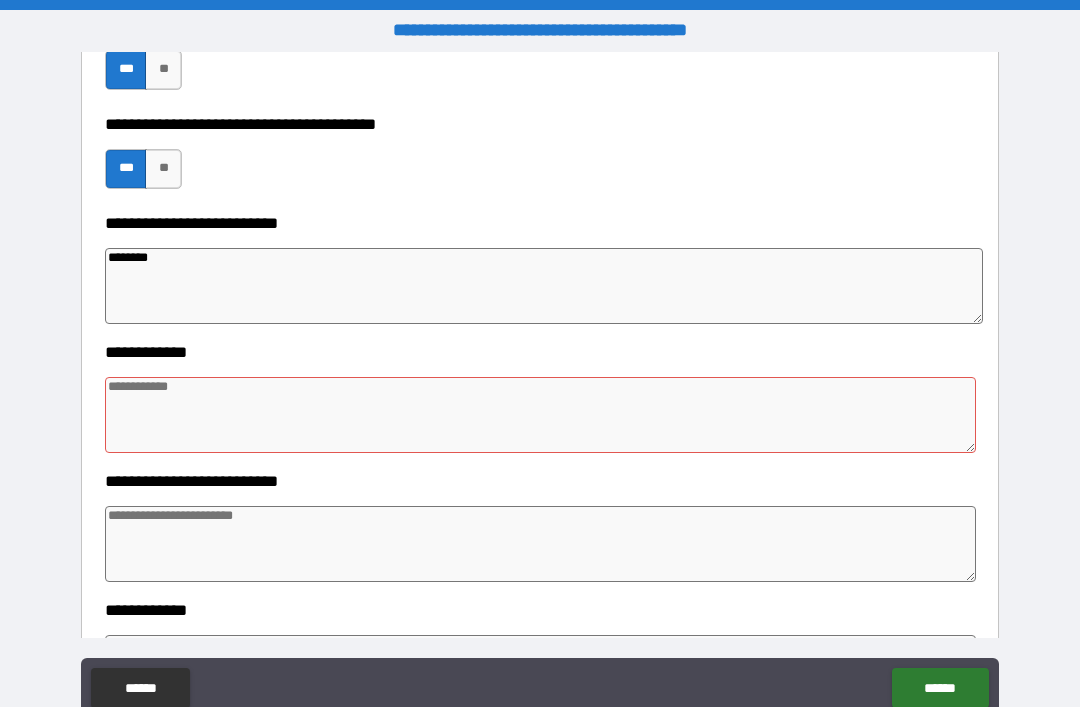 type on "*******" 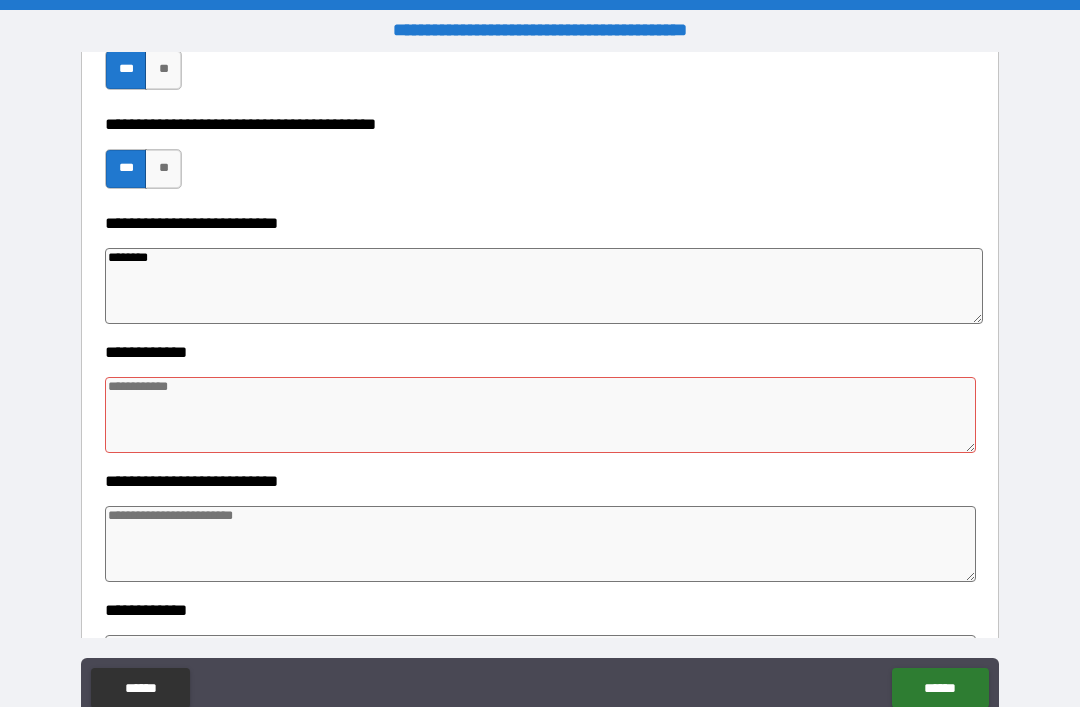 type on "*" 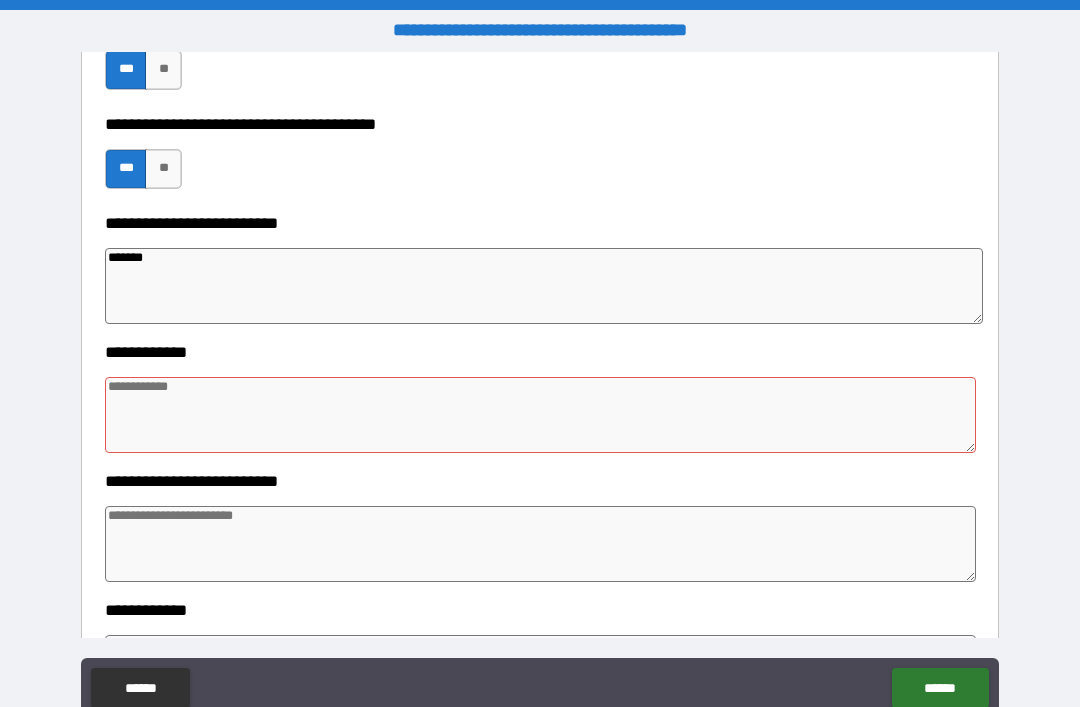 type on "******" 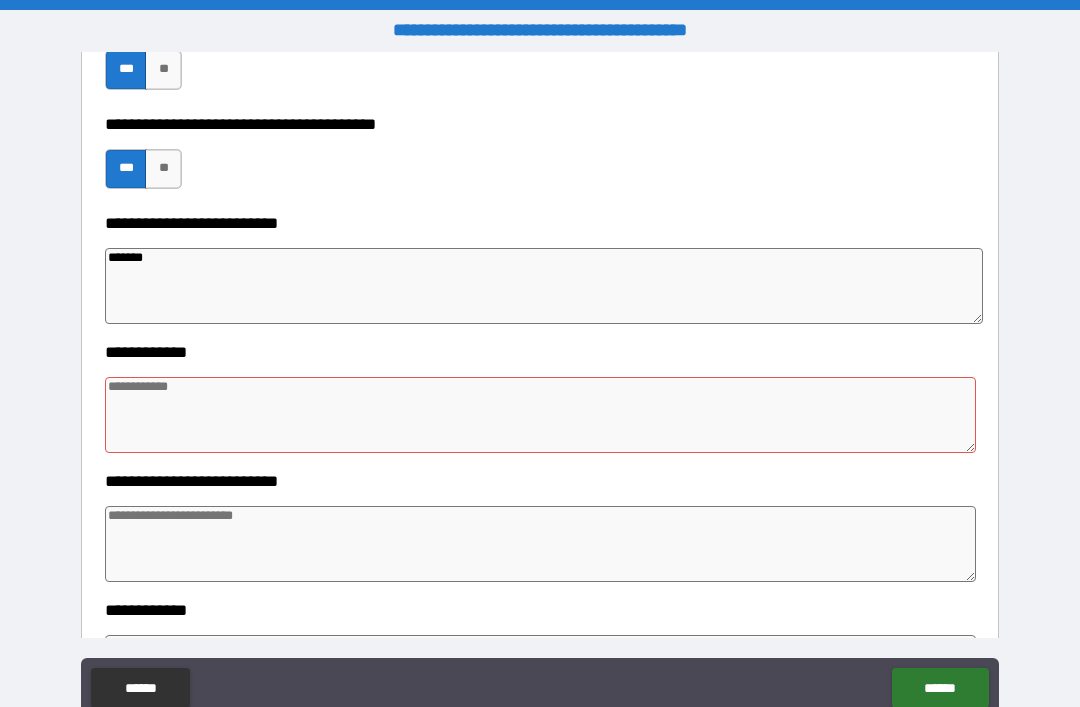 type on "*" 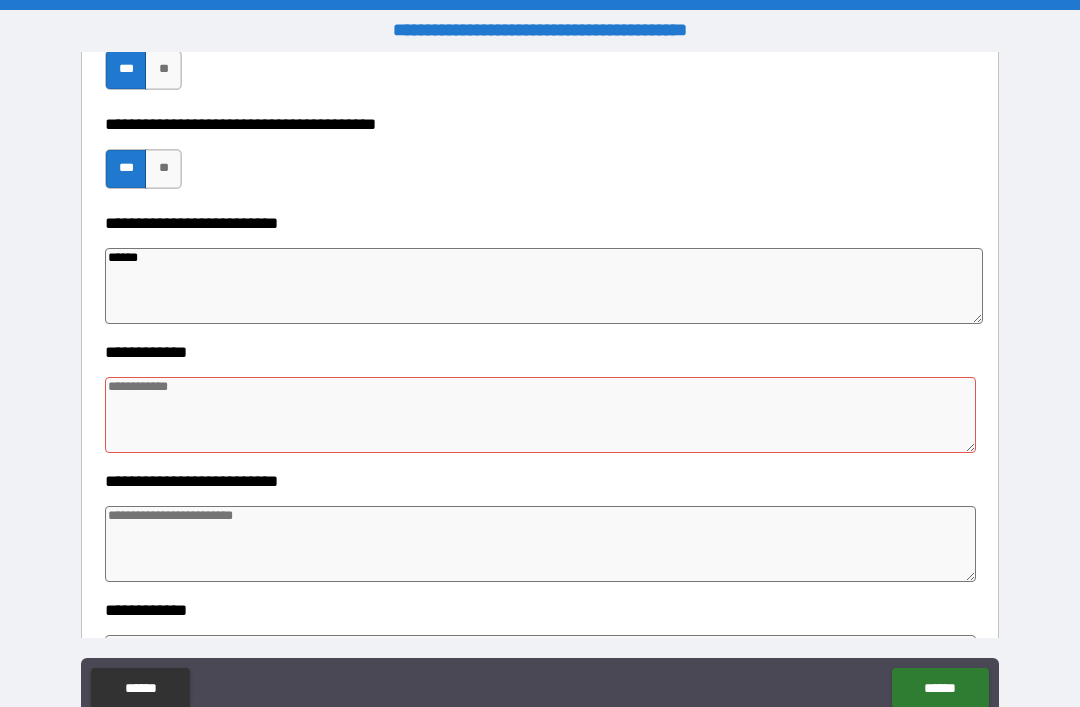 type on "*****" 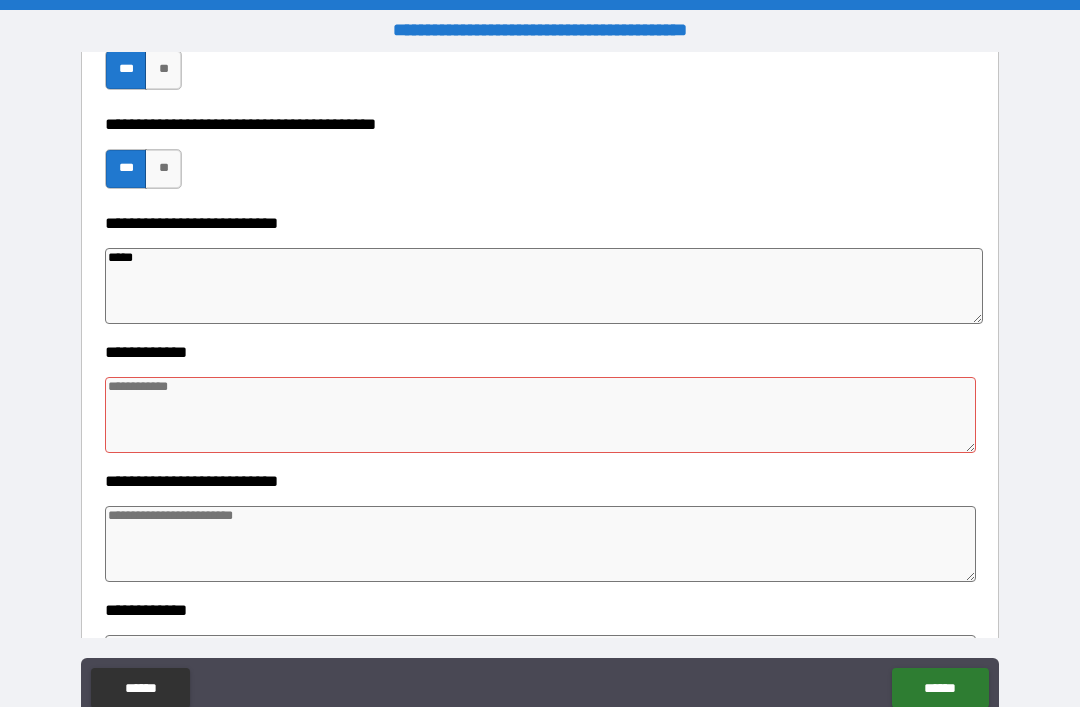 type on "****" 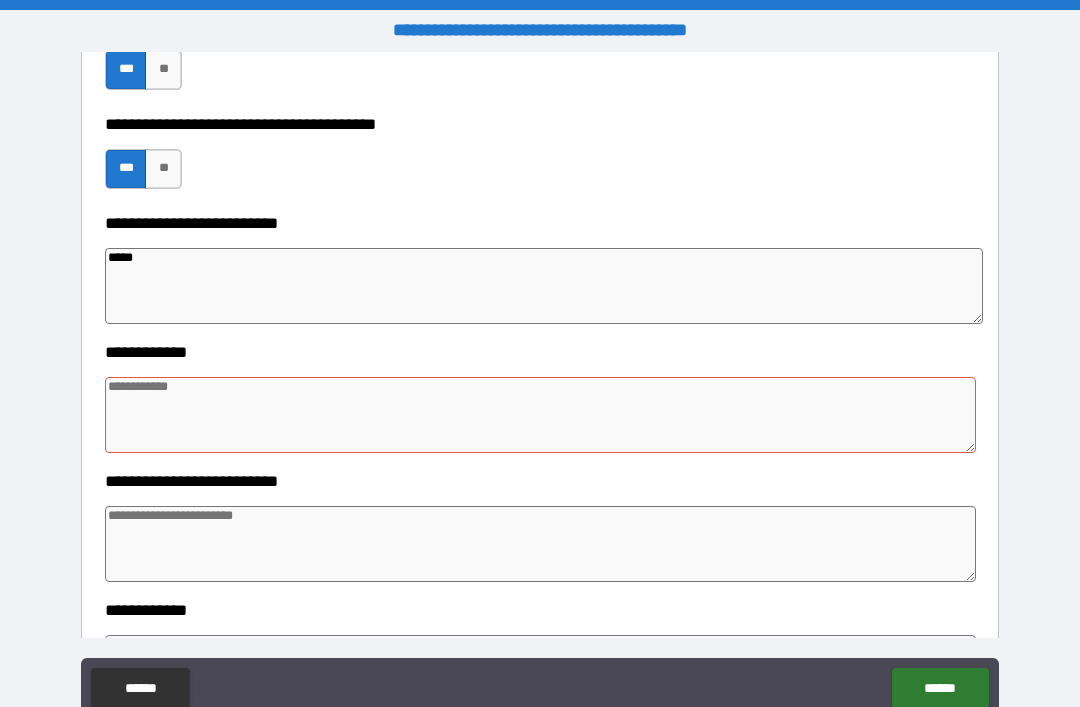 type on "*" 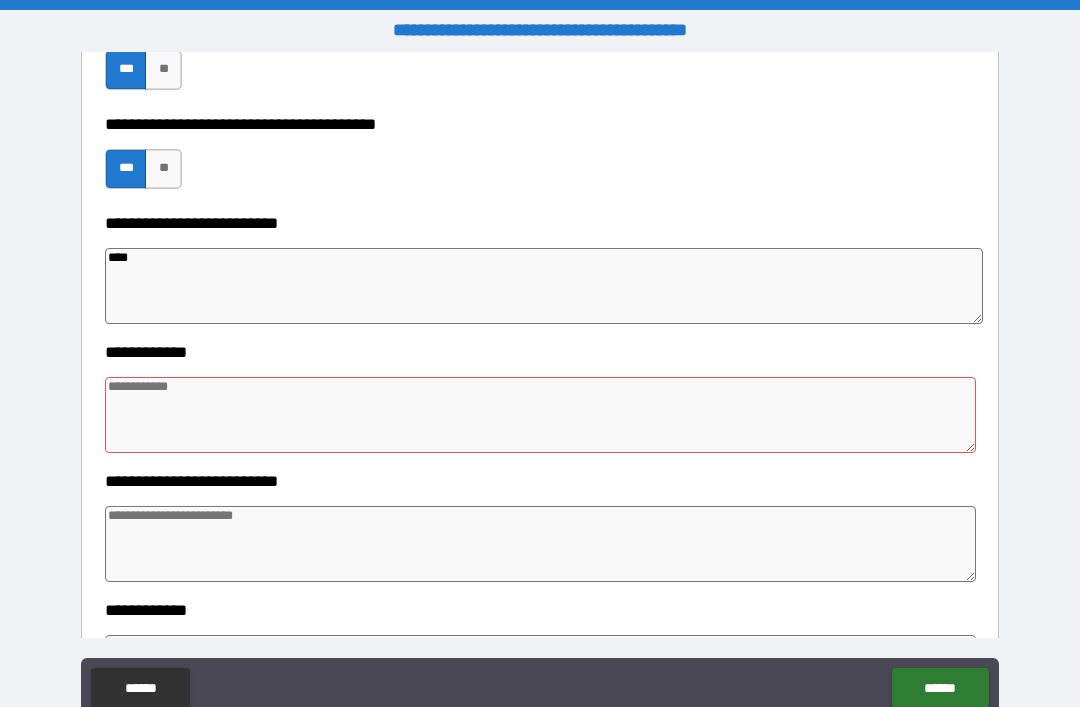 type on "***" 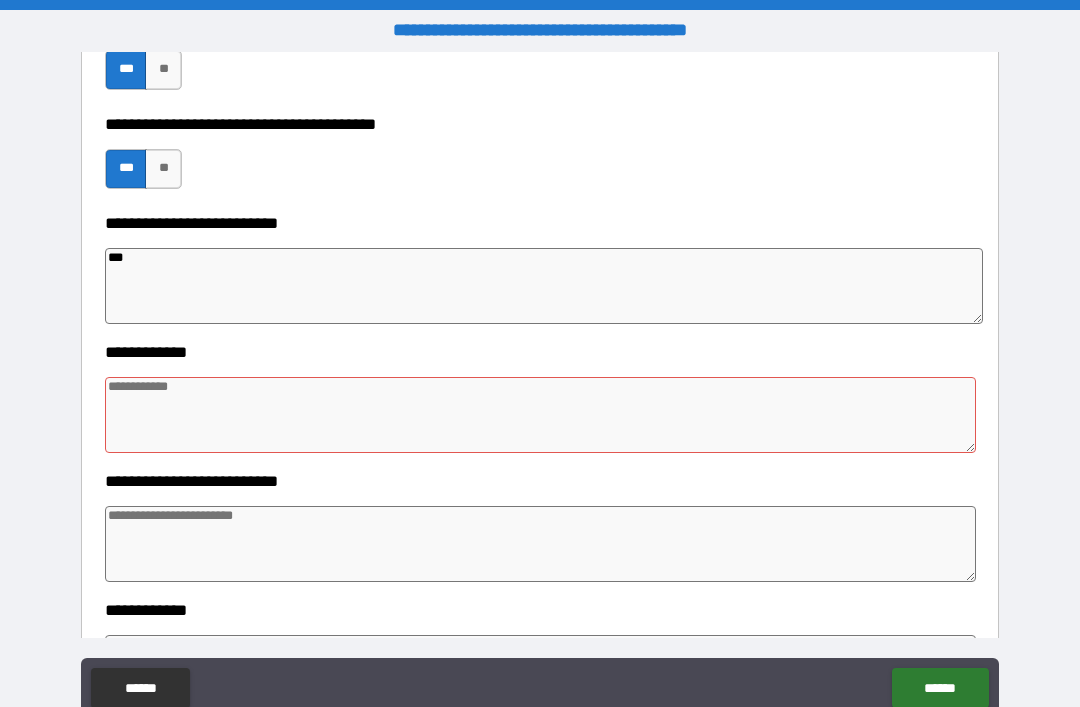 type on "*" 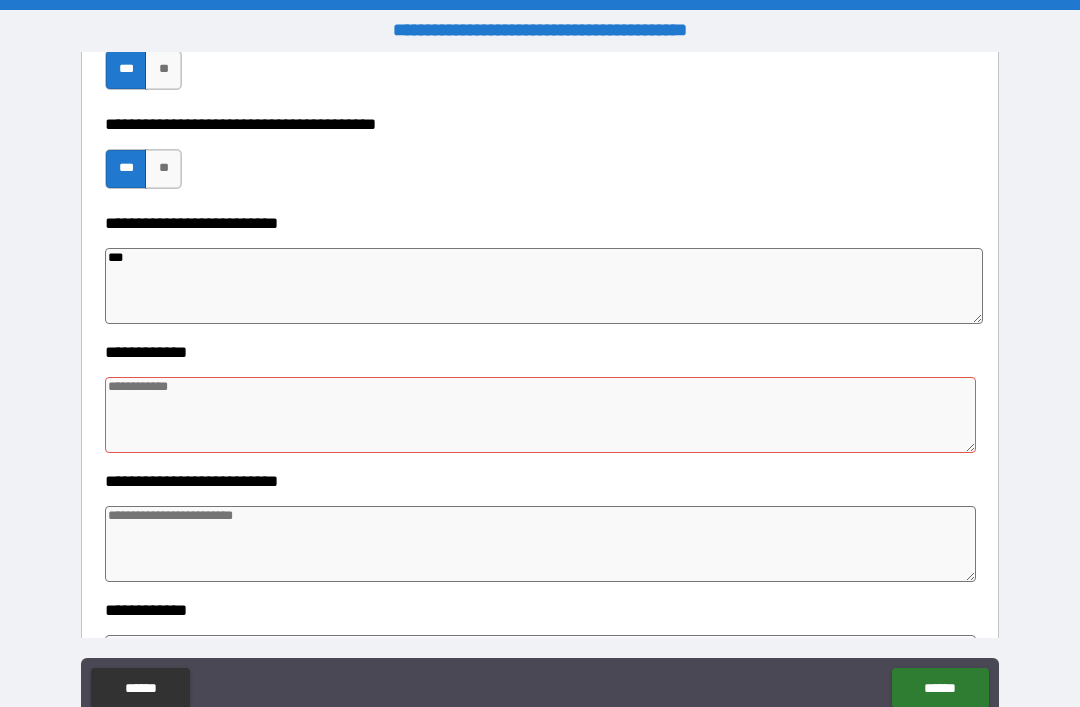 type on "*" 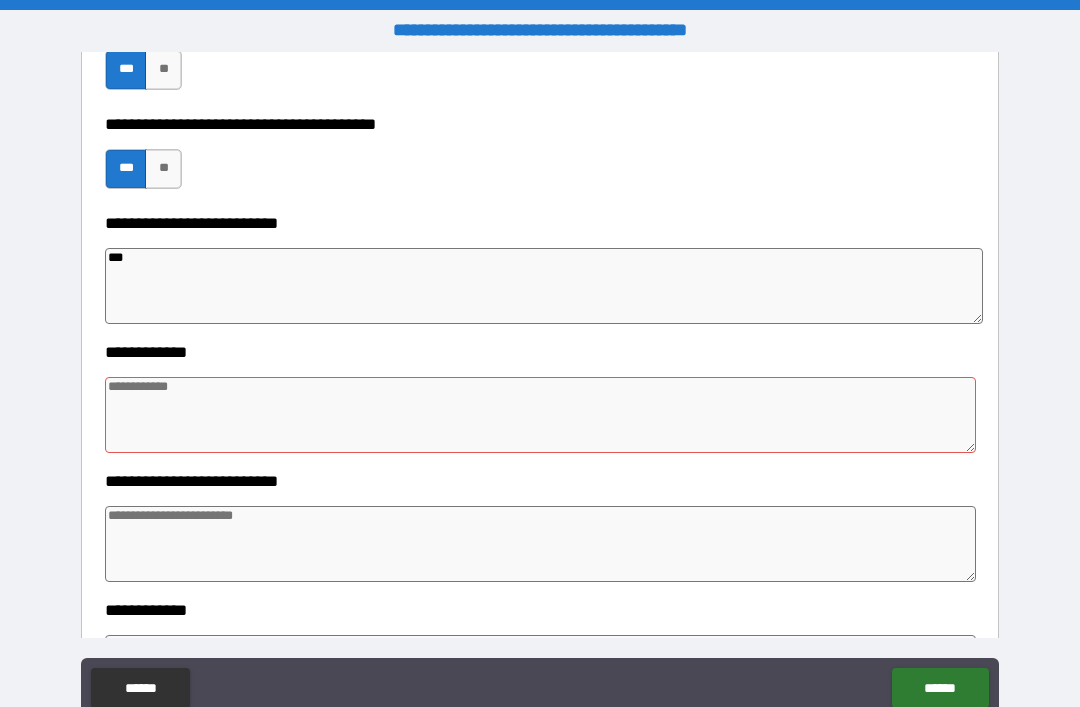 type on "*" 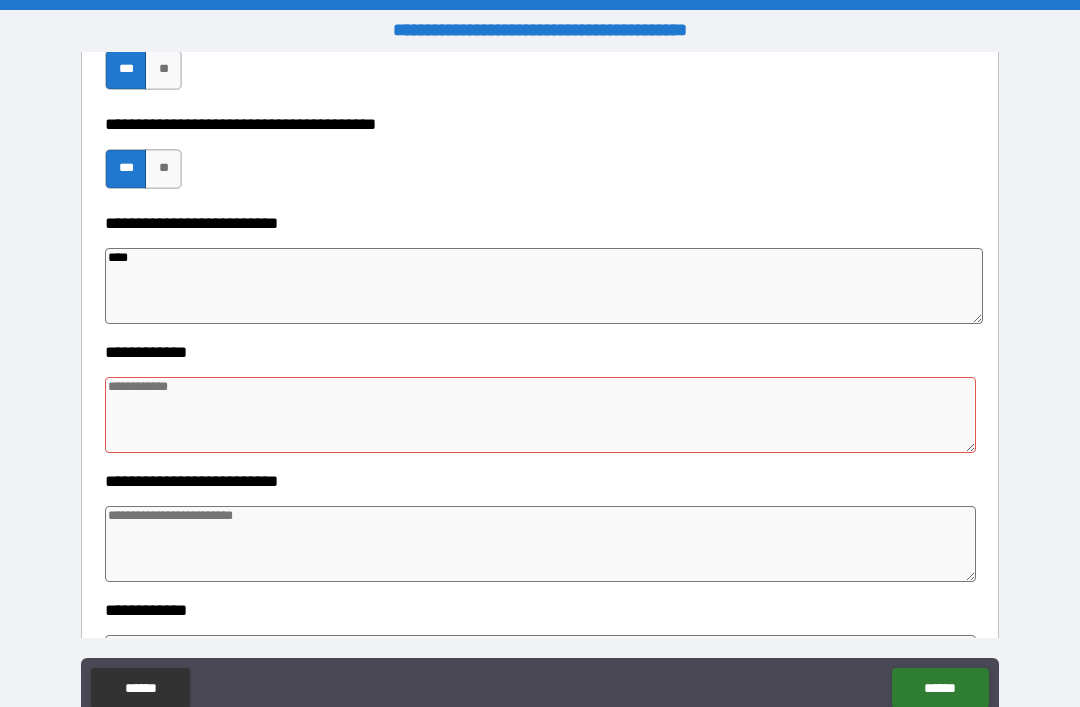 type on "*" 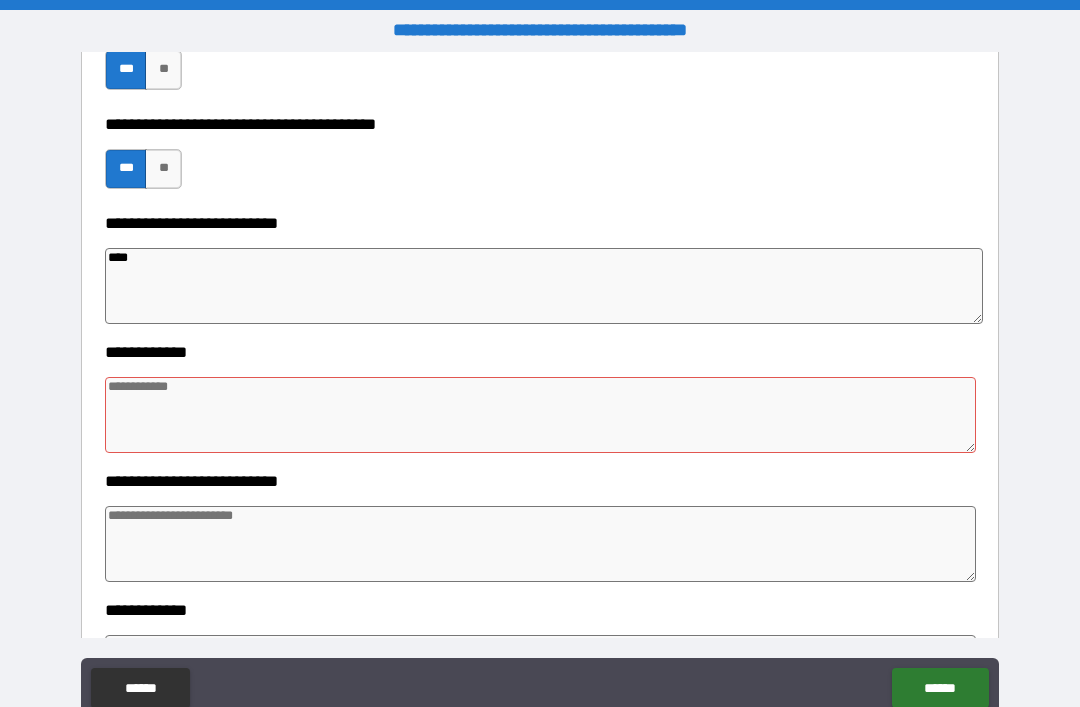 type on "*****" 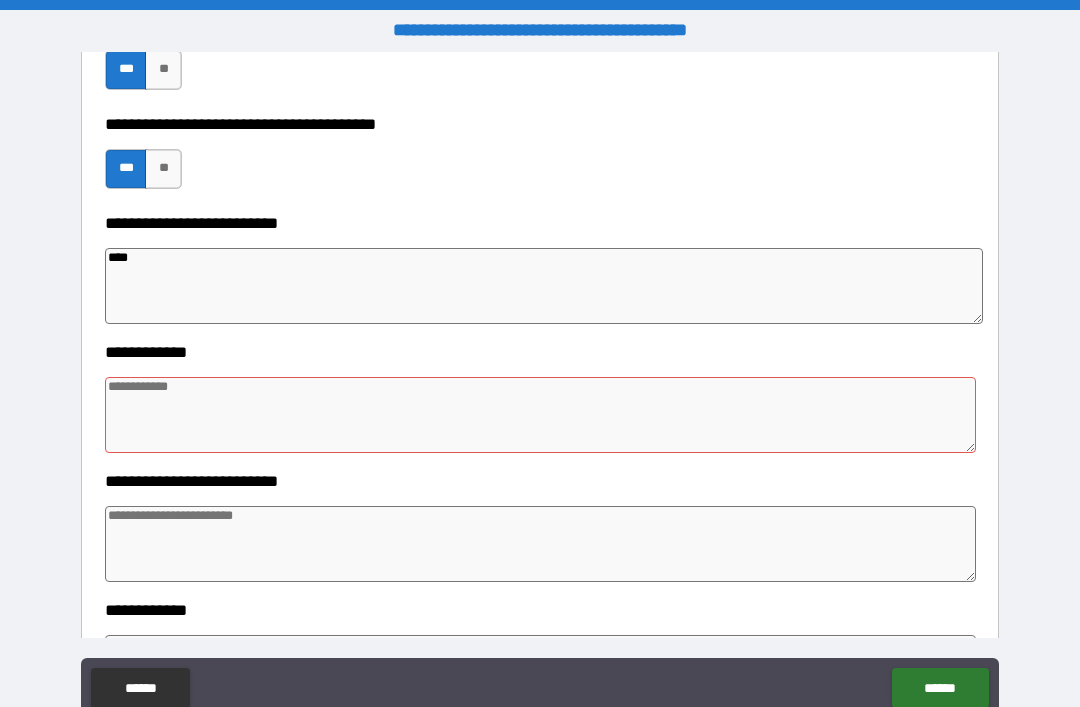 type on "*" 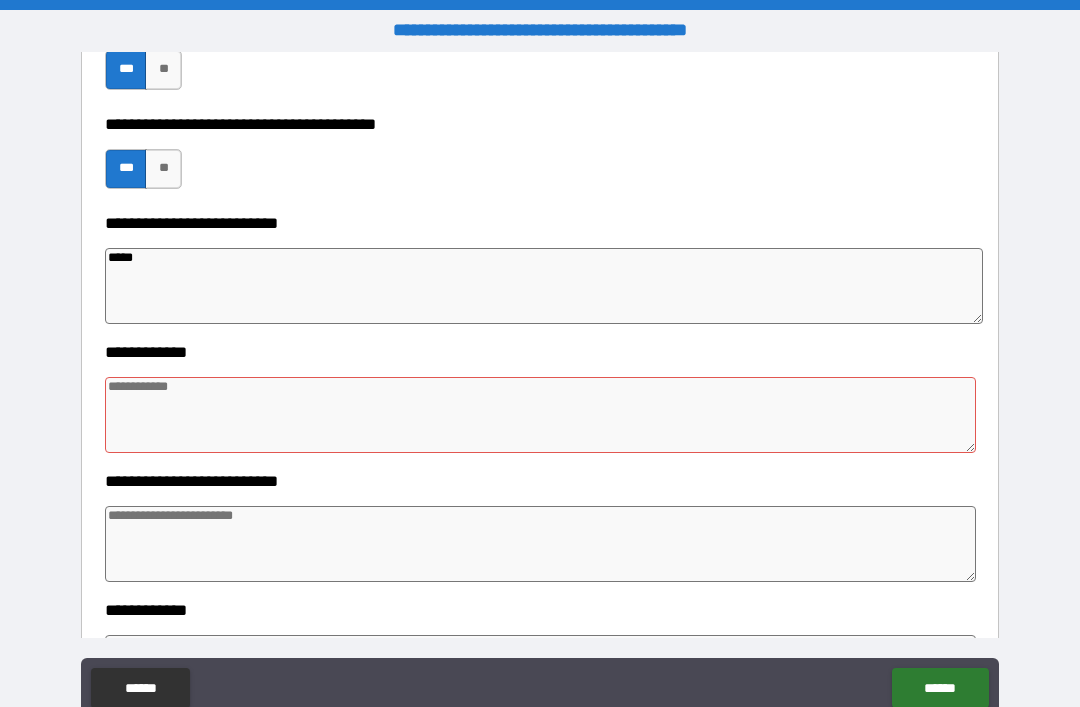 type on "*" 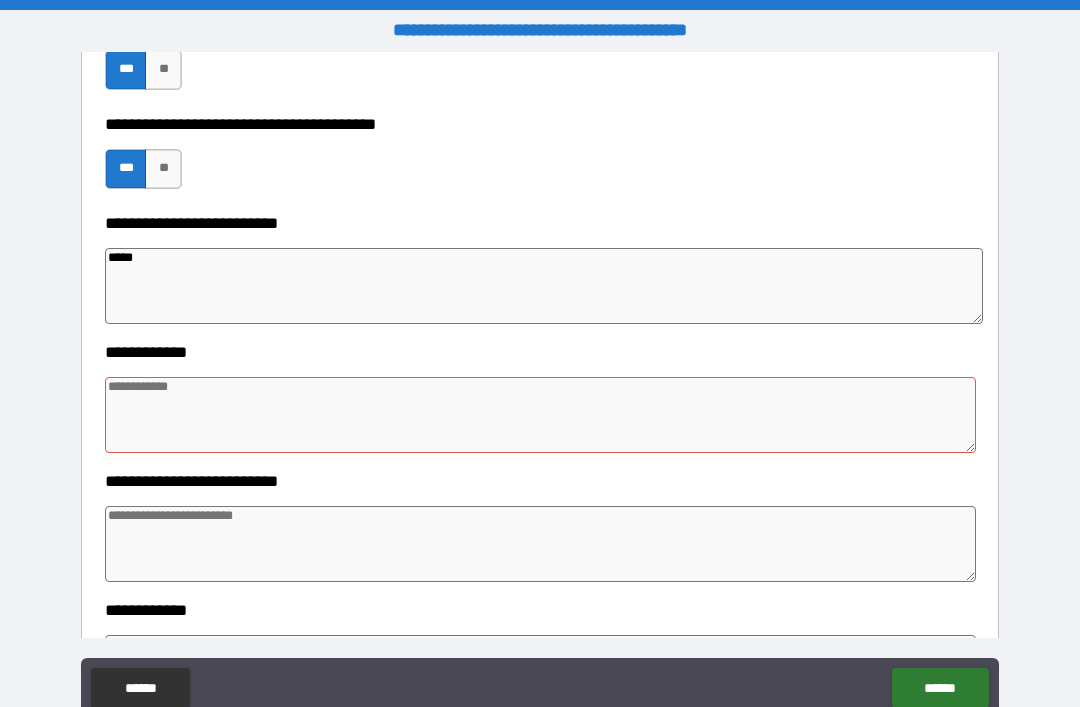 type on "******" 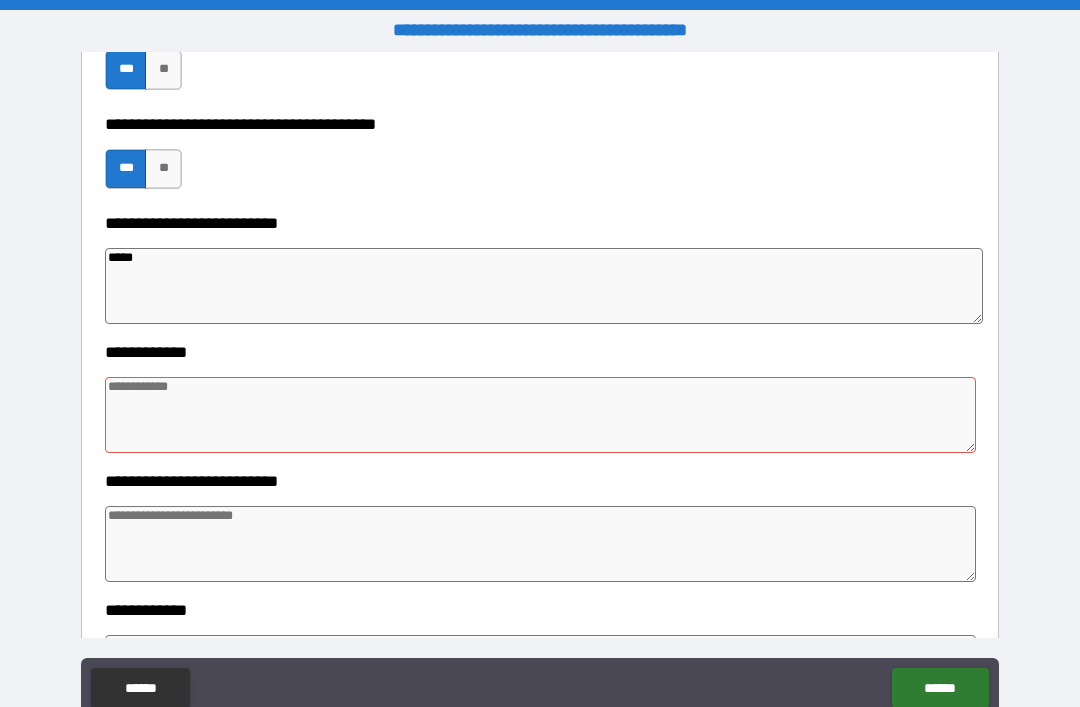 type on "*" 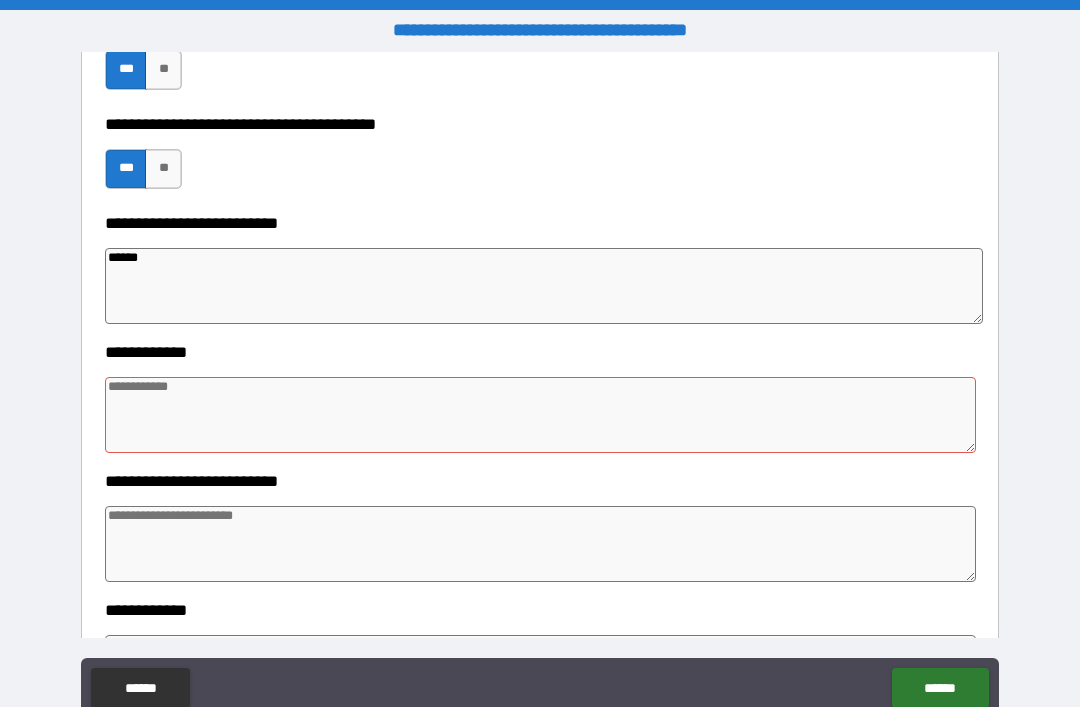 type on "*" 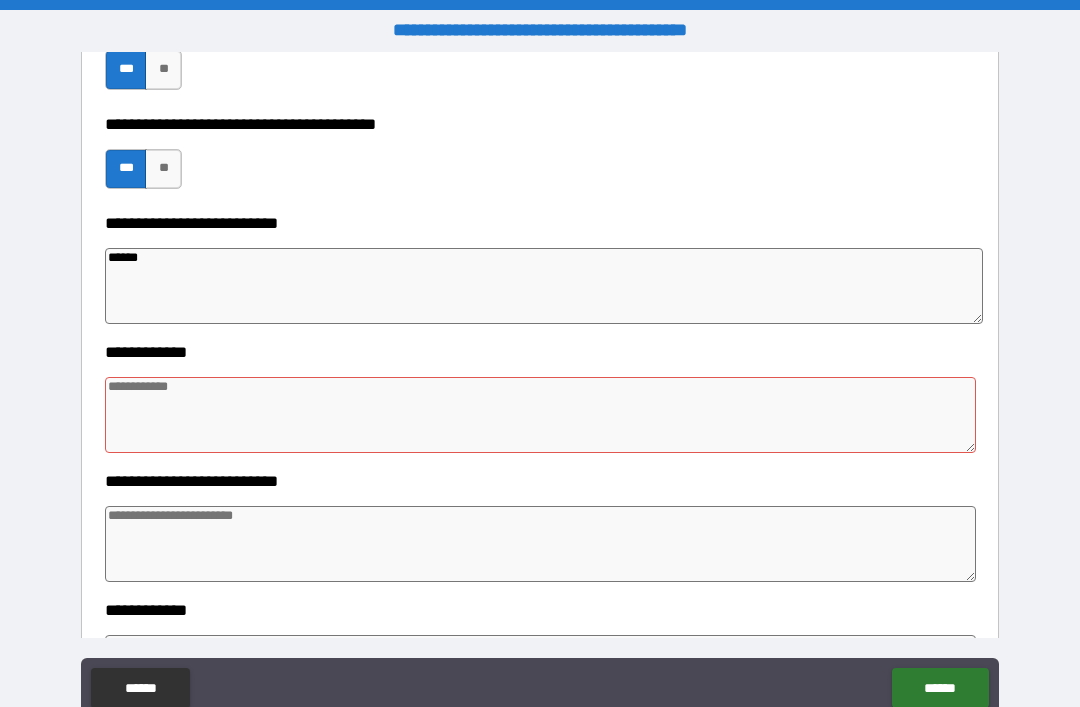 type on "*******" 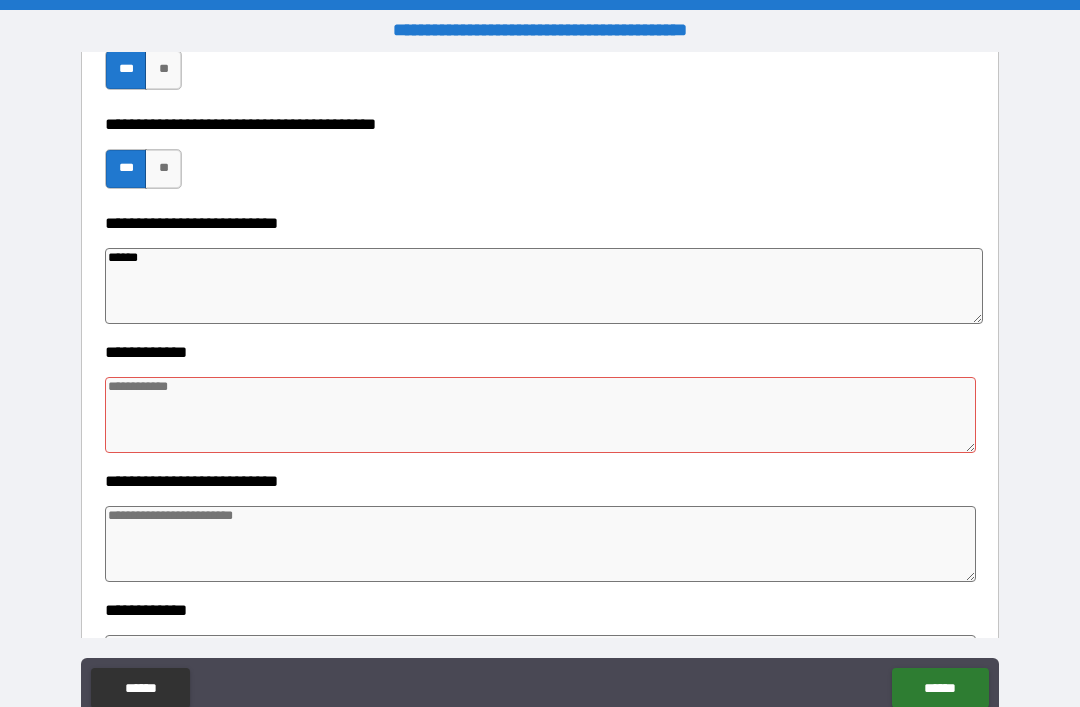 type on "*" 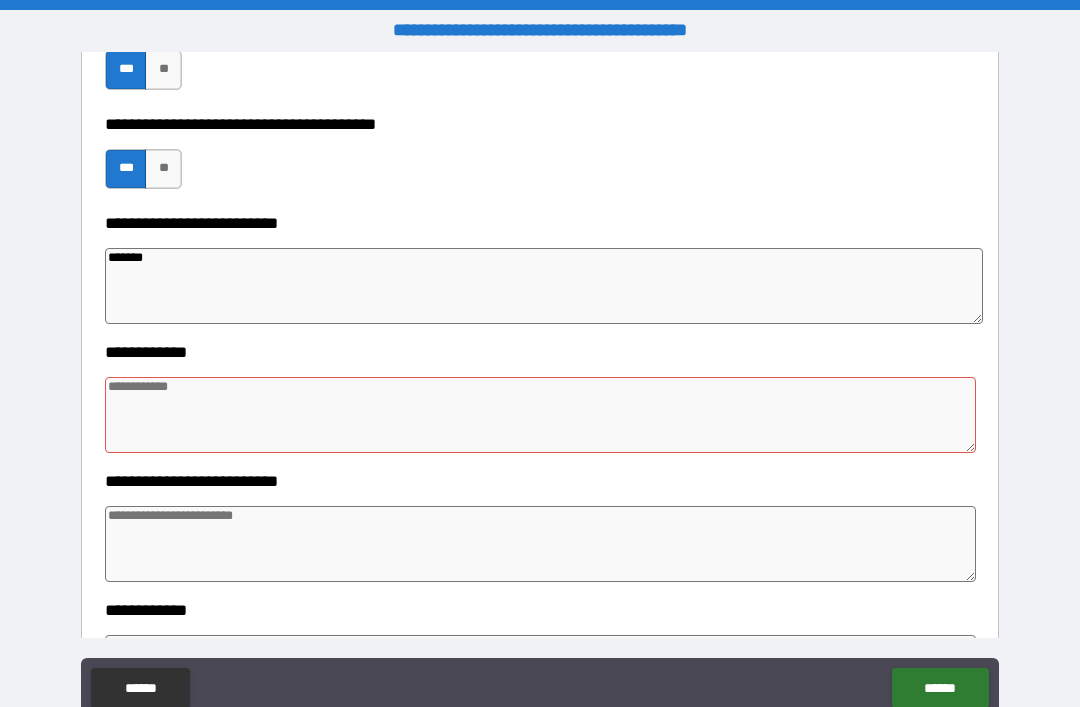 type on "********" 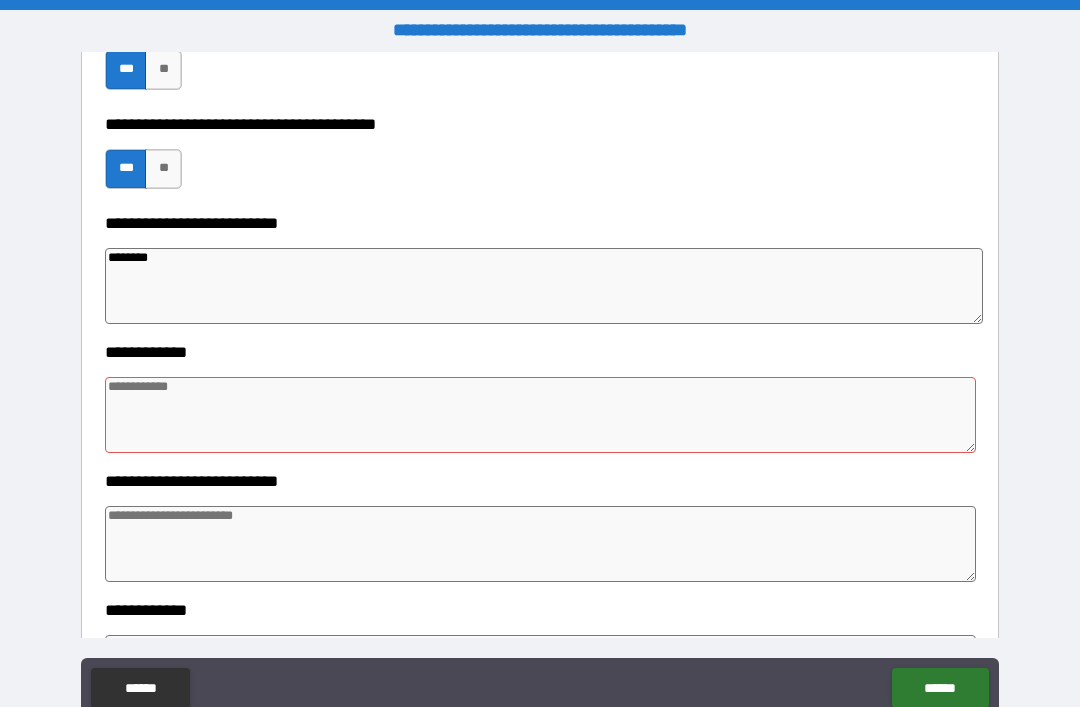 type on "*" 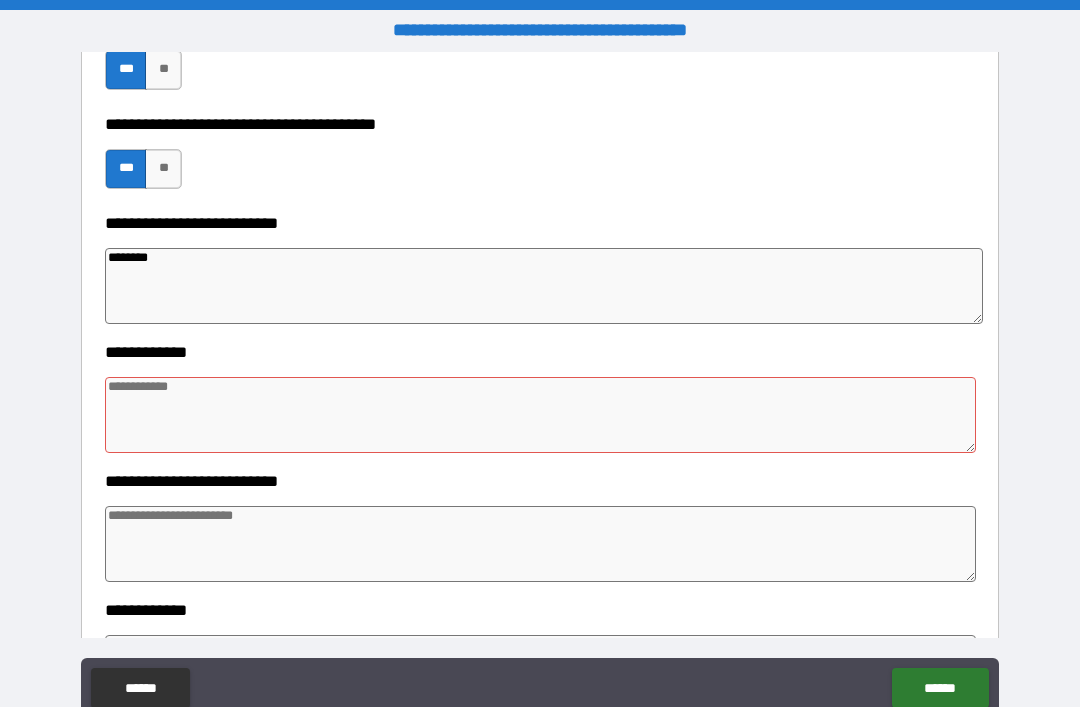 type on "*********" 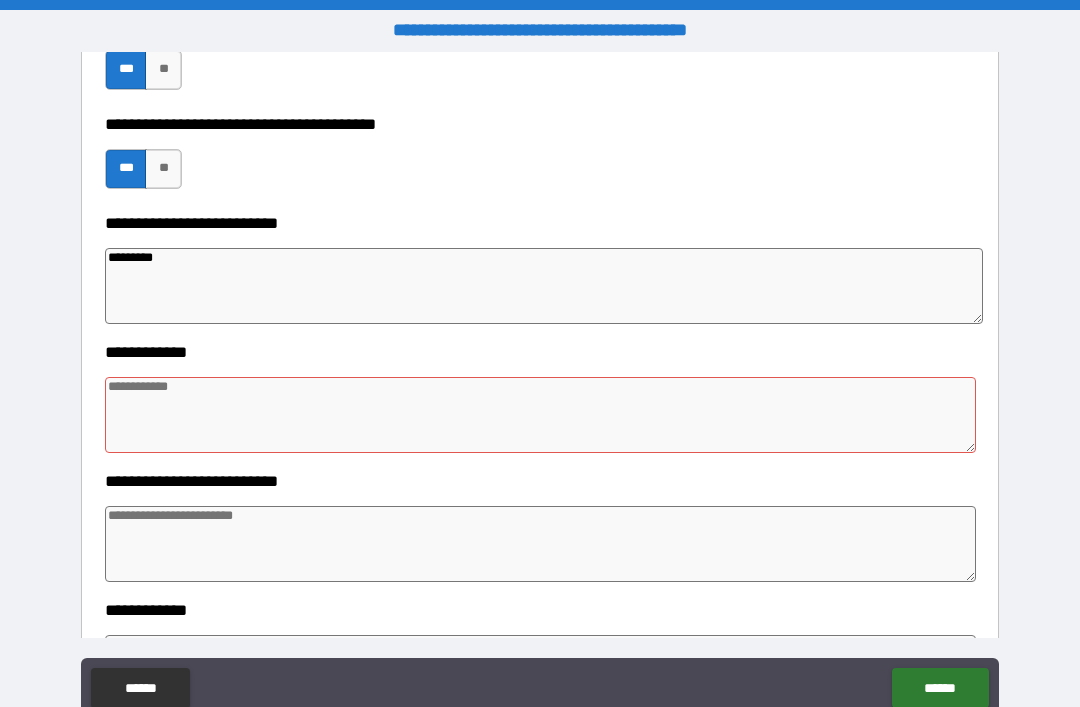 type on "*" 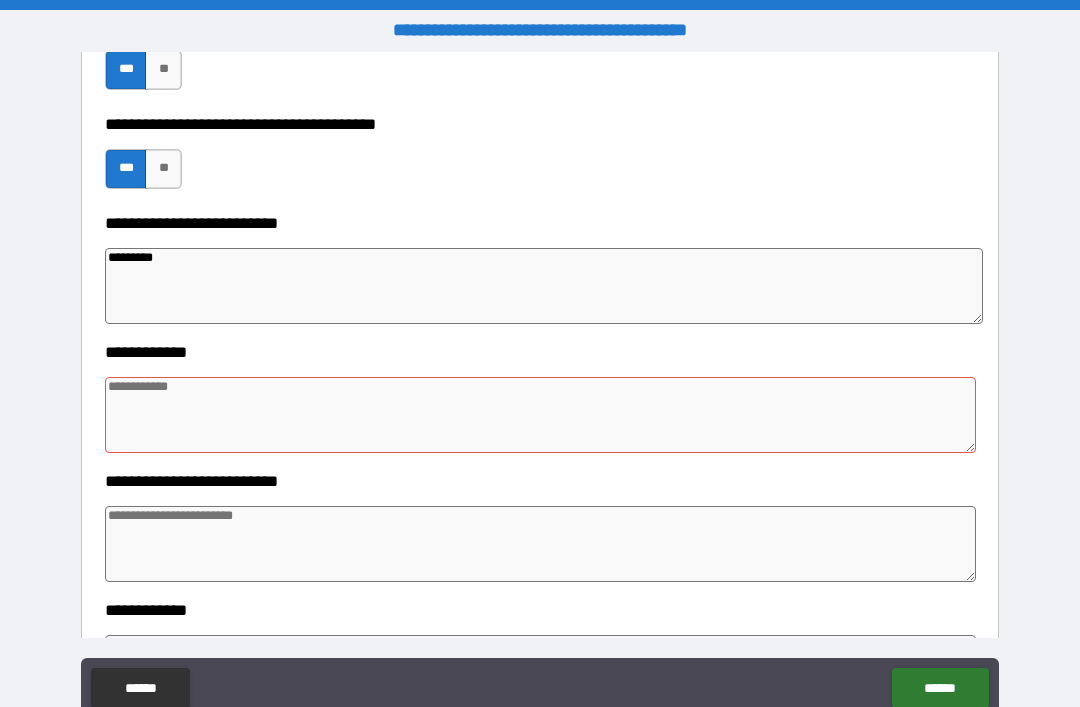 type on "*" 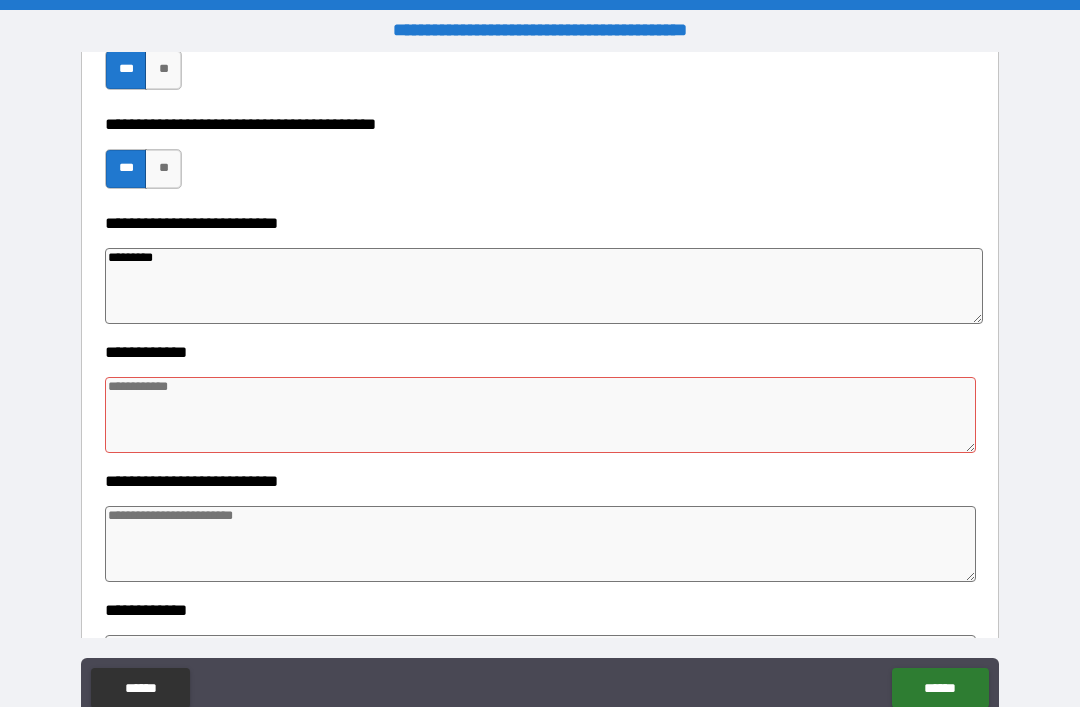 type on "*" 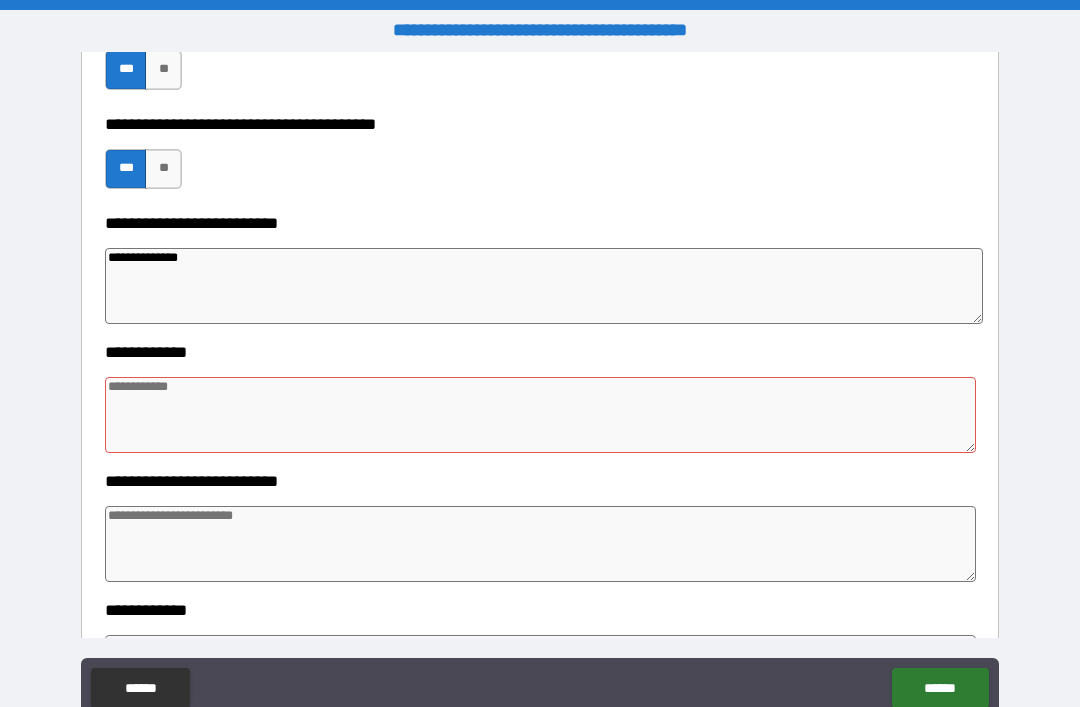 scroll, scrollTop: 629, scrollLeft: 0, axis: vertical 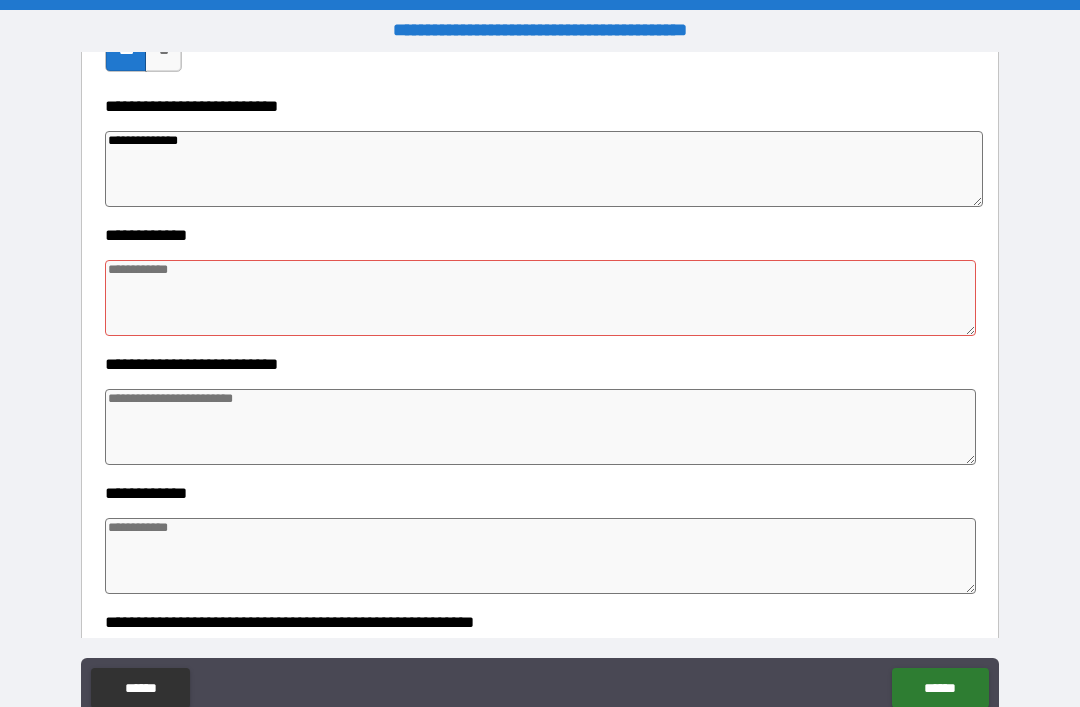 click at bounding box center [540, 298] 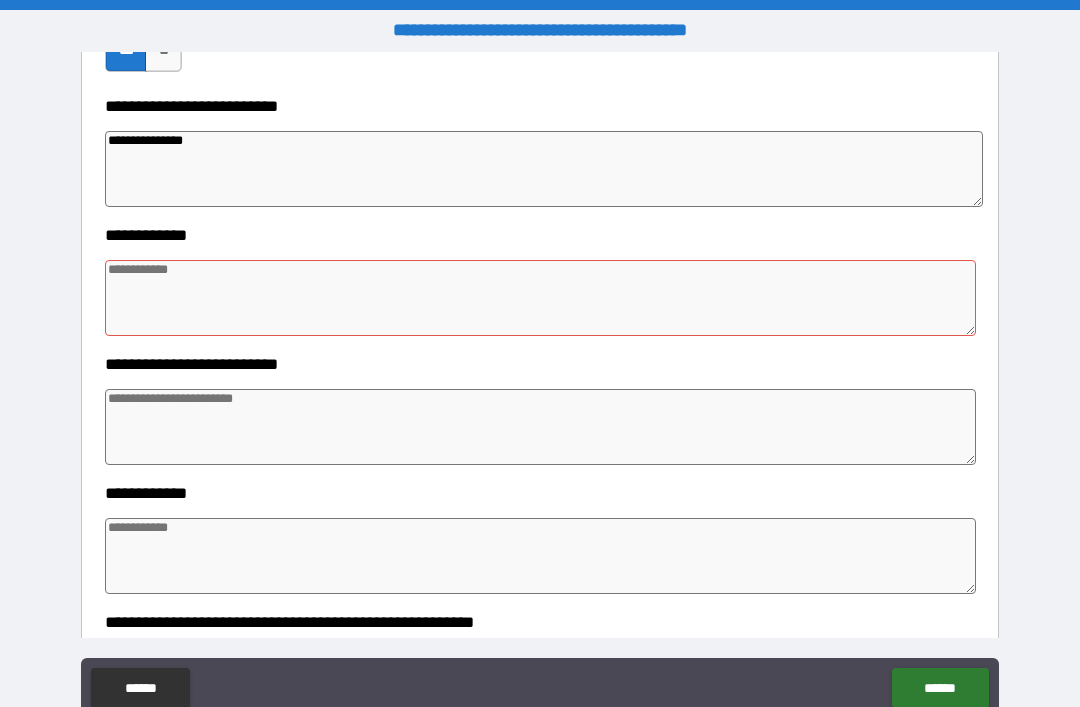 click at bounding box center [540, 298] 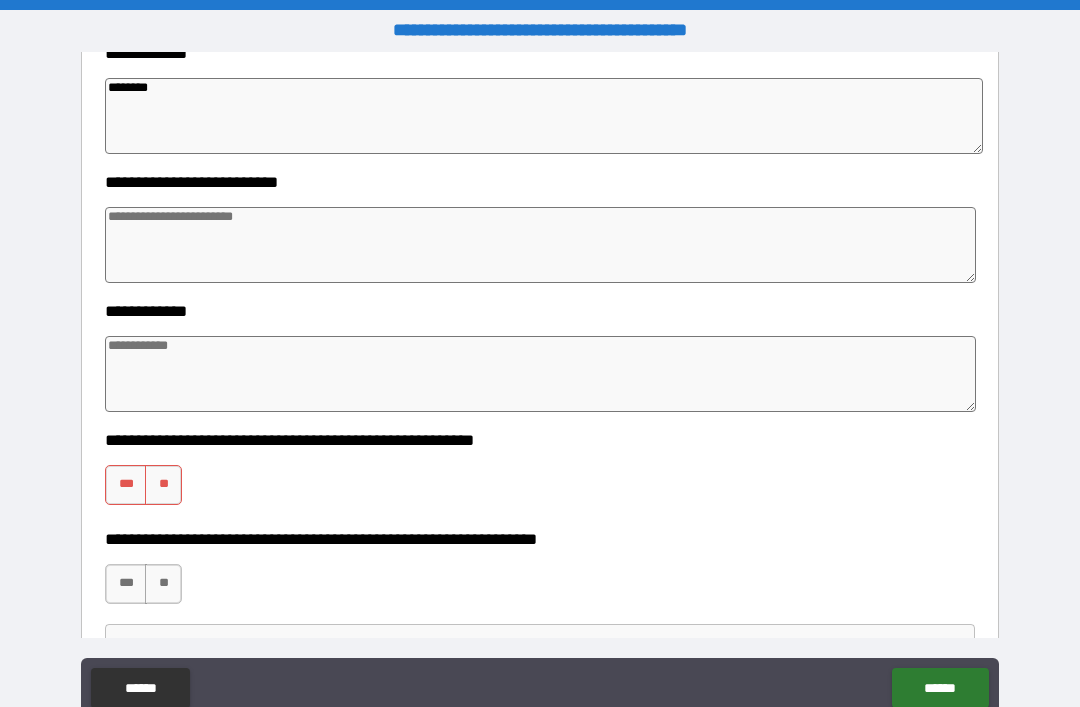 scroll, scrollTop: 818, scrollLeft: 0, axis: vertical 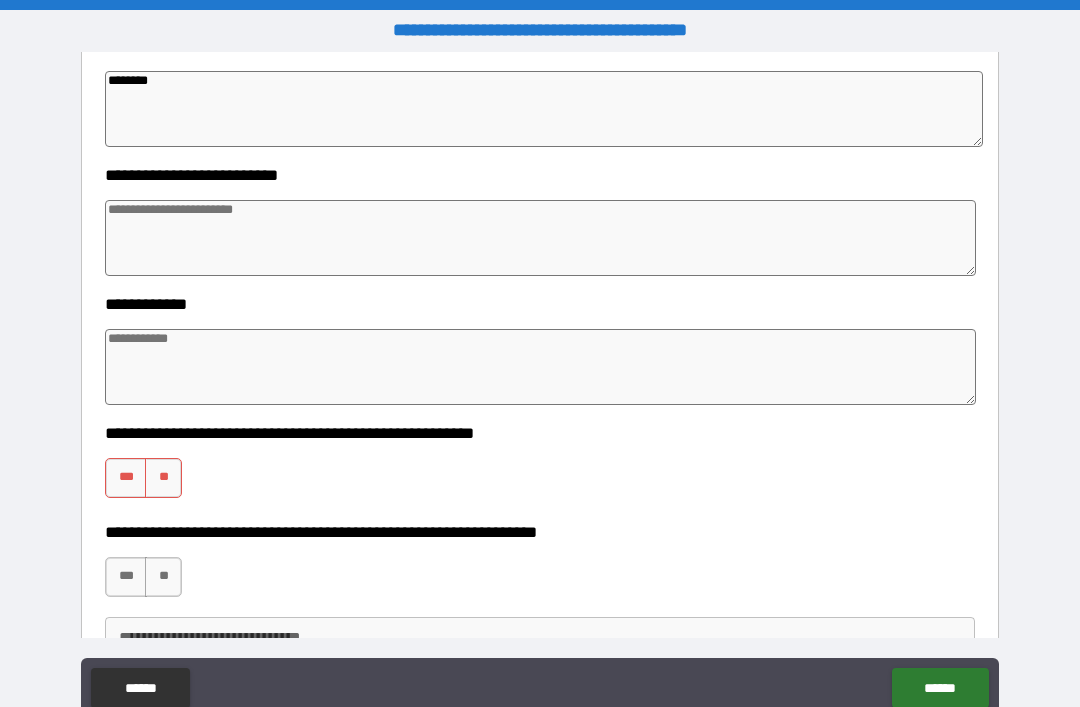 click at bounding box center (540, 238) 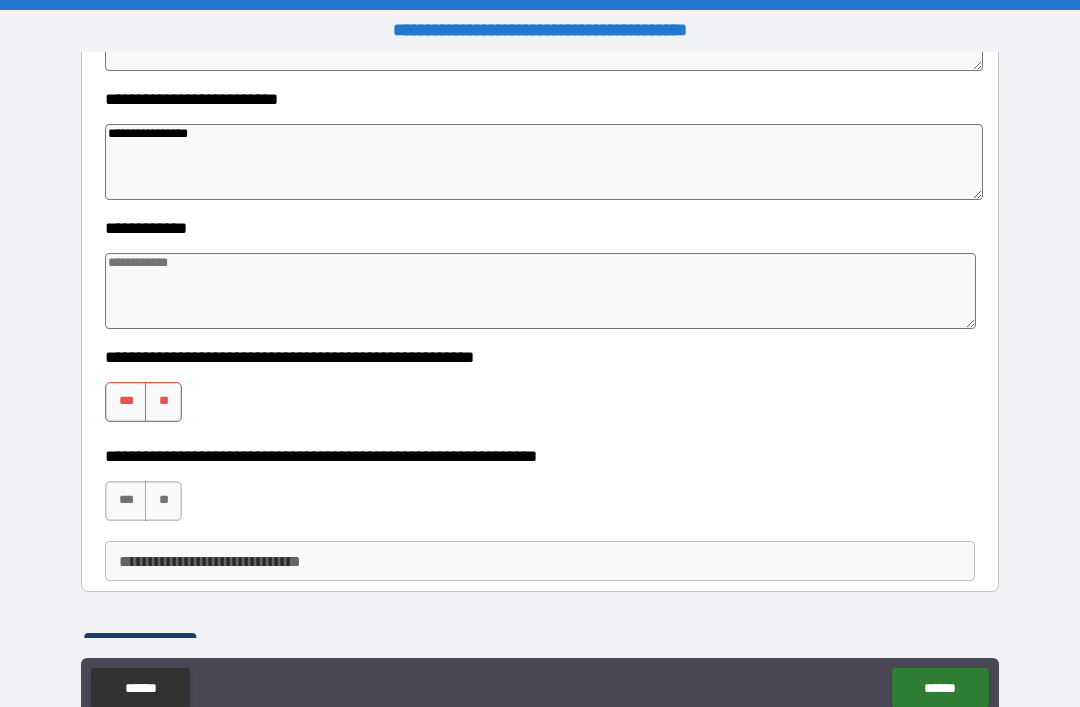 scroll, scrollTop: 926, scrollLeft: 0, axis: vertical 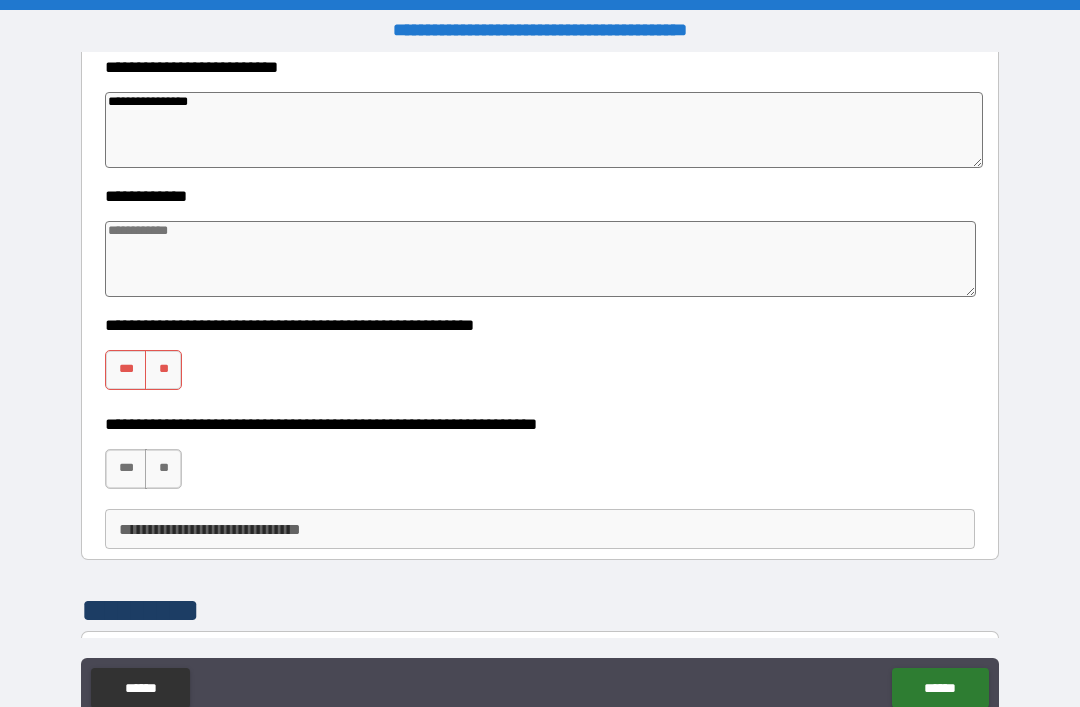 click at bounding box center (540, 259) 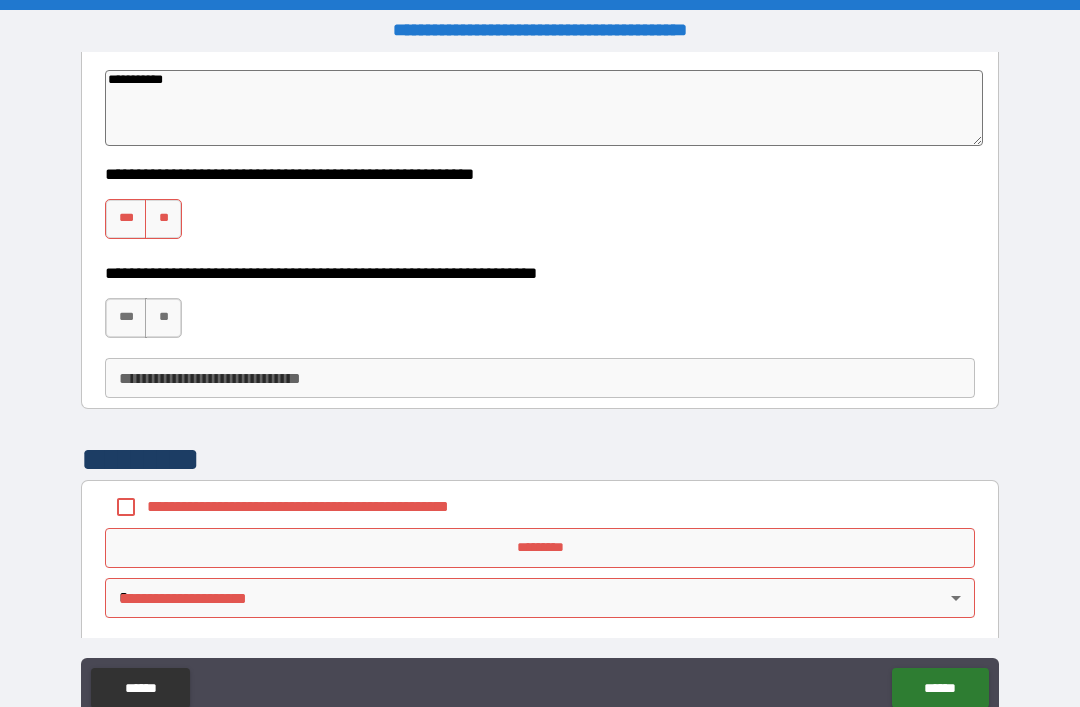 scroll, scrollTop: 1094, scrollLeft: 0, axis: vertical 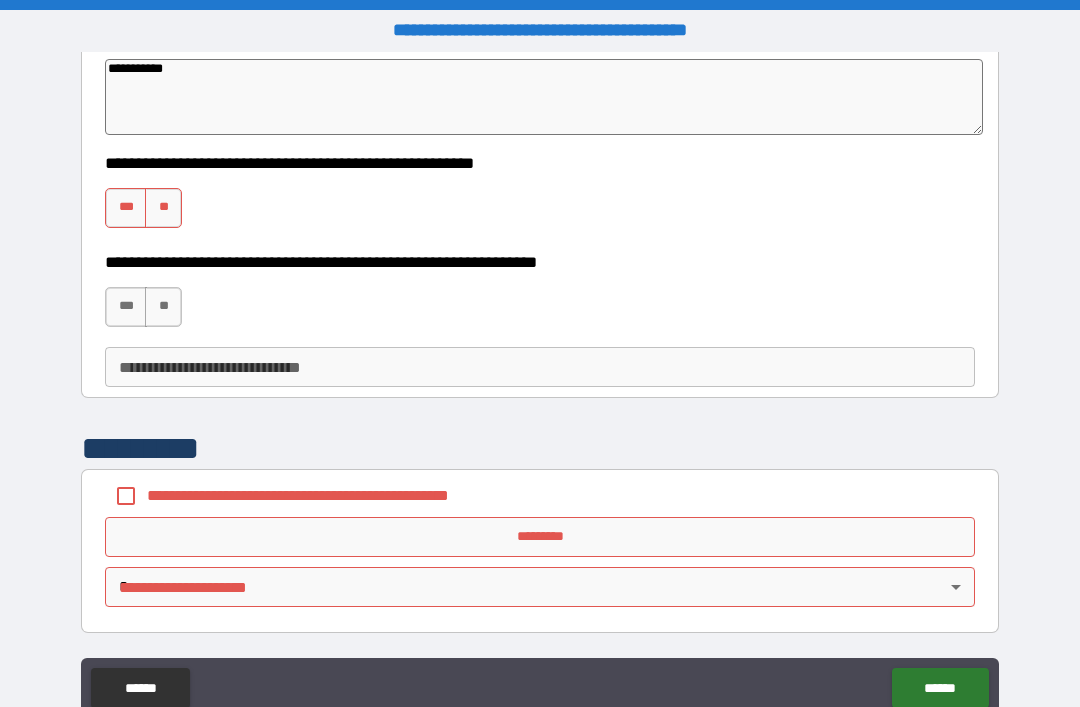 click on "***" at bounding box center [126, 208] 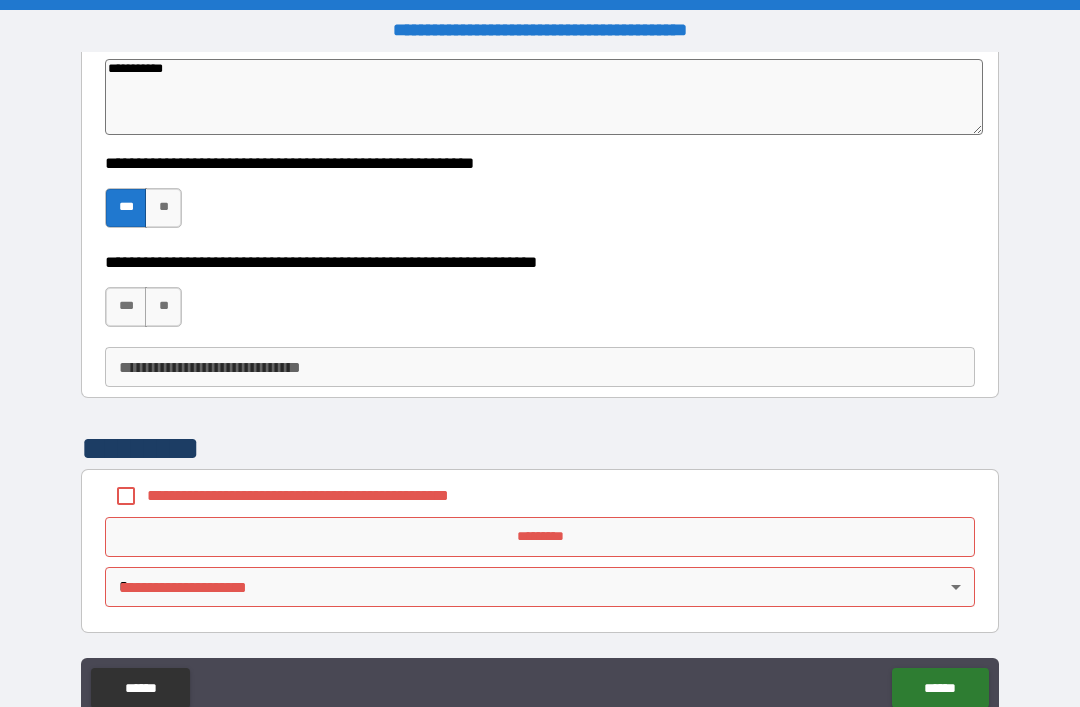 scroll, scrollTop: 1109, scrollLeft: 0, axis: vertical 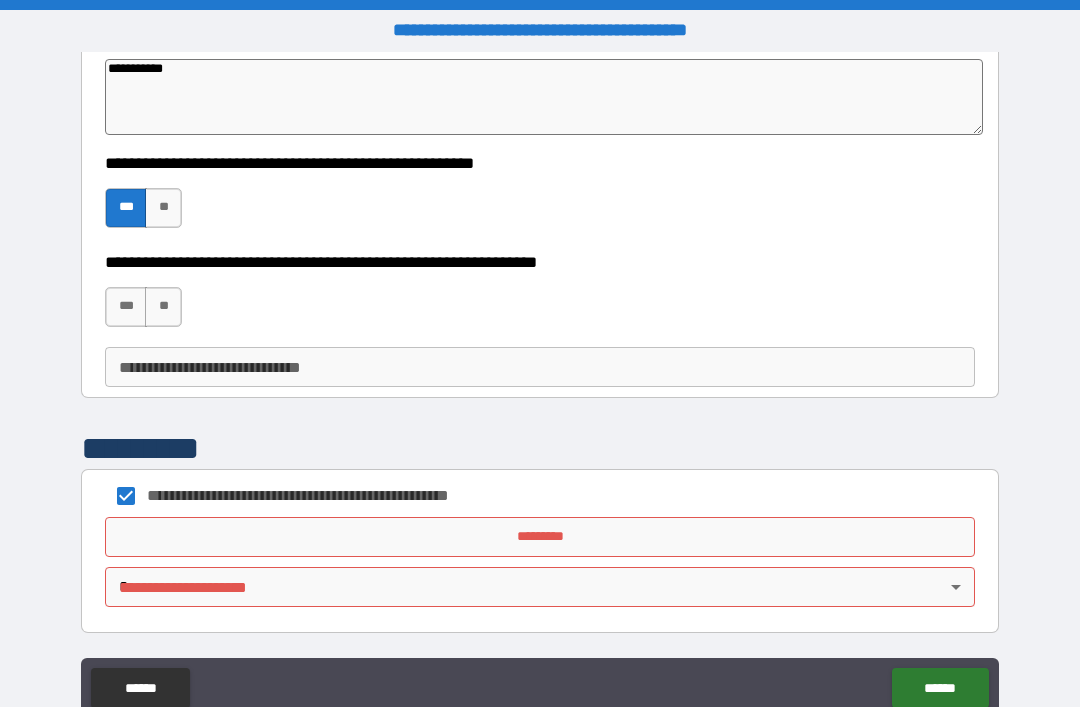 click on "*********" at bounding box center (540, 537) 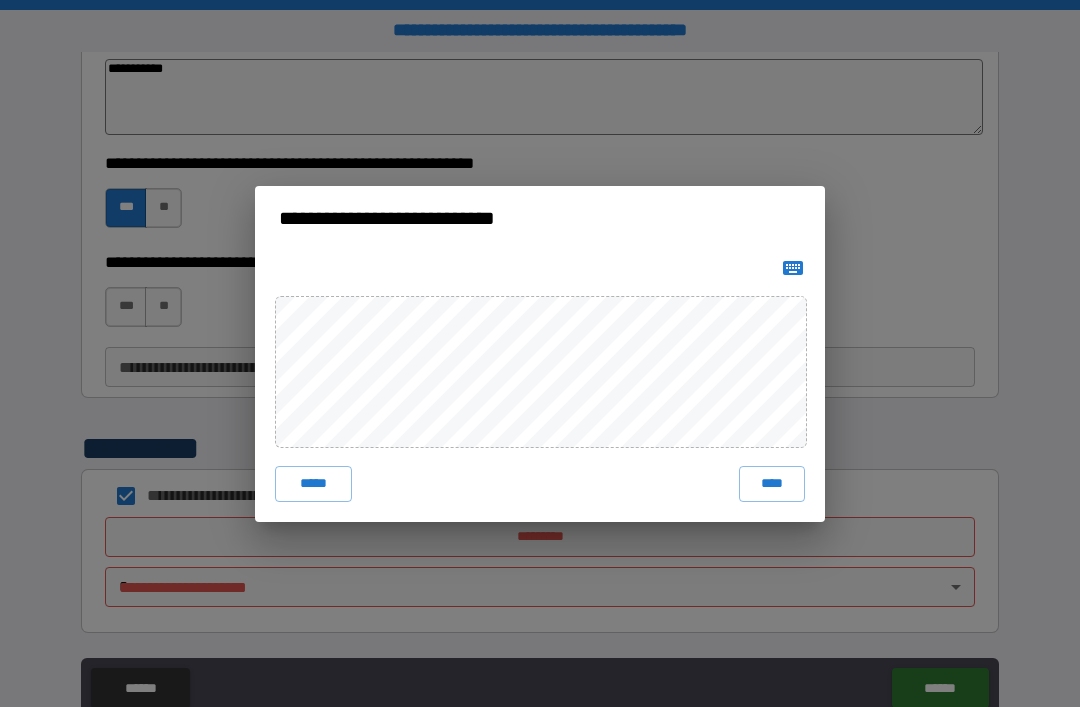 click on "****" at bounding box center [772, 484] 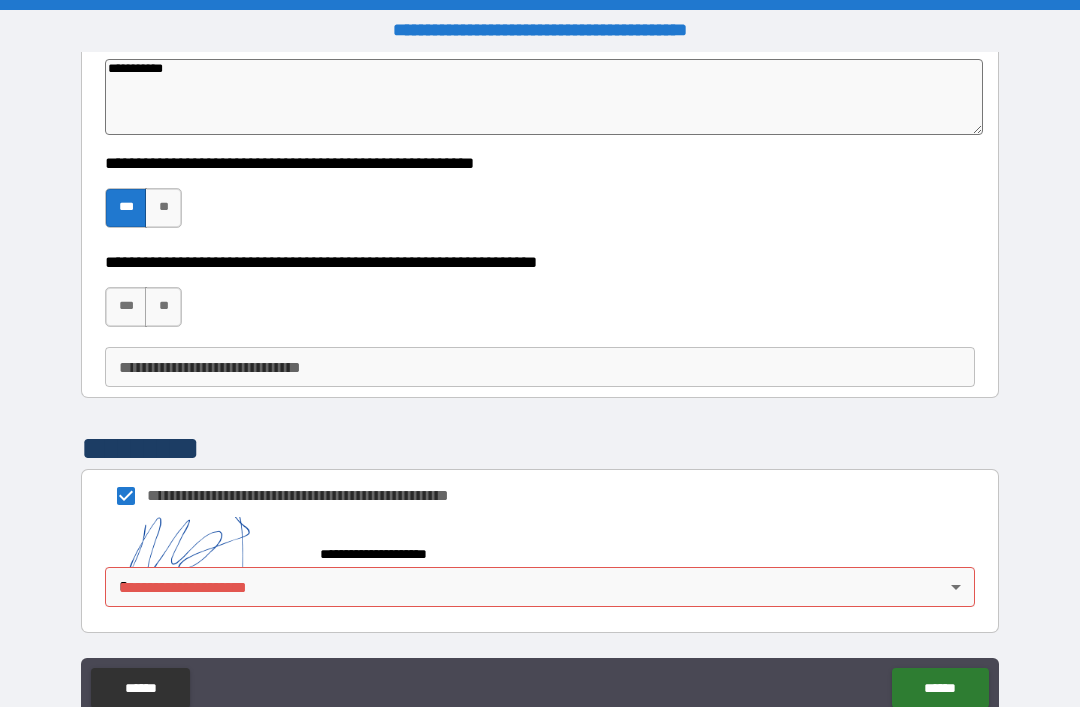 scroll, scrollTop: 1099, scrollLeft: 0, axis: vertical 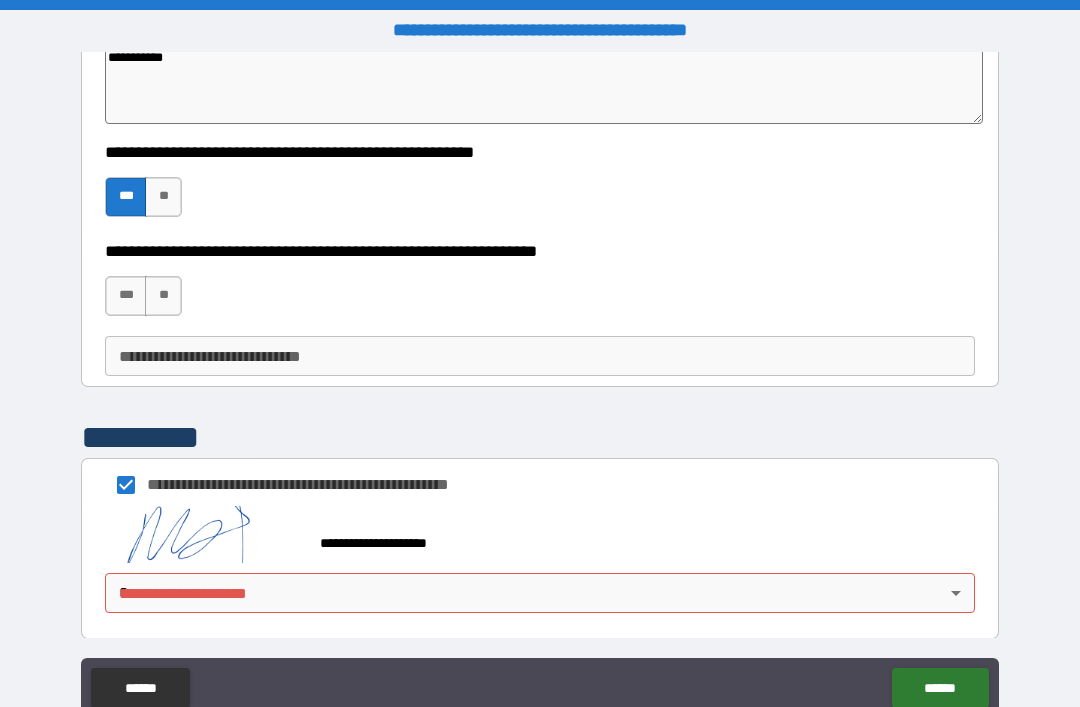 click on "**********" at bounding box center [540, 385] 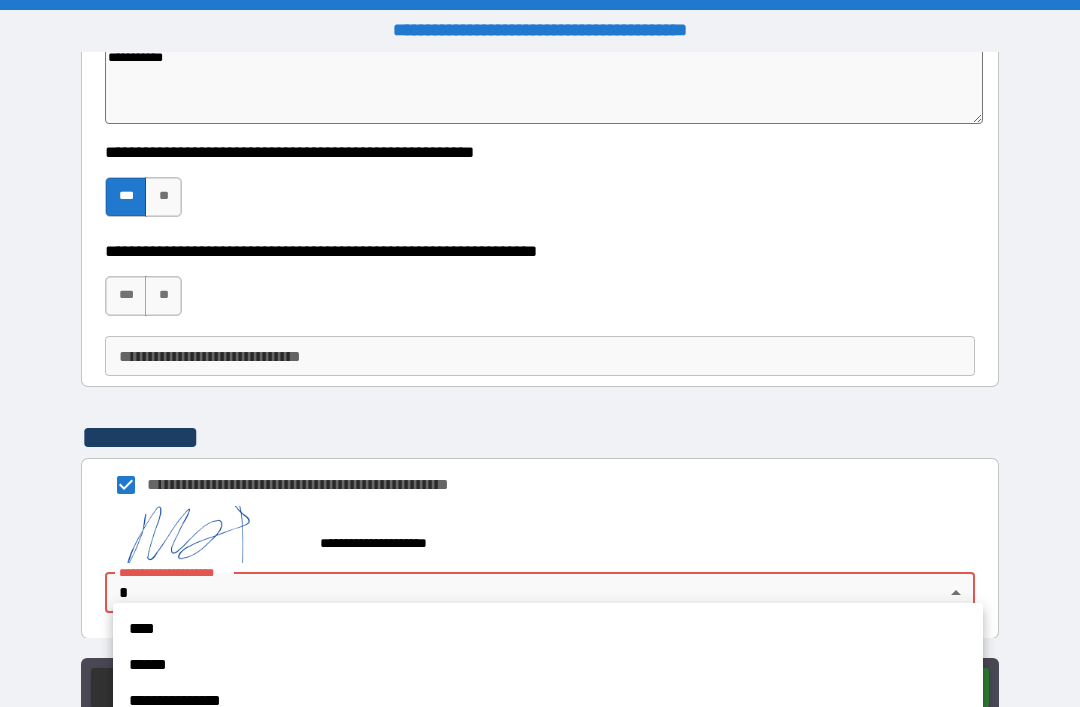 click on "**********" at bounding box center (548, 701) 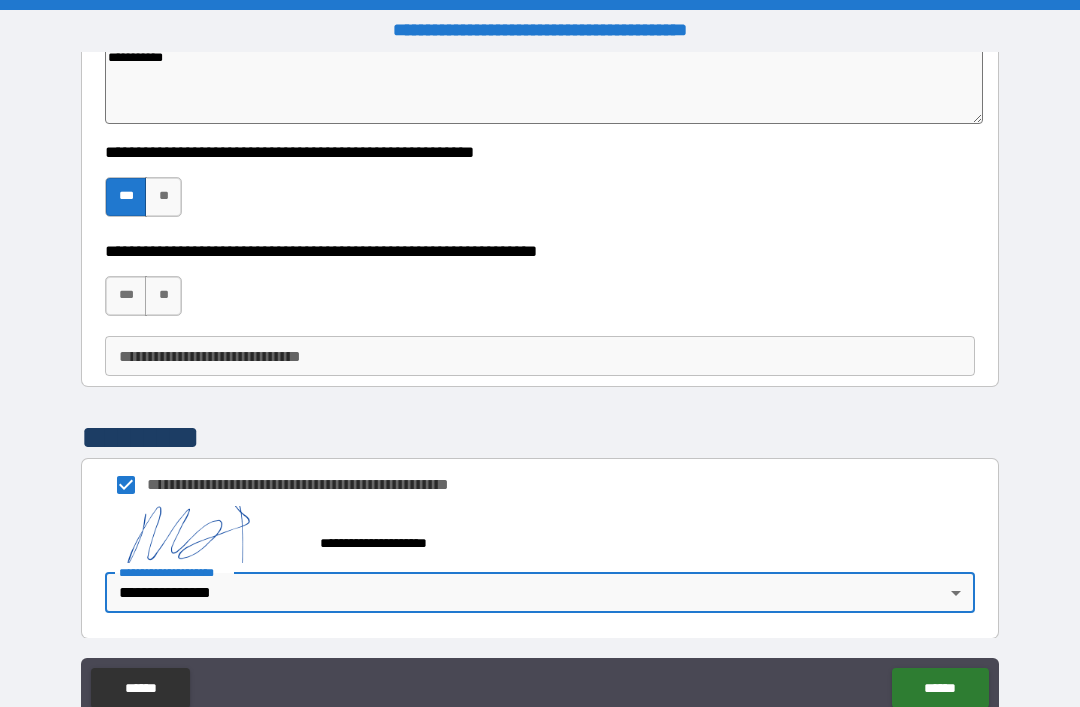 click on "******   ******" at bounding box center (540, 688) 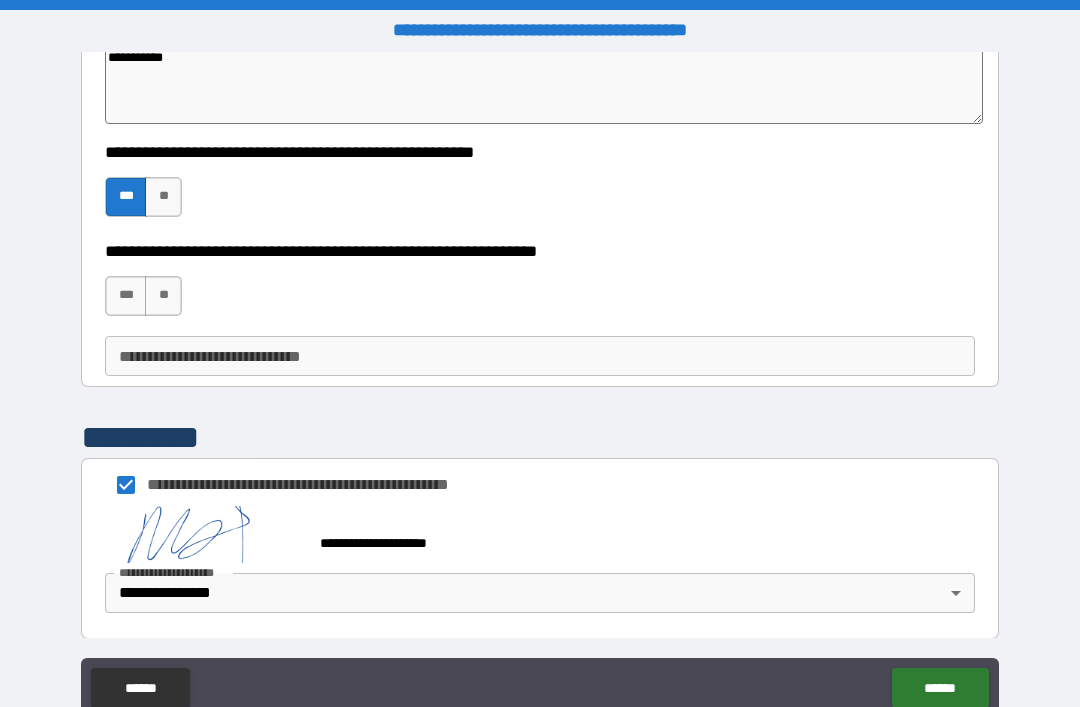 click on "******" at bounding box center (940, 688) 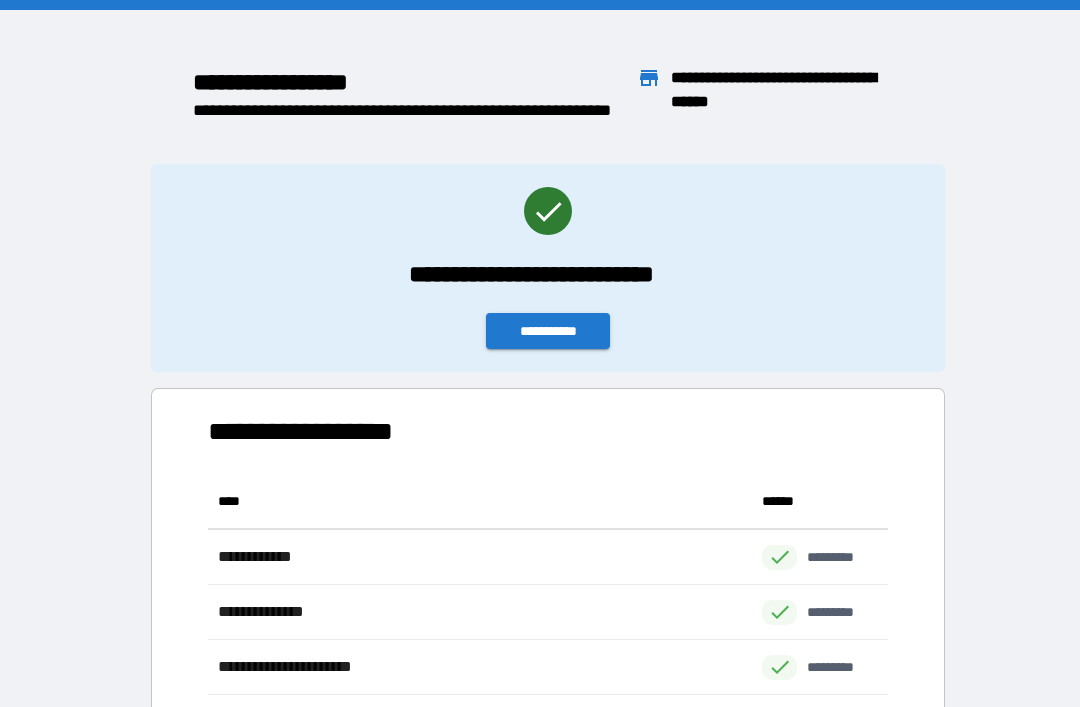 scroll, scrollTop: 1, scrollLeft: 1, axis: both 